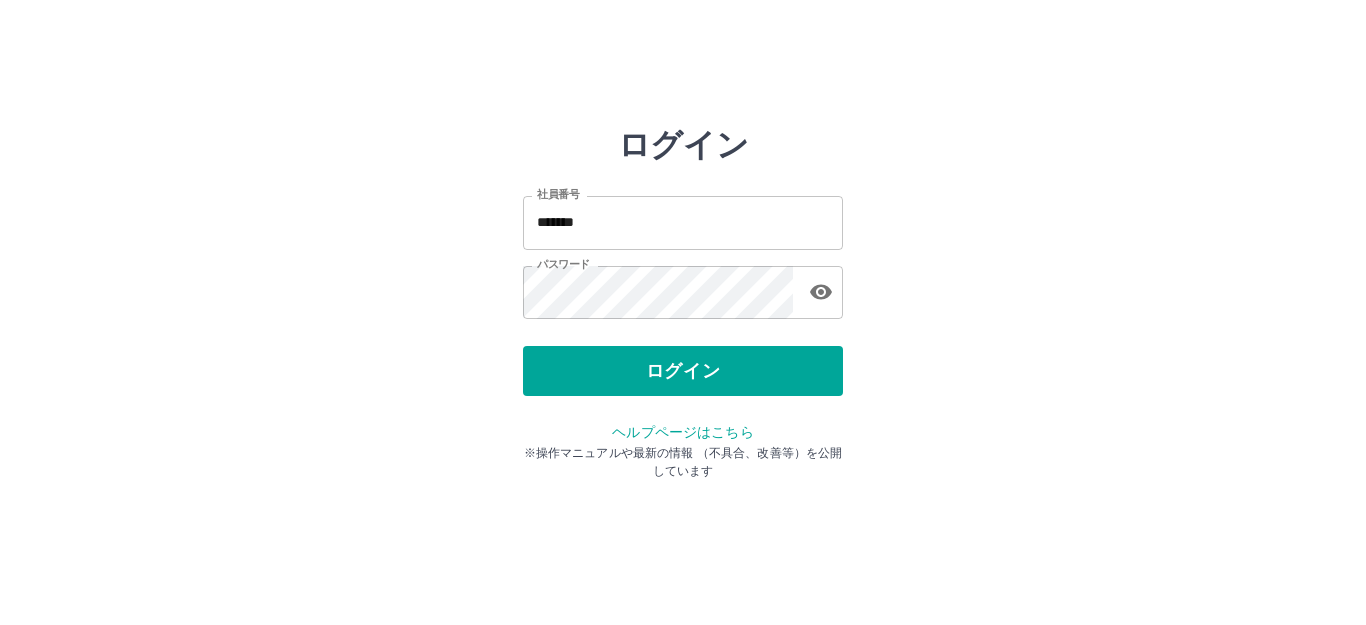 scroll, scrollTop: 0, scrollLeft: 0, axis: both 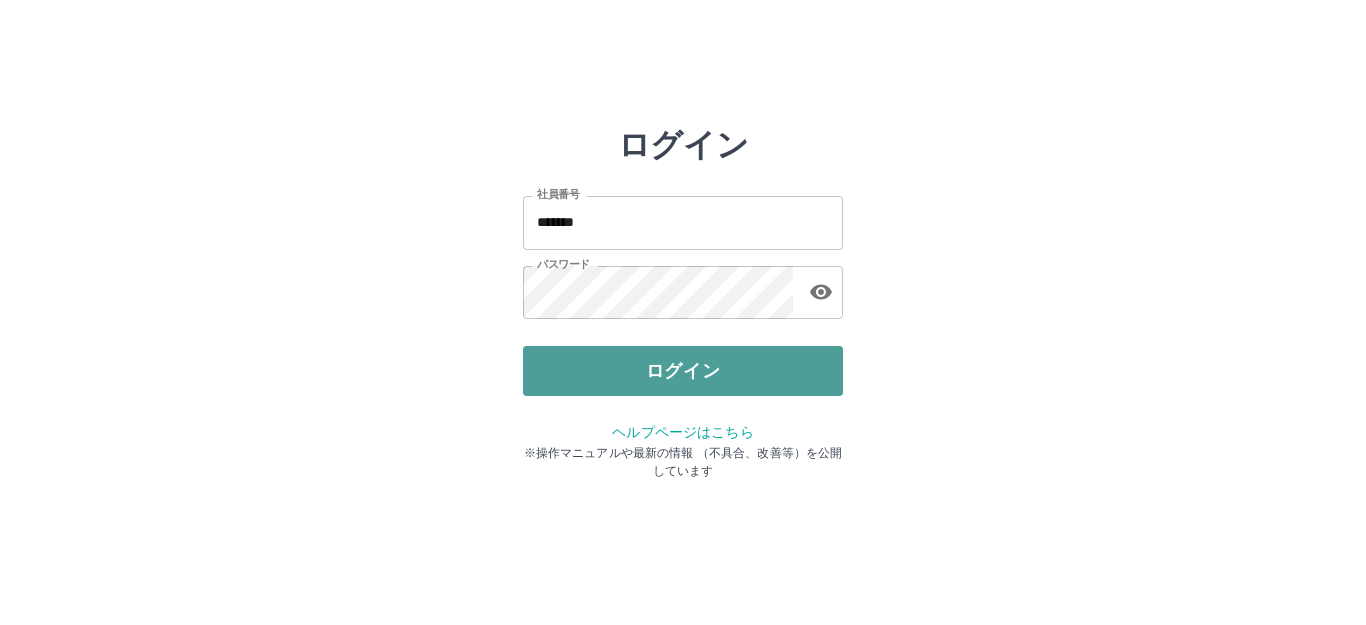 click on "ログイン" at bounding box center [683, 371] 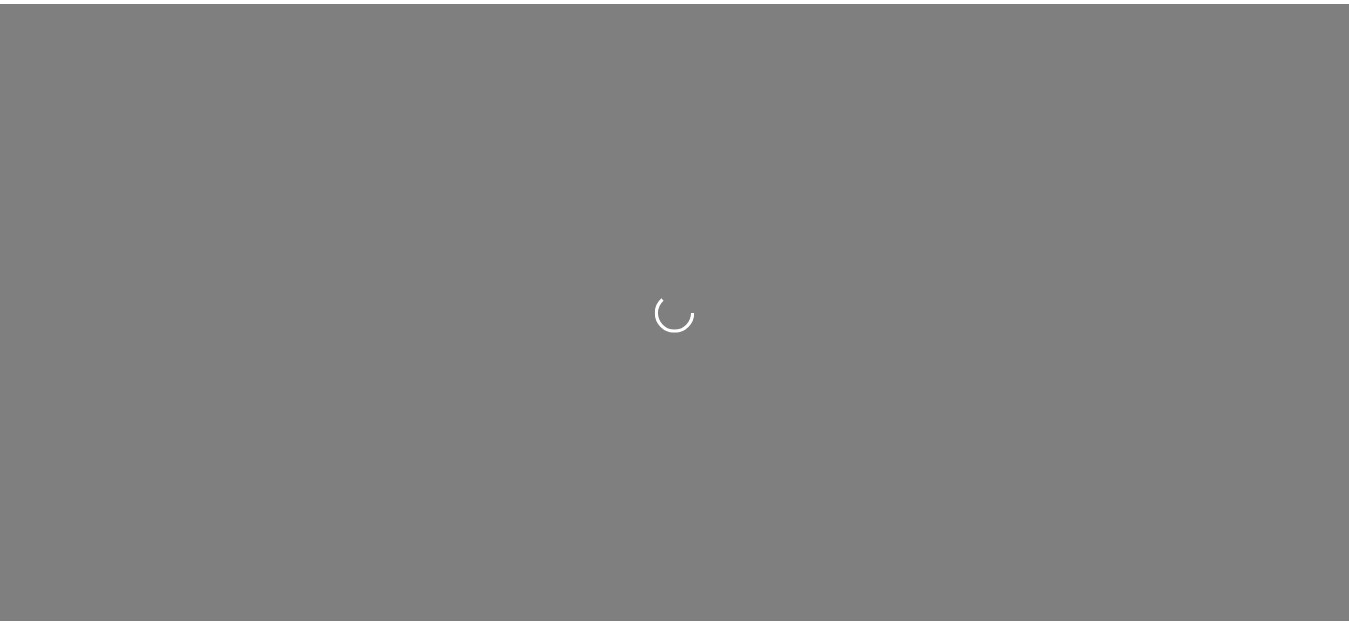 scroll, scrollTop: 0, scrollLeft: 0, axis: both 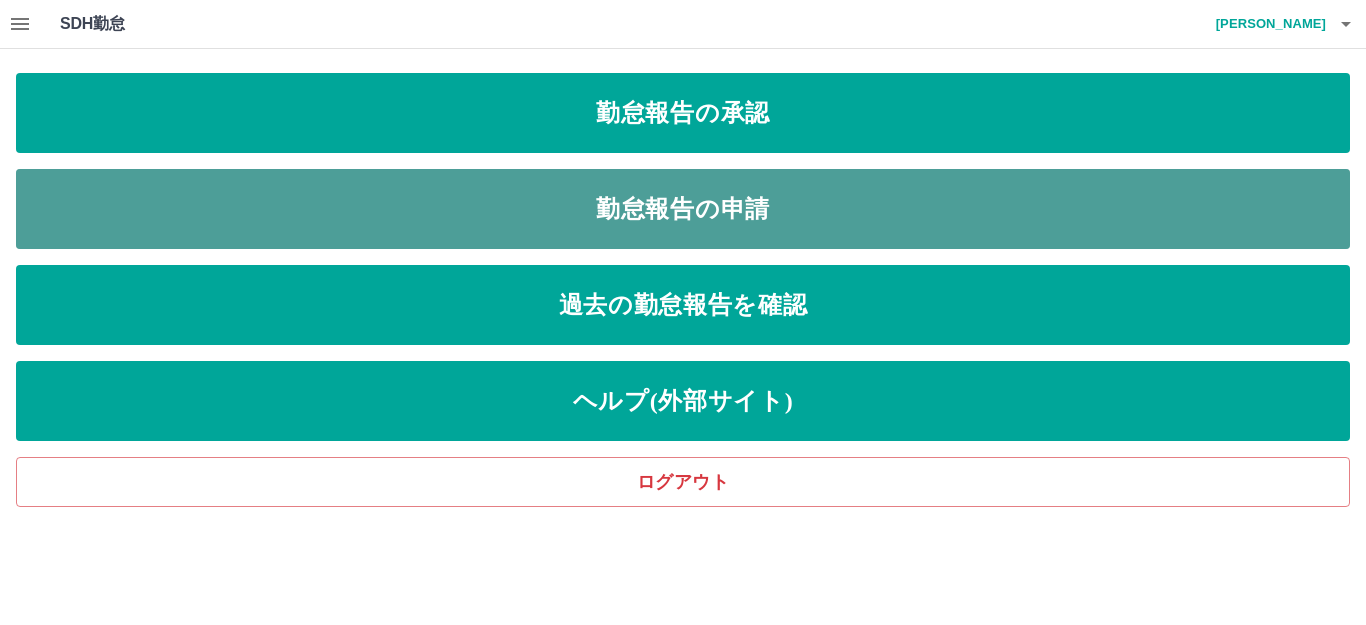 click on "勤怠報告の申請" at bounding box center [683, 209] 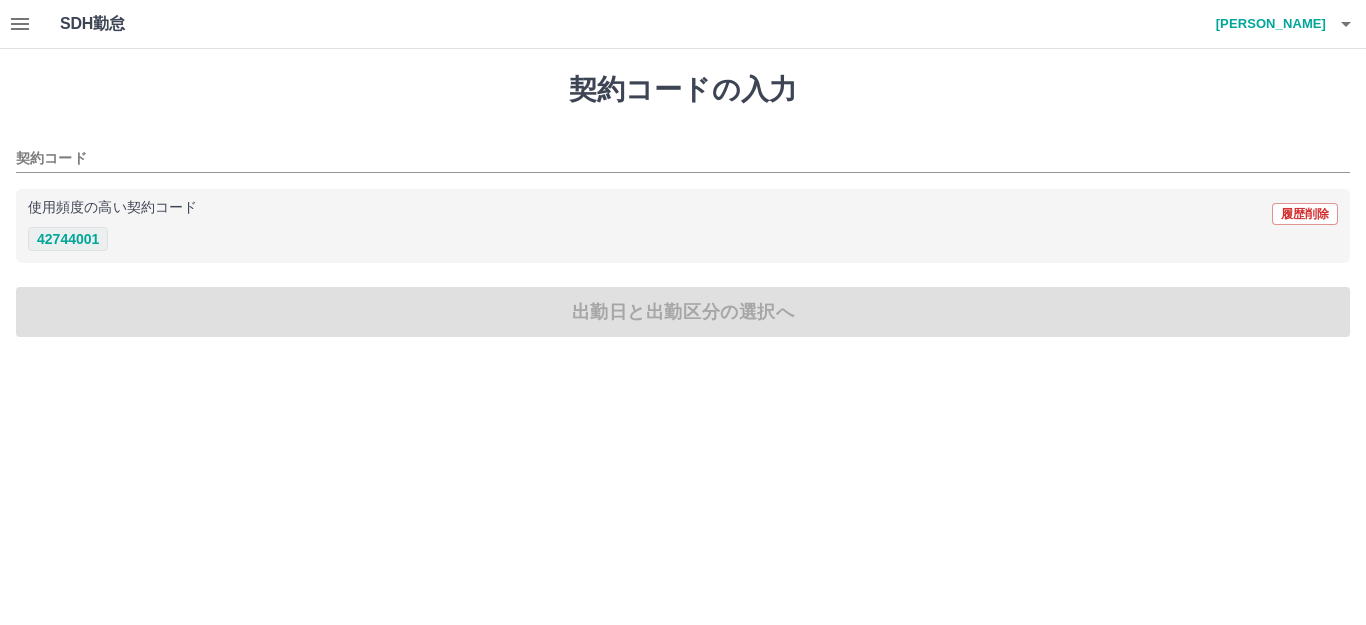 click on "42744001" at bounding box center (68, 239) 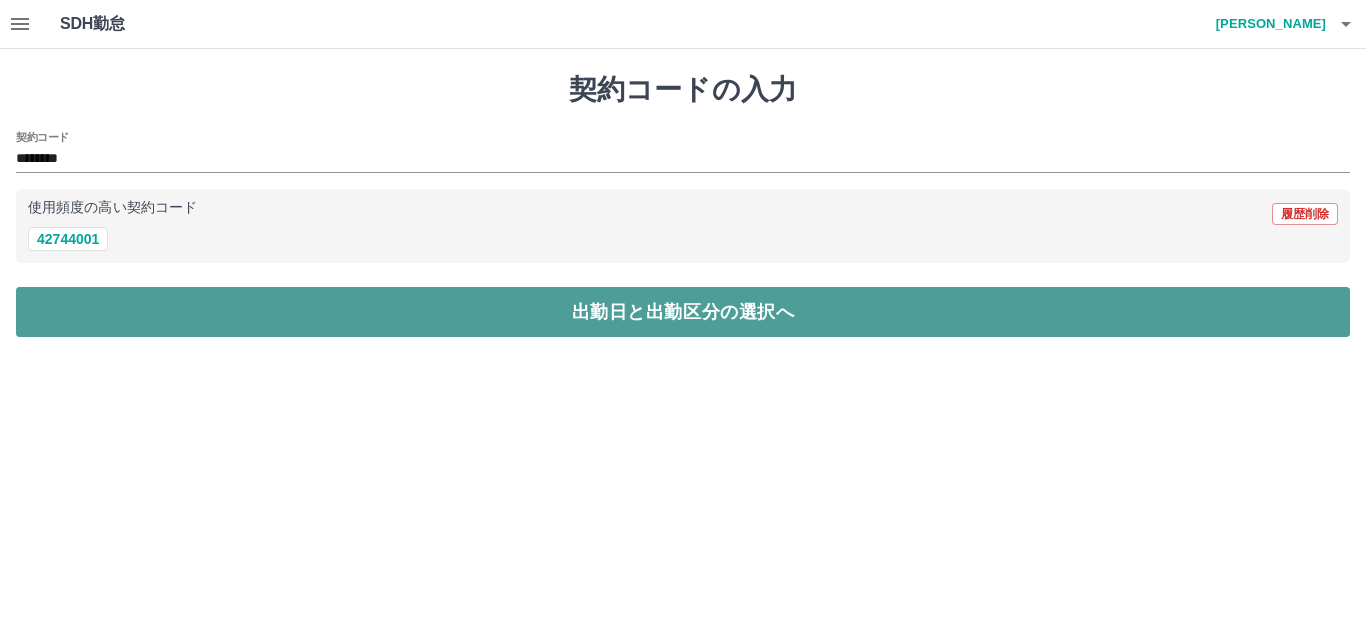 click on "出勤日と出勤区分の選択へ" at bounding box center [683, 312] 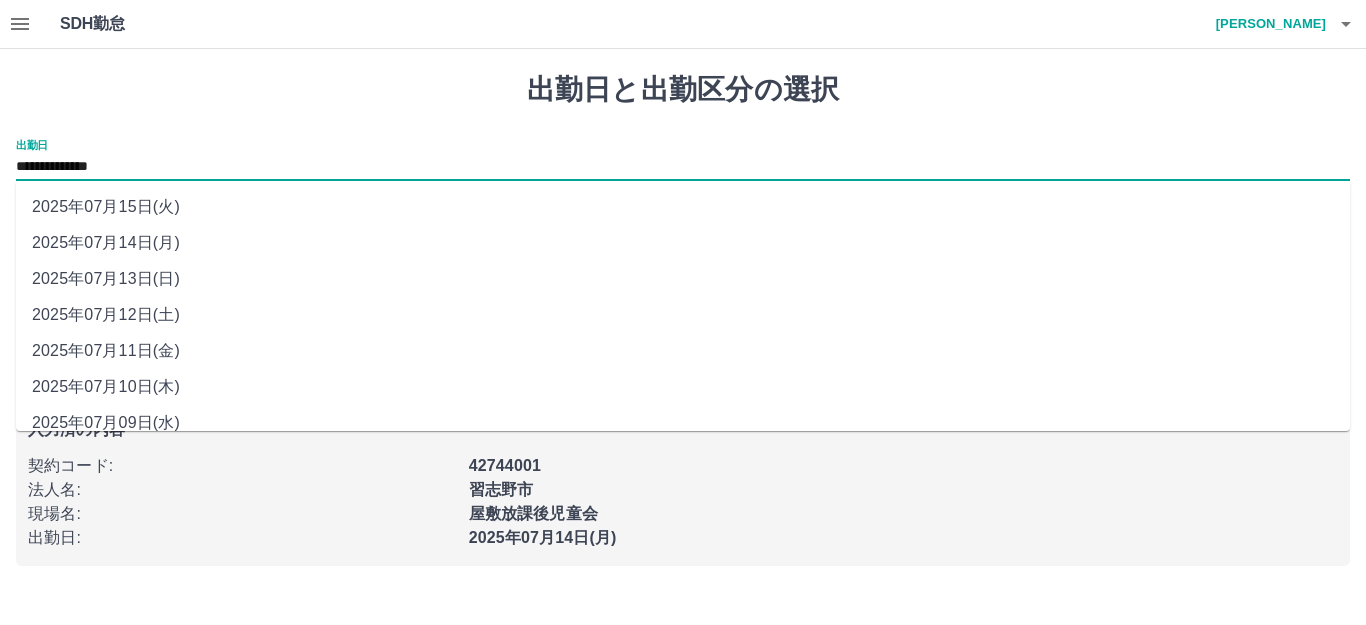 click on "**********" at bounding box center [683, 167] 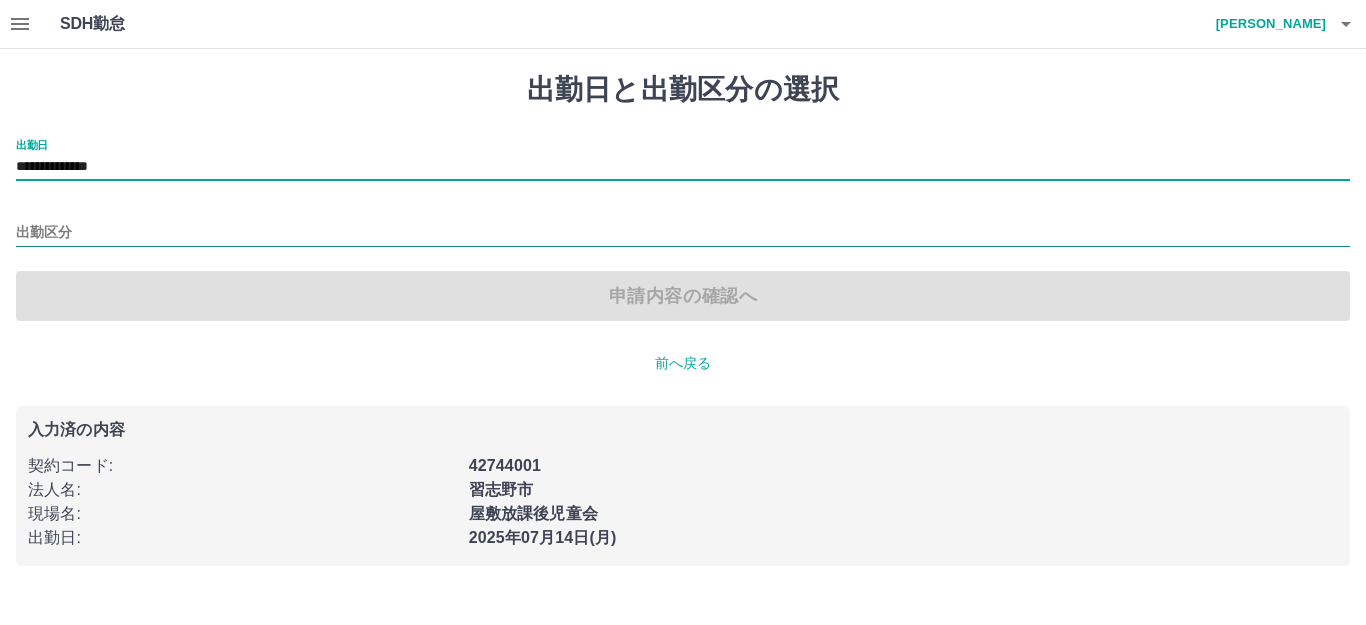 click on "出勤区分" at bounding box center (683, 233) 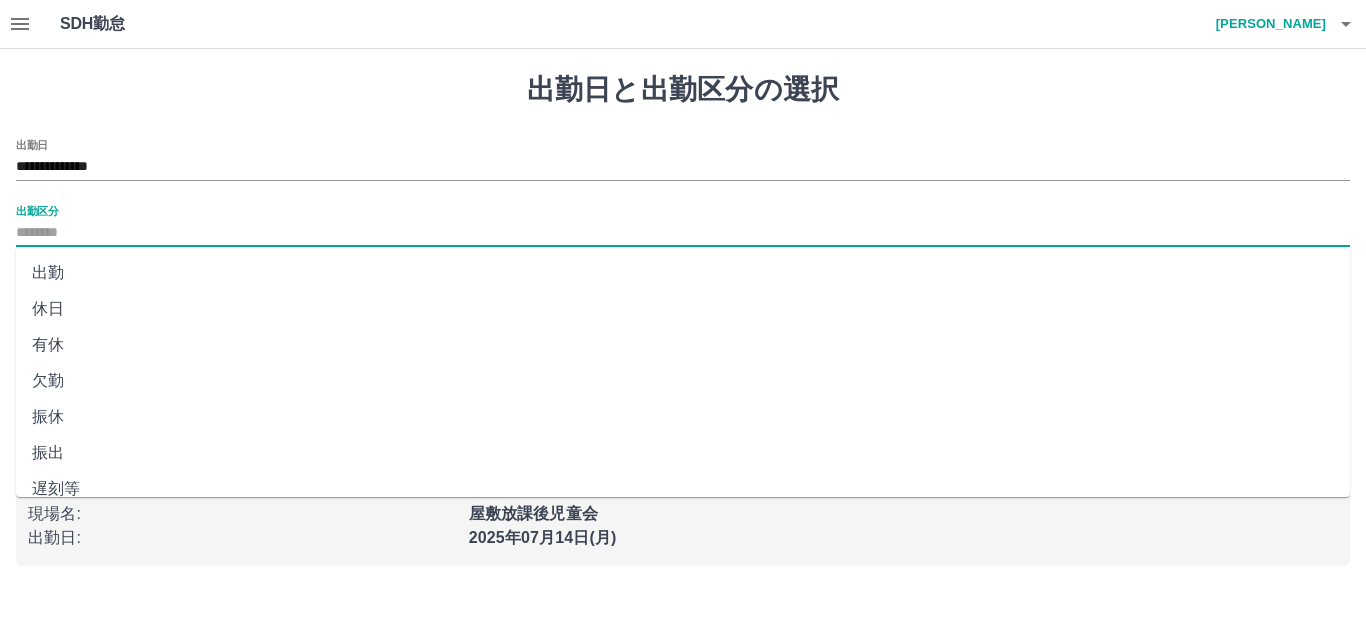 click on "出勤" at bounding box center (683, 273) 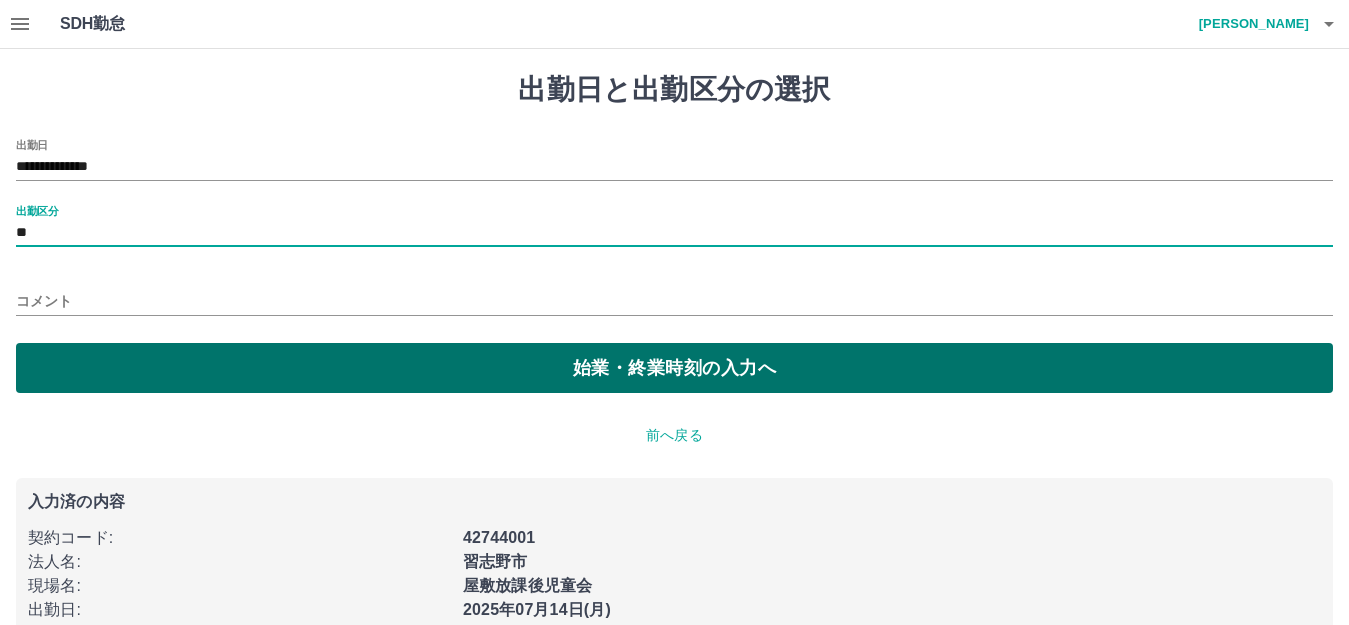 click on "始業・終業時刻の入力へ" at bounding box center (674, 368) 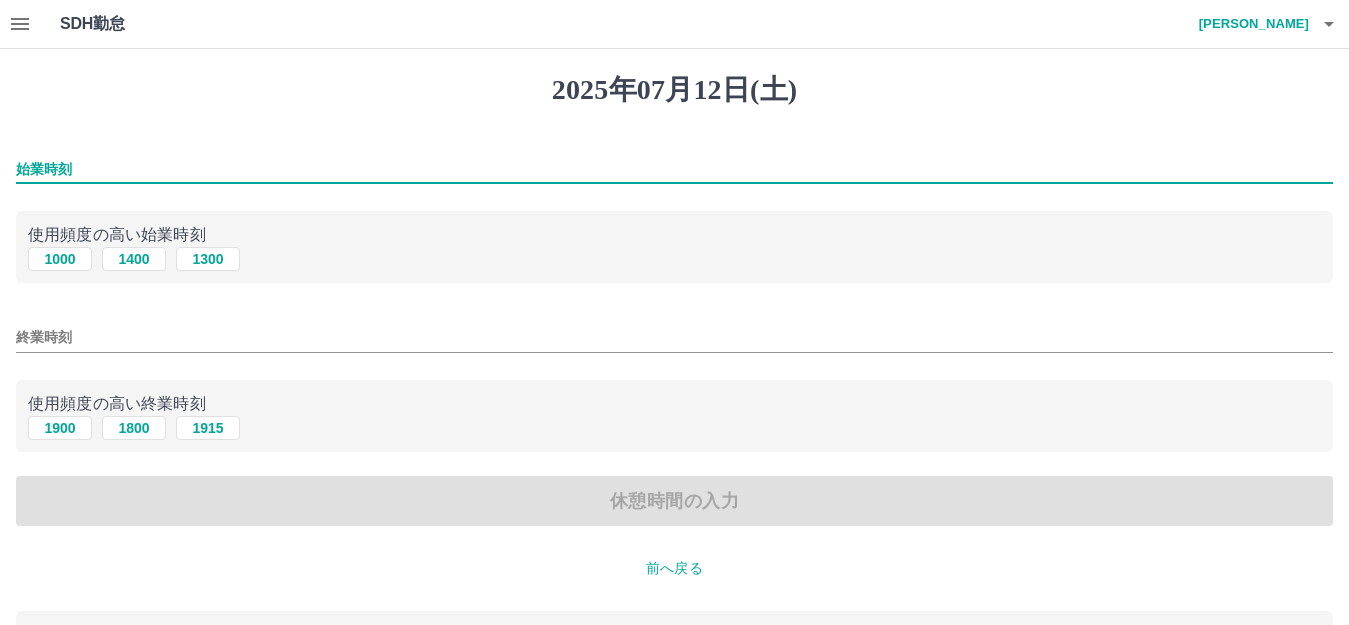 click on "始業時刻" at bounding box center [674, 169] 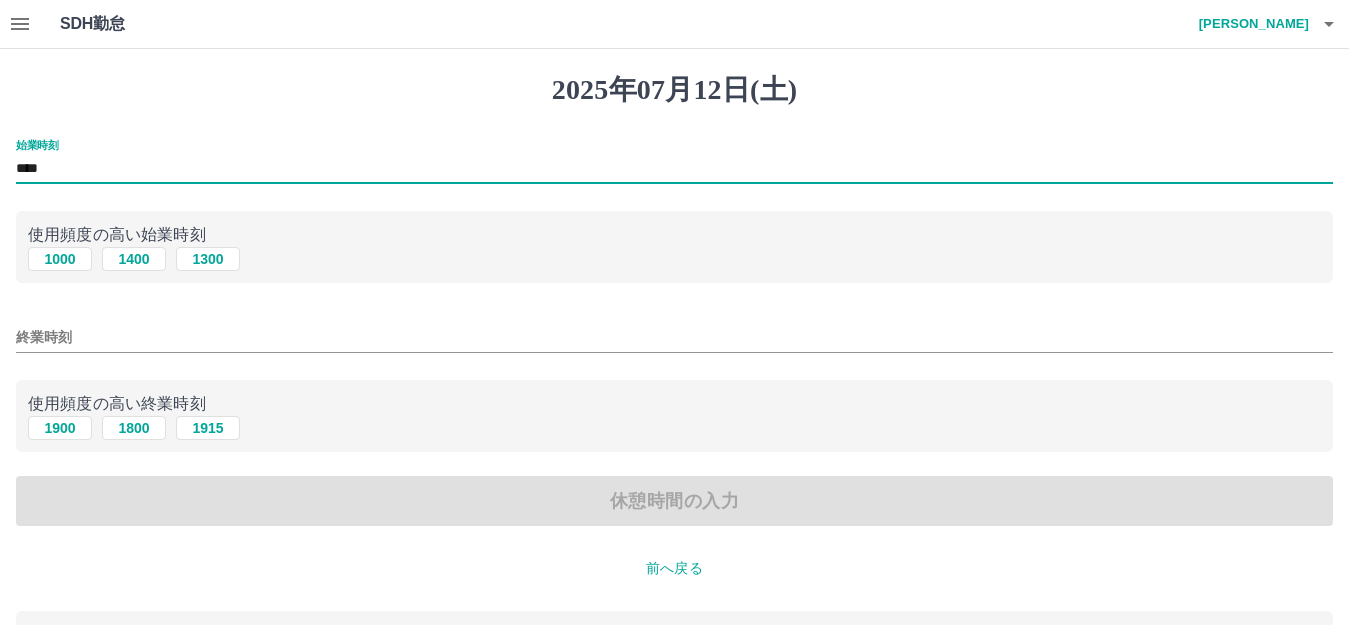 type on "****" 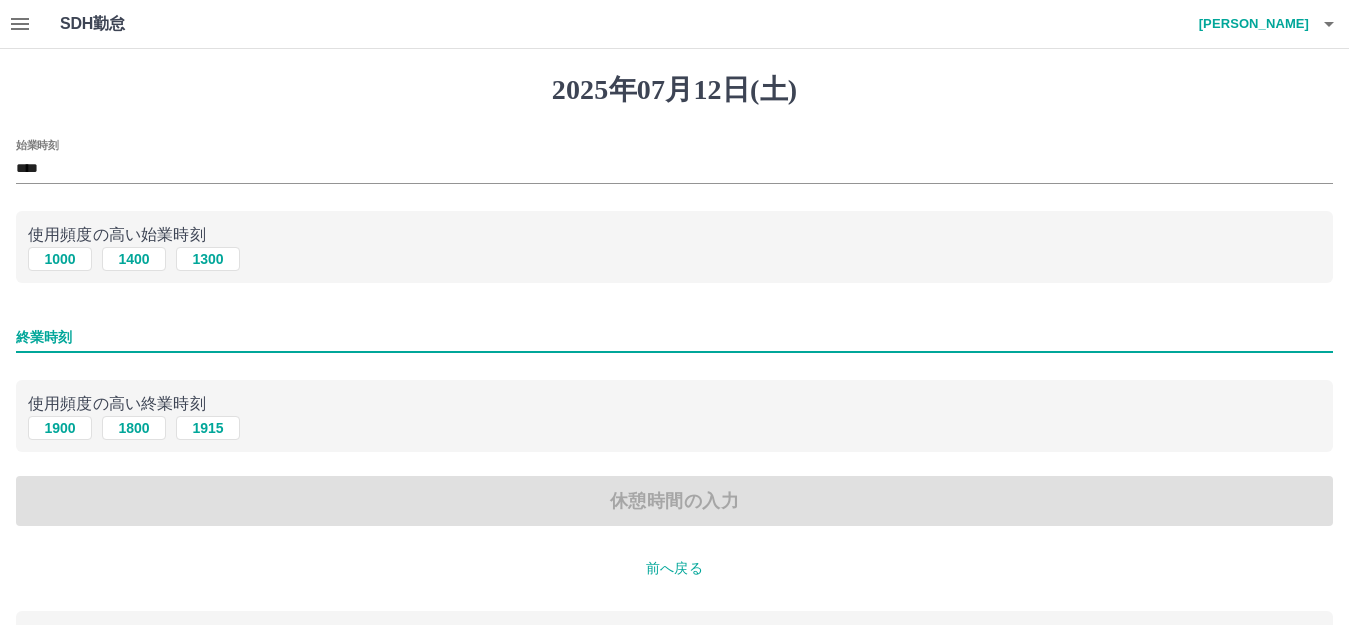 click on "終業時刻" at bounding box center (674, 337) 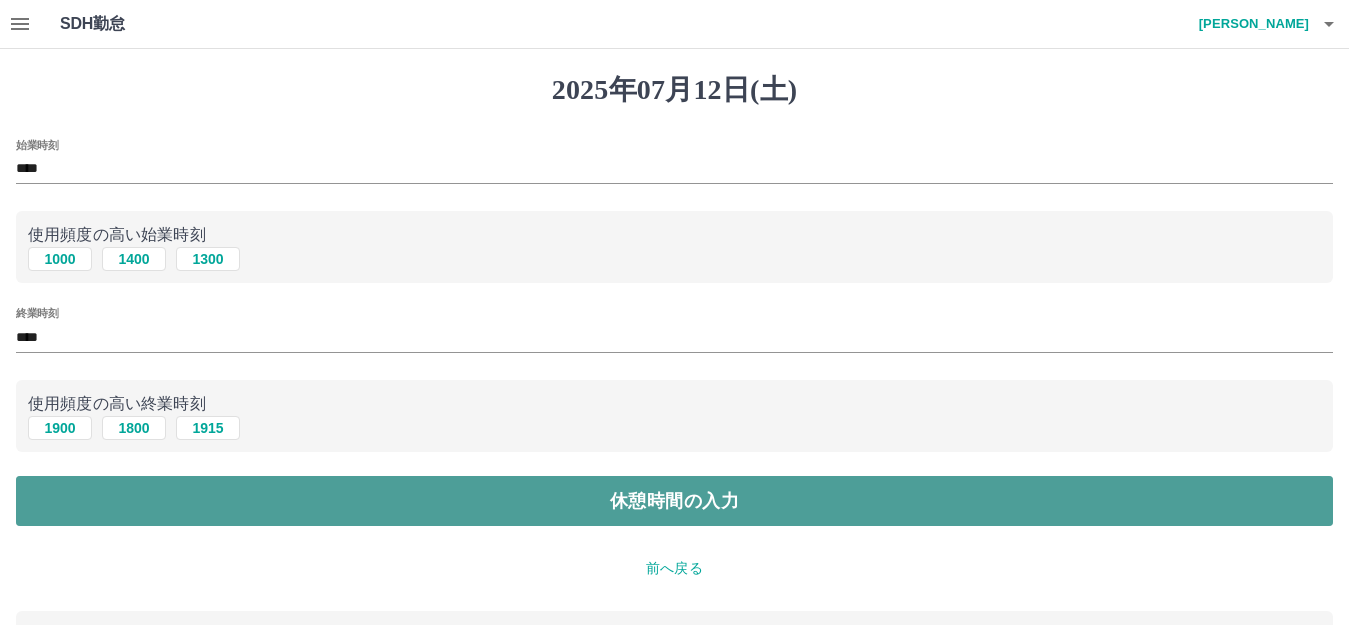 click on "休憩時間の入力" at bounding box center [674, 501] 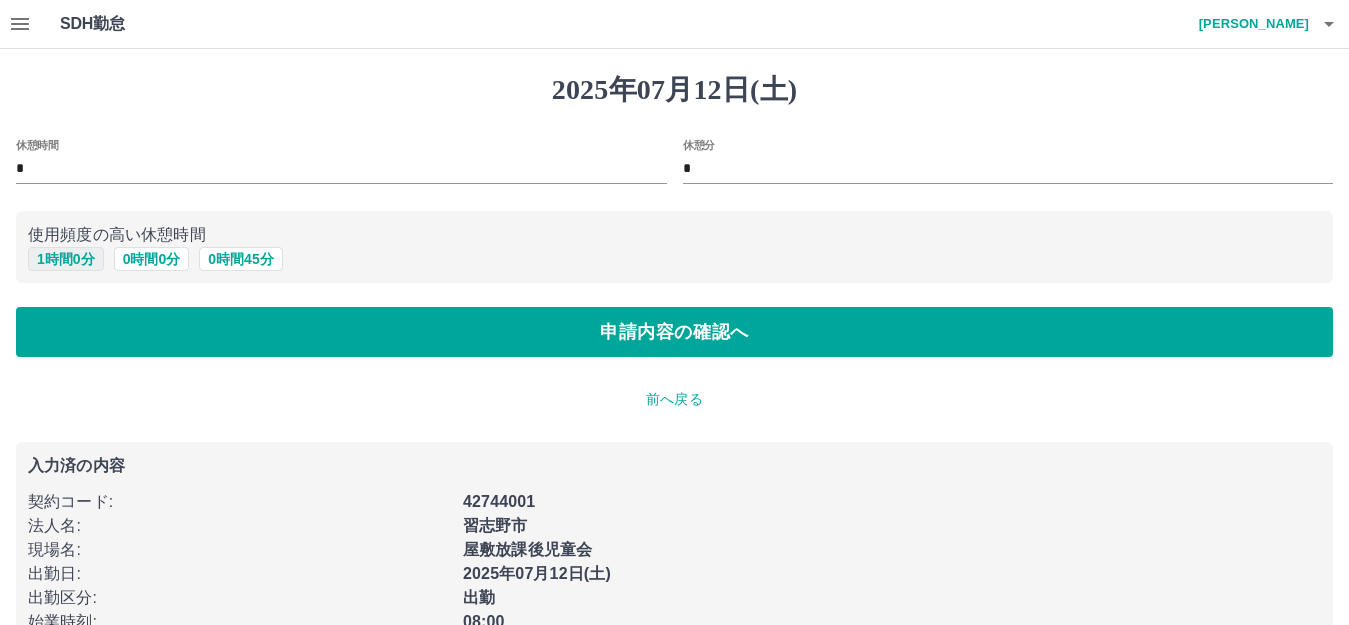 click on "1 時間 0 分" at bounding box center [66, 259] 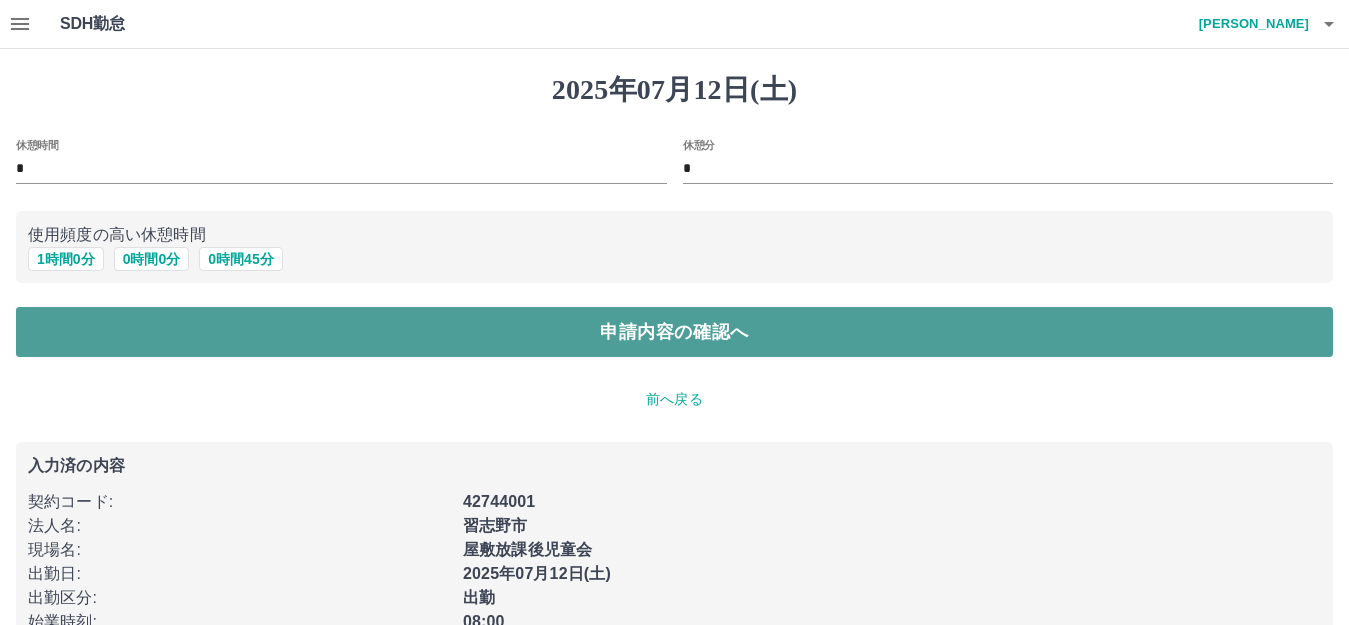 click on "申請内容の確認へ" at bounding box center (674, 332) 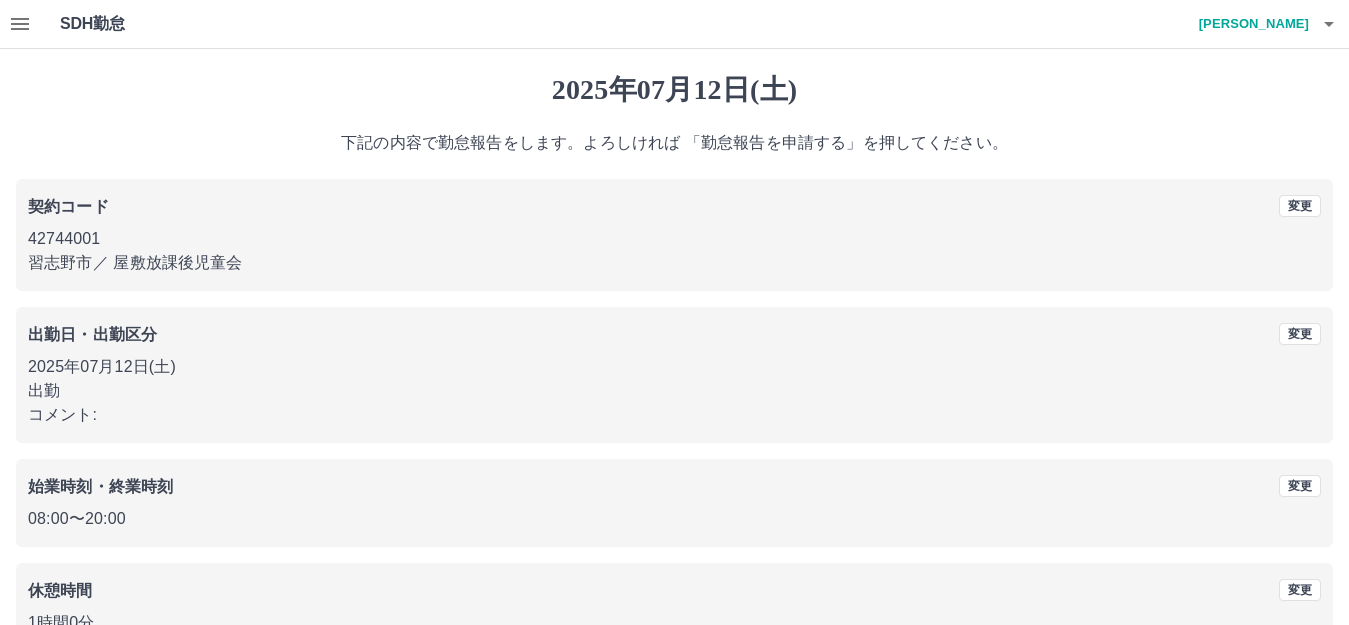 scroll, scrollTop: 124, scrollLeft: 0, axis: vertical 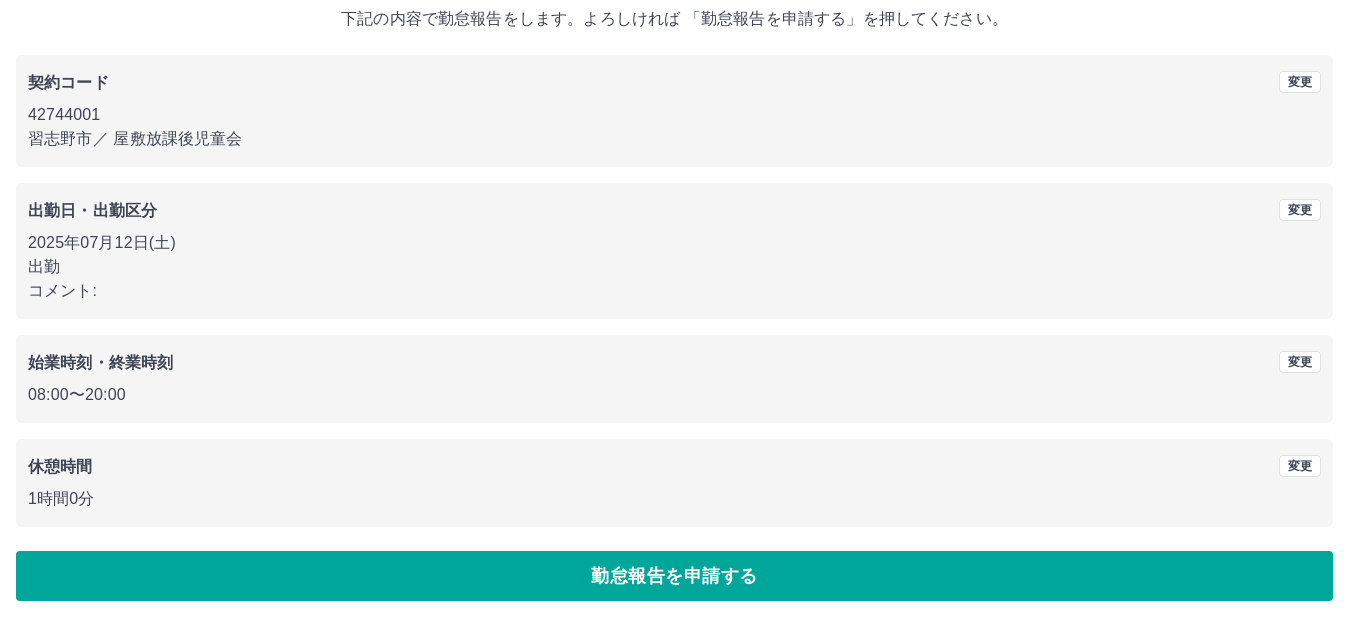 click on "コメント:" at bounding box center [674, 291] 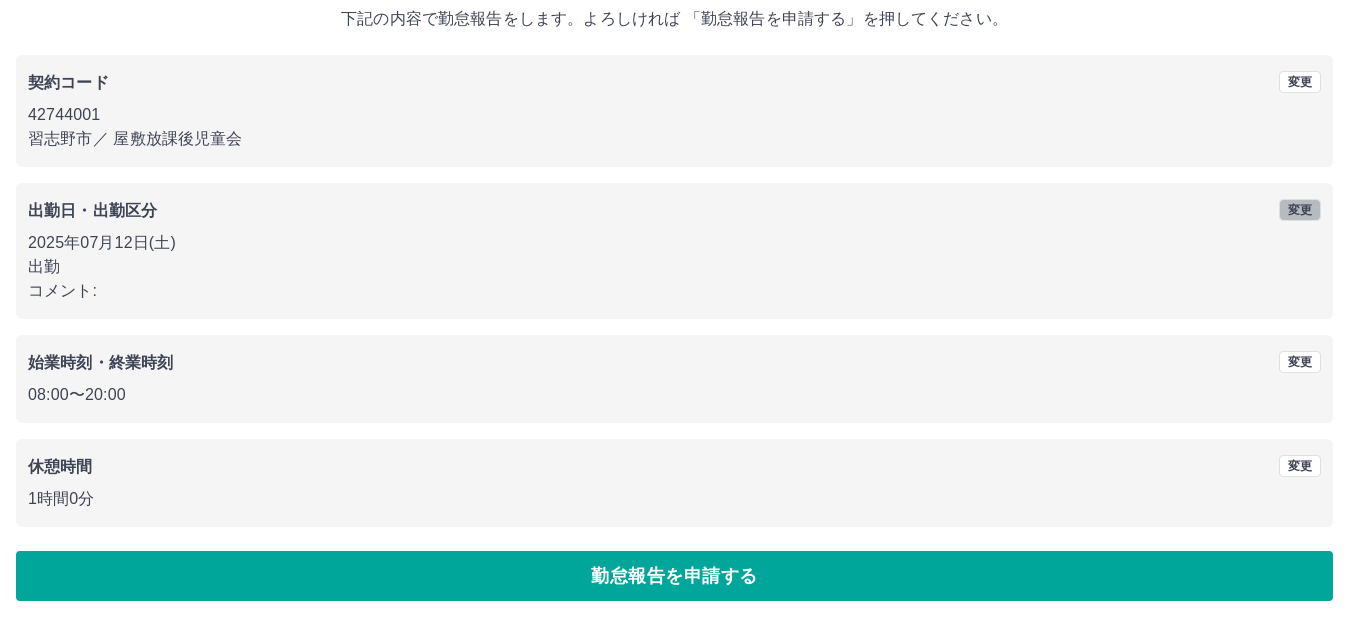 click on "変更" at bounding box center (1300, 210) 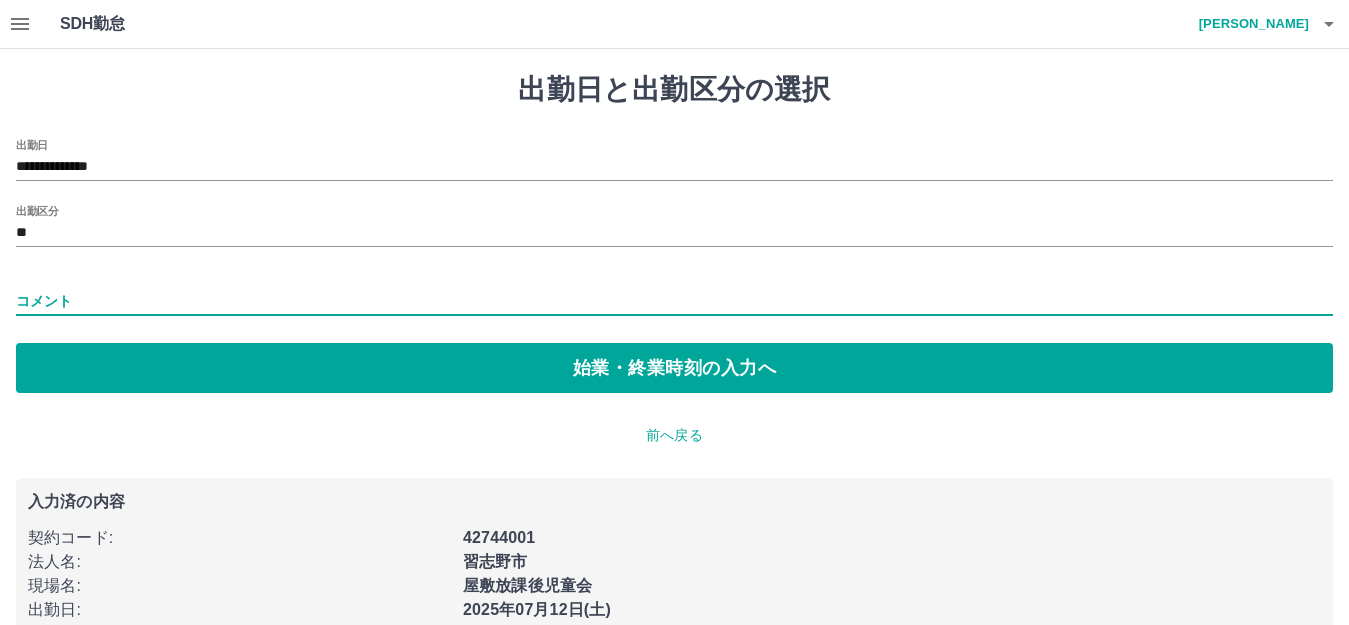click on "コメント" at bounding box center [674, 301] 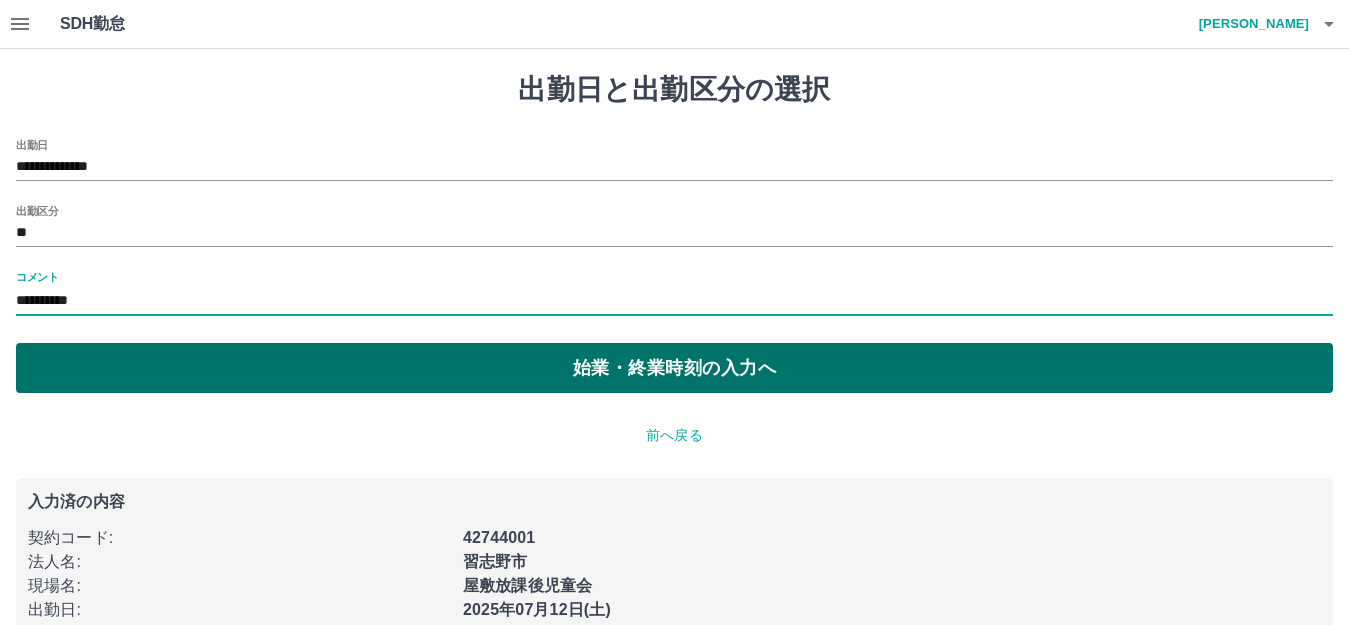 type on "**********" 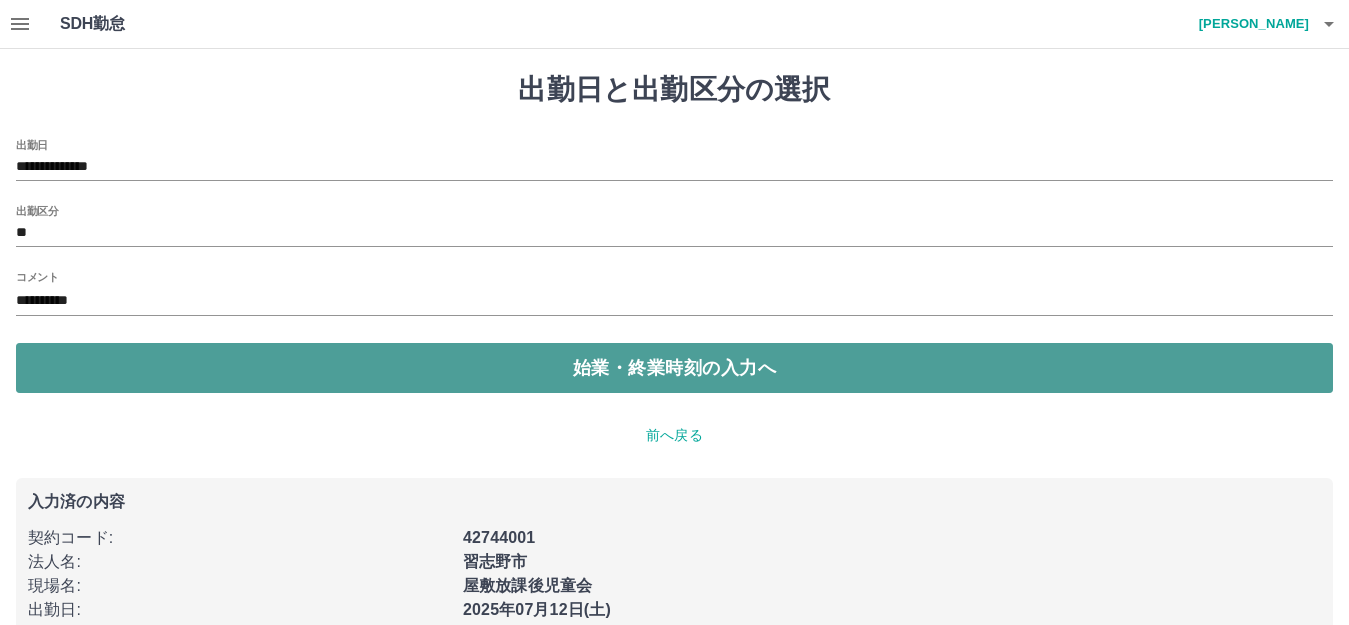 click on "始業・終業時刻の入力へ" at bounding box center (674, 368) 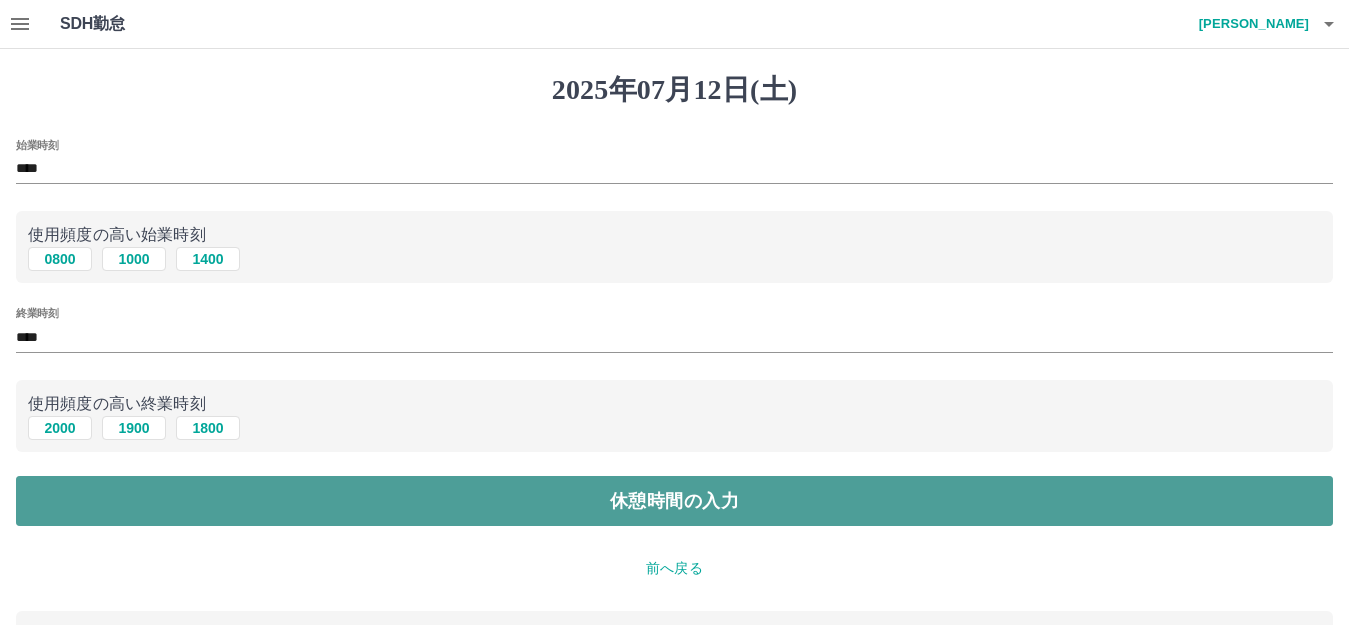 click on "休憩時間の入力" at bounding box center (674, 501) 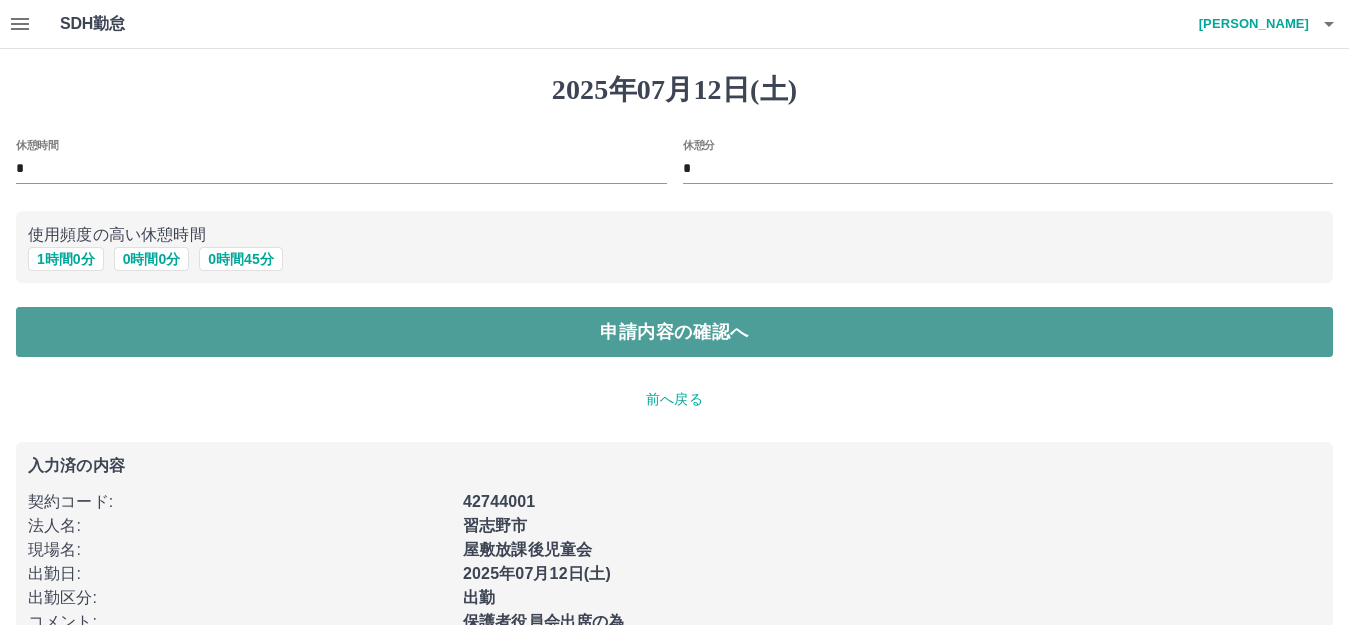click on "申請内容の確認へ" at bounding box center (674, 332) 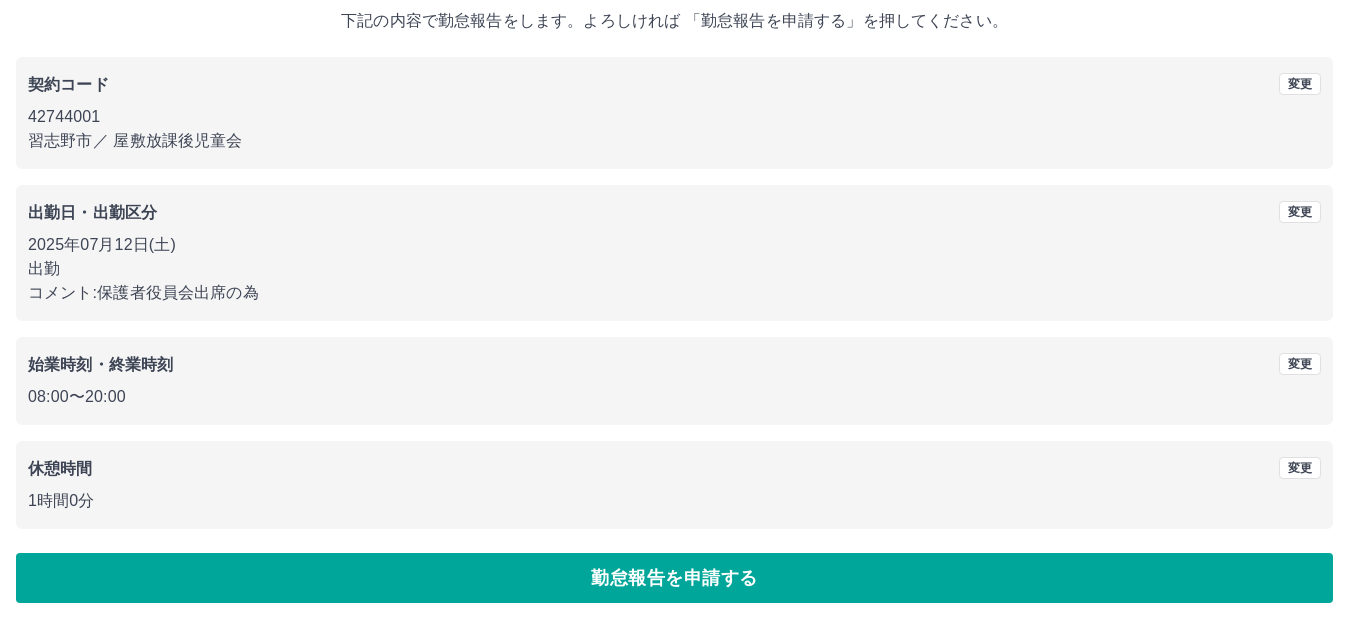 scroll, scrollTop: 124, scrollLeft: 0, axis: vertical 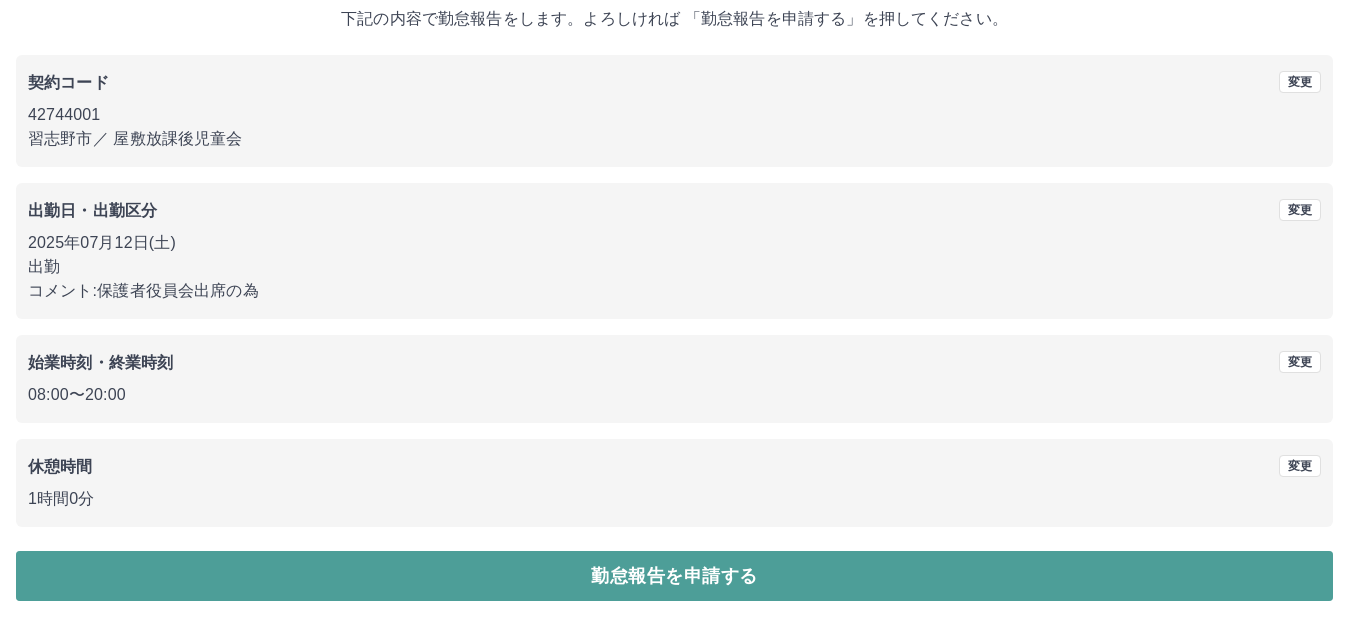 click on "勤怠報告を申請する" at bounding box center [674, 576] 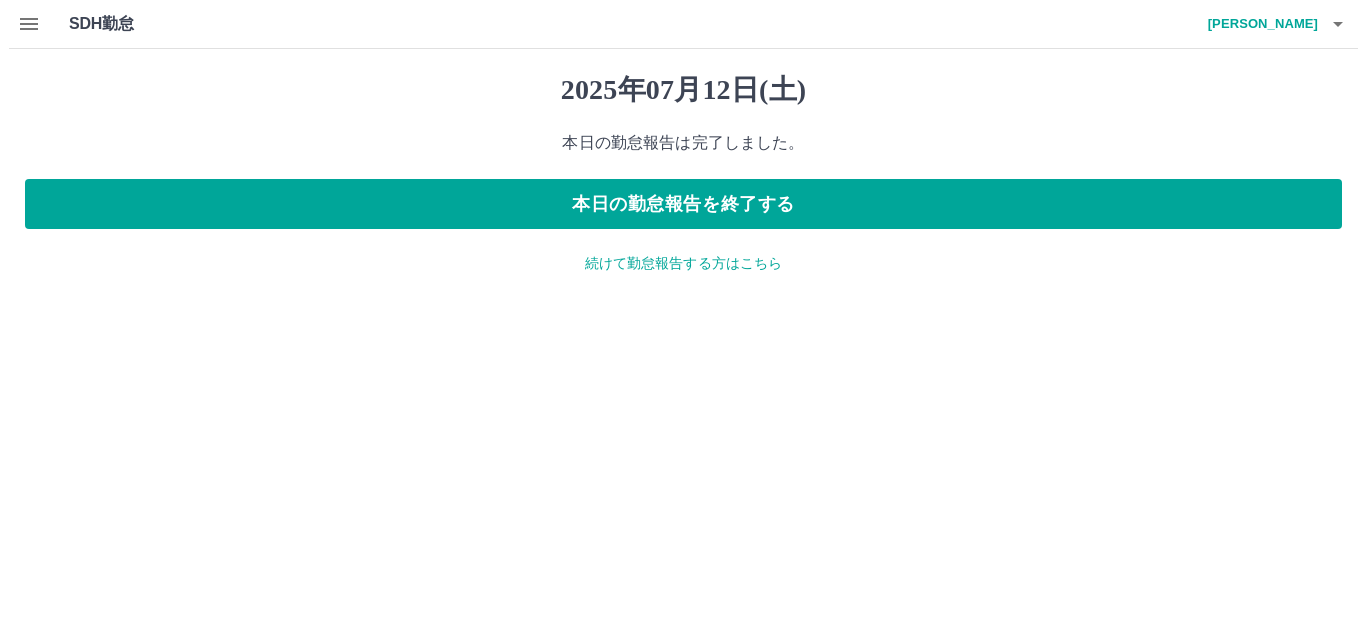 scroll, scrollTop: 0, scrollLeft: 0, axis: both 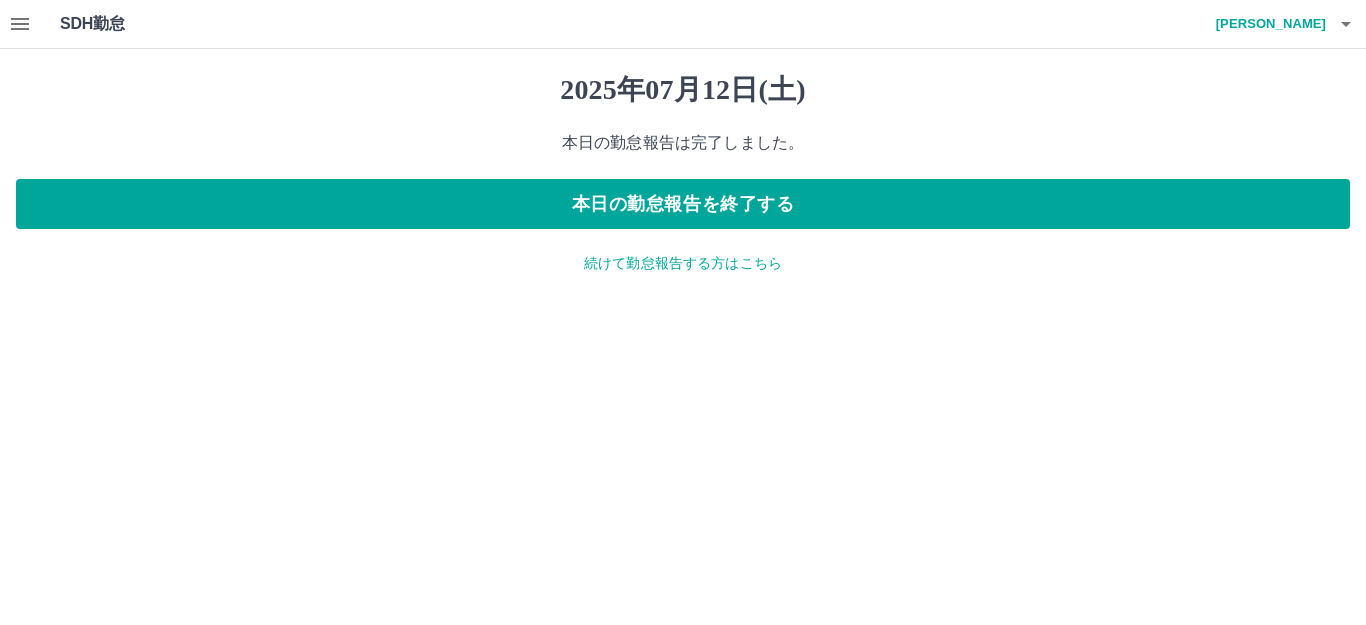 click on "続けて勤怠報告する方はこちら" at bounding box center [683, 263] 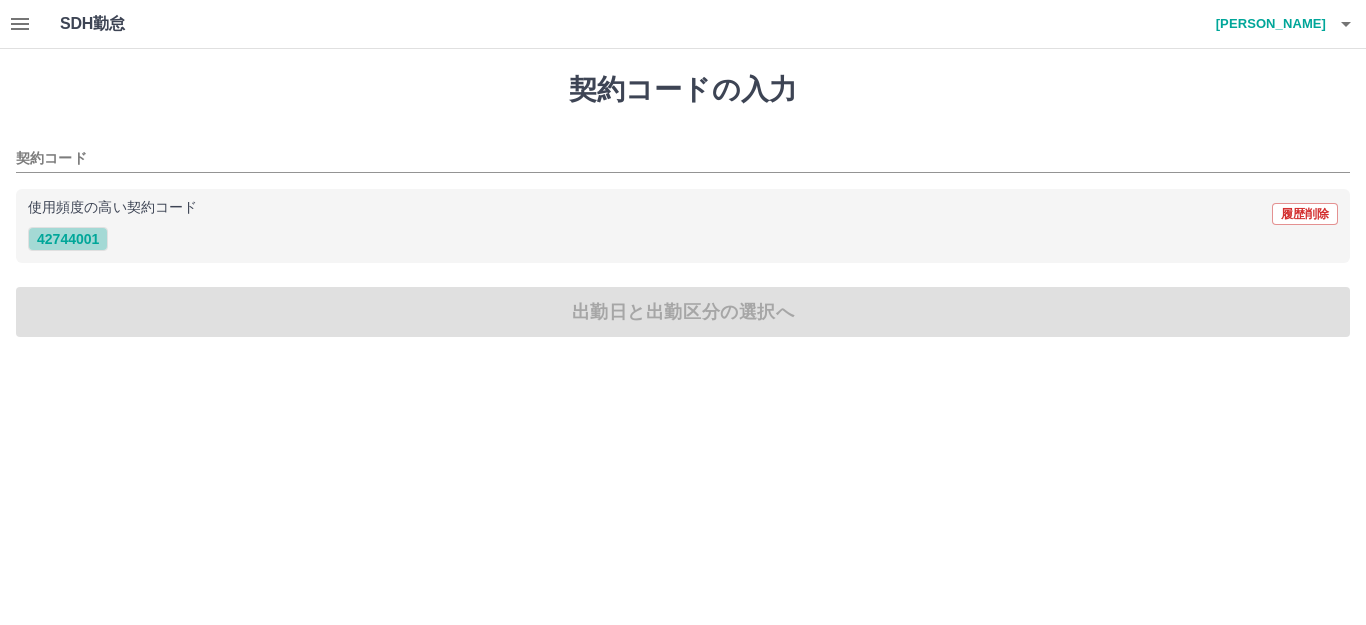 click on "42744001" at bounding box center [68, 239] 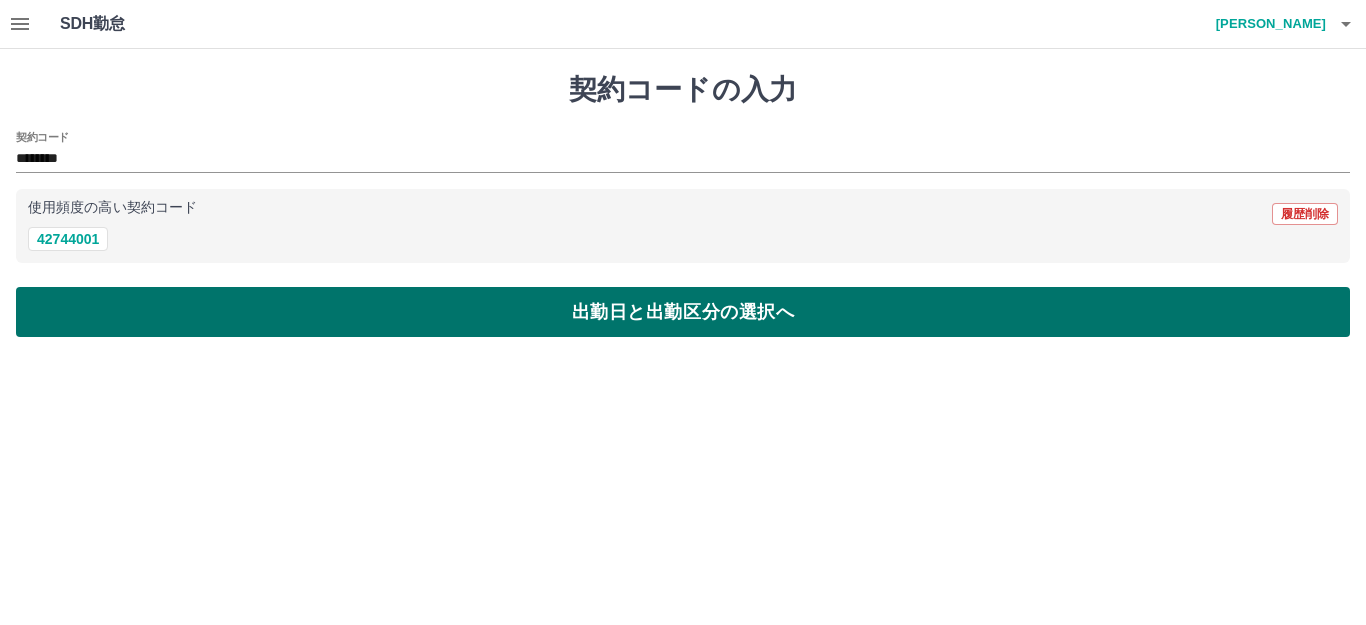 click on "出勤日と出勤区分の選択へ" at bounding box center [683, 312] 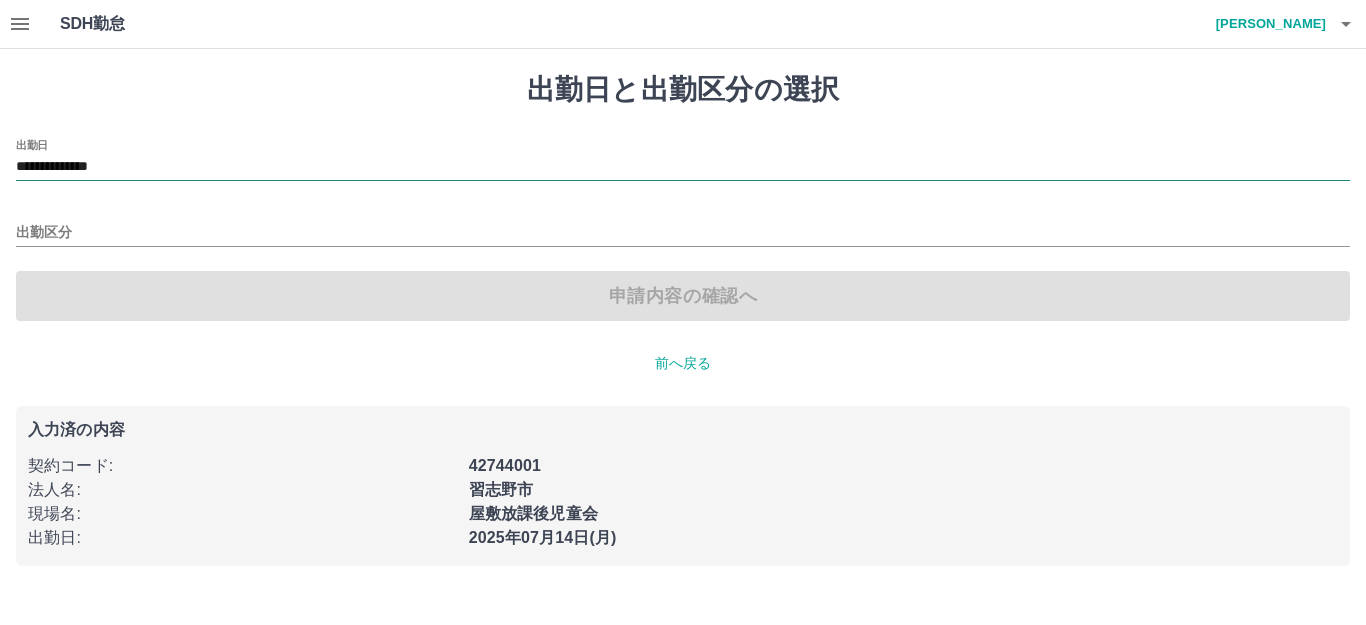 click on "**********" at bounding box center (683, 167) 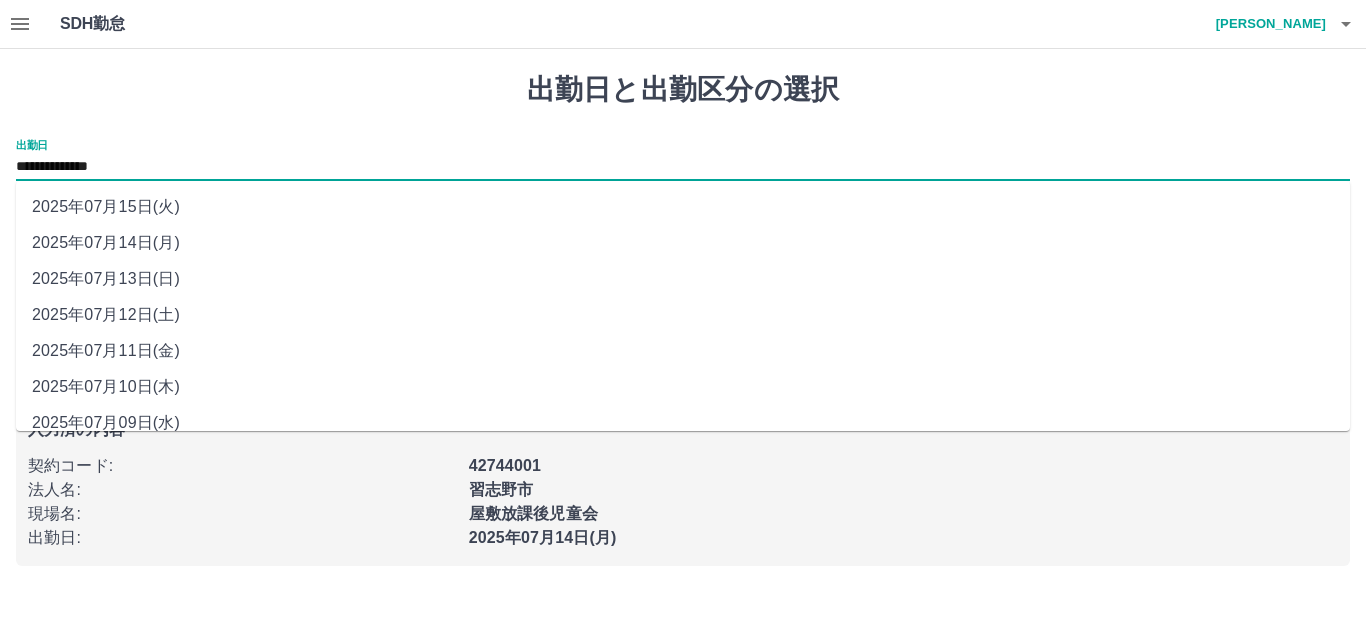 click on "2025年07月13日(日)" at bounding box center [683, 279] 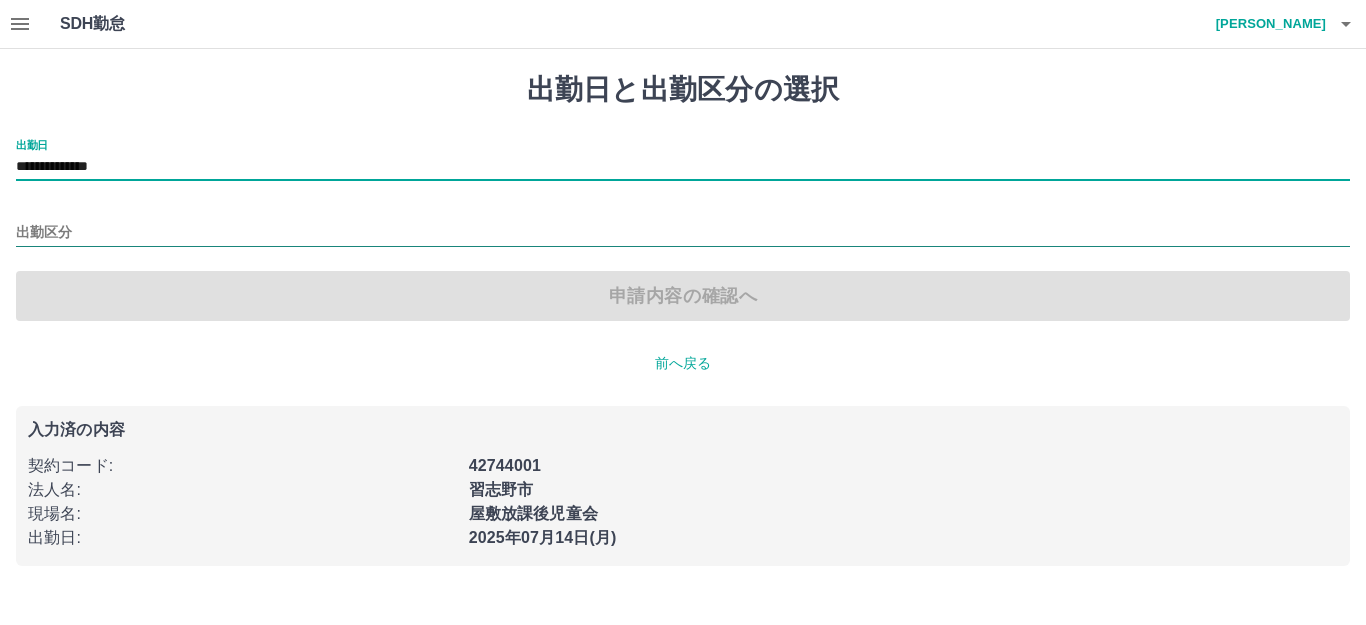 click on "出勤区分" at bounding box center (683, 233) 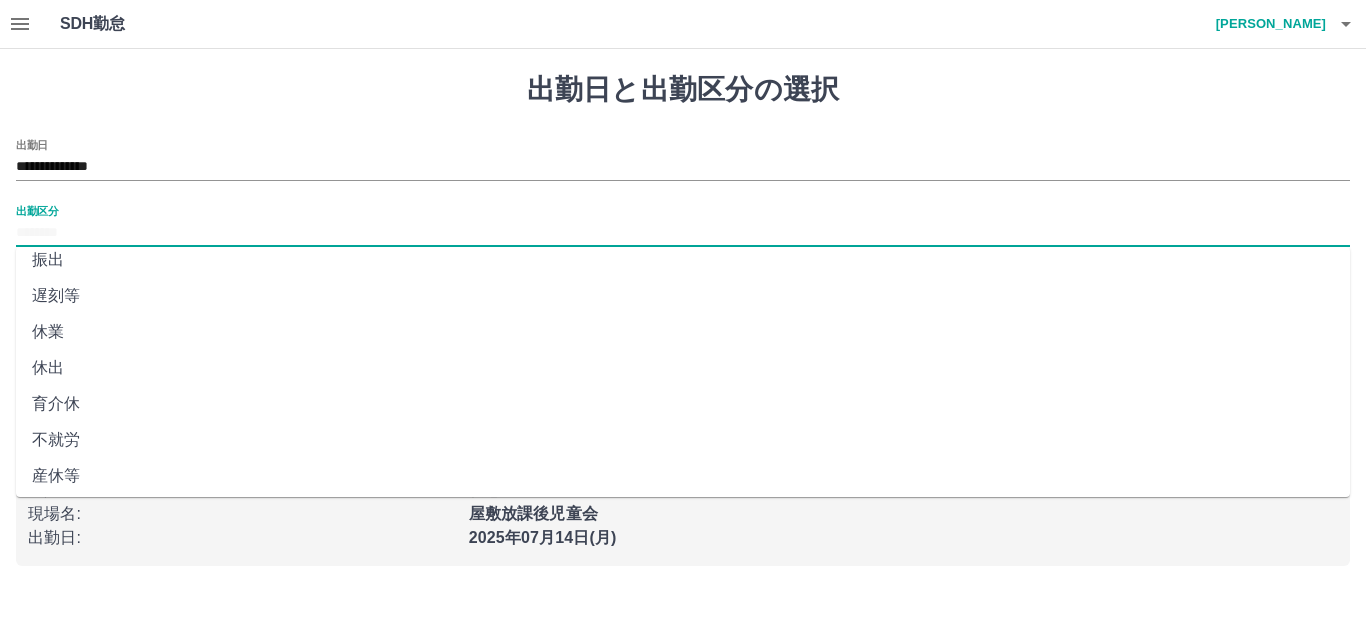 scroll, scrollTop: 414, scrollLeft: 0, axis: vertical 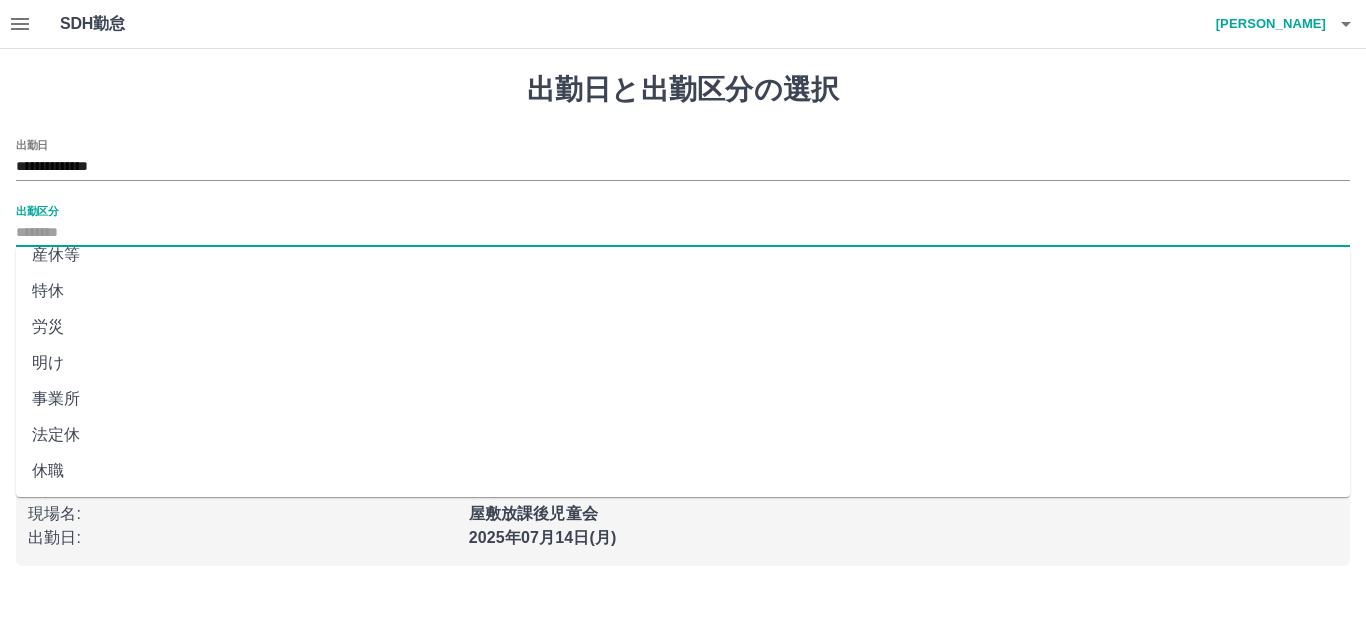 click on "法定休" at bounding box center [683, 435] 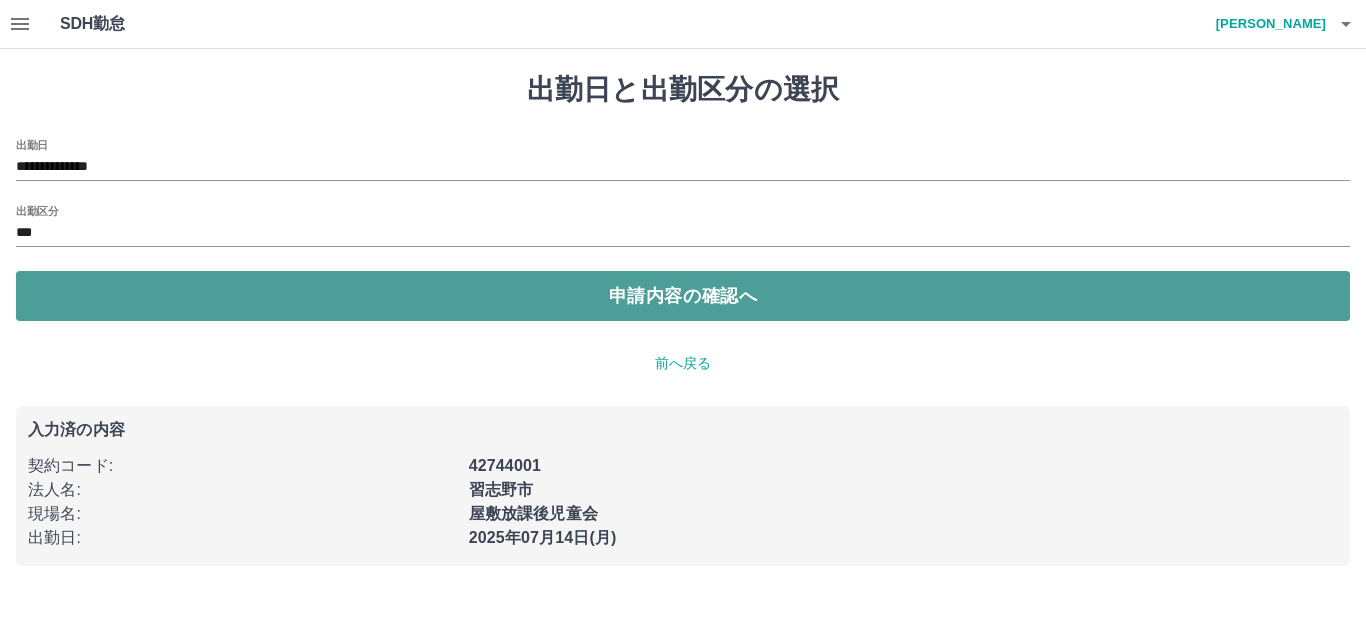 click on "申請内容の確認へ" at bounding box center [683, 296] 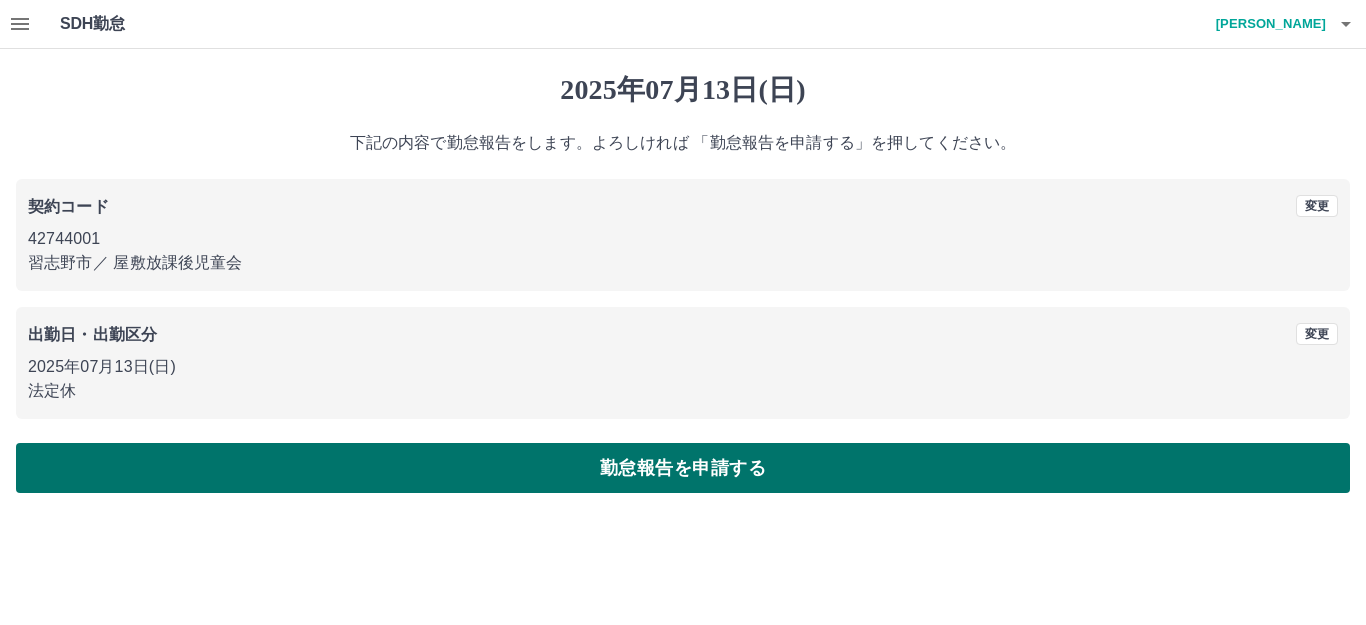 click on "勤怠報告を申請する" at bounding box center [683, 468] 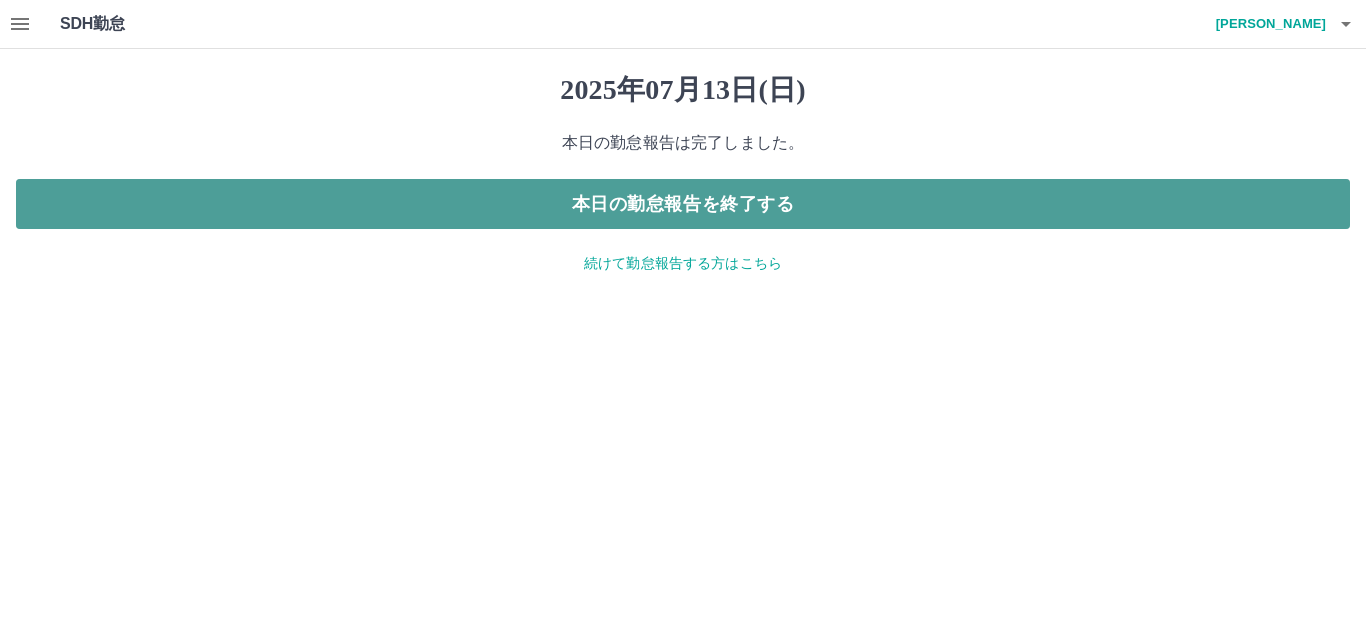 click on "本日の勤怠報告を終了する" at bounding box center (683, 204) 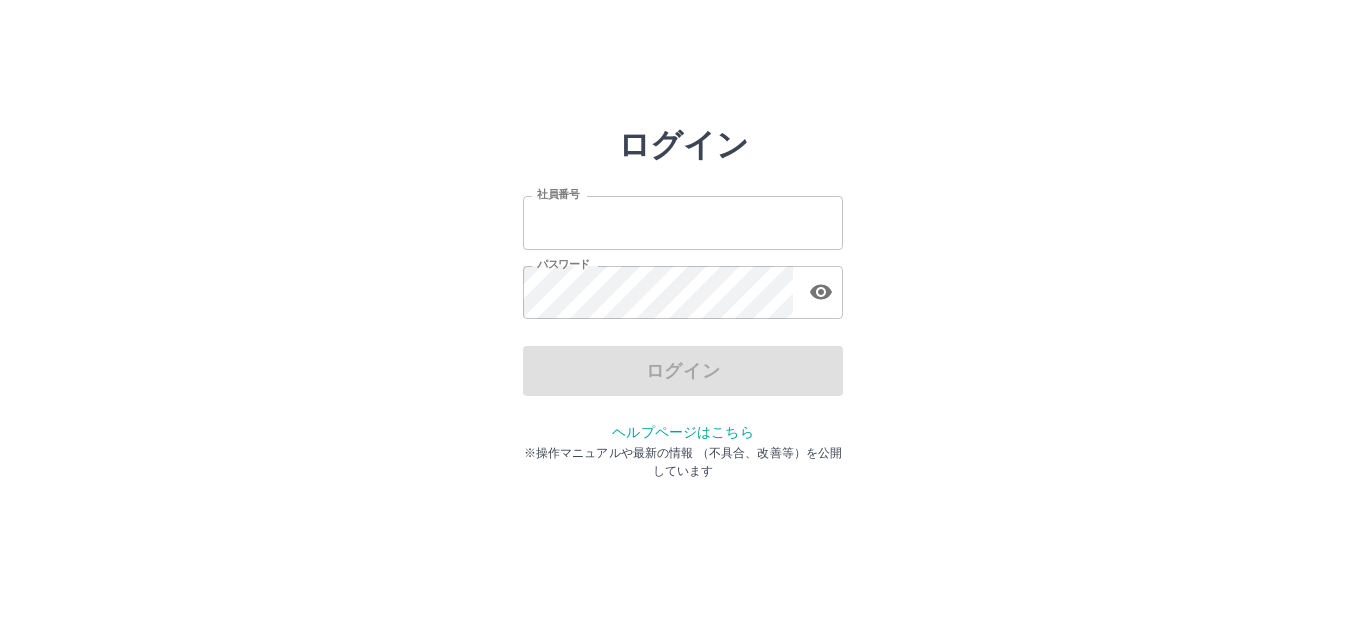 scroll, scrollTop: 0, scrollLeft: 0, axis: both 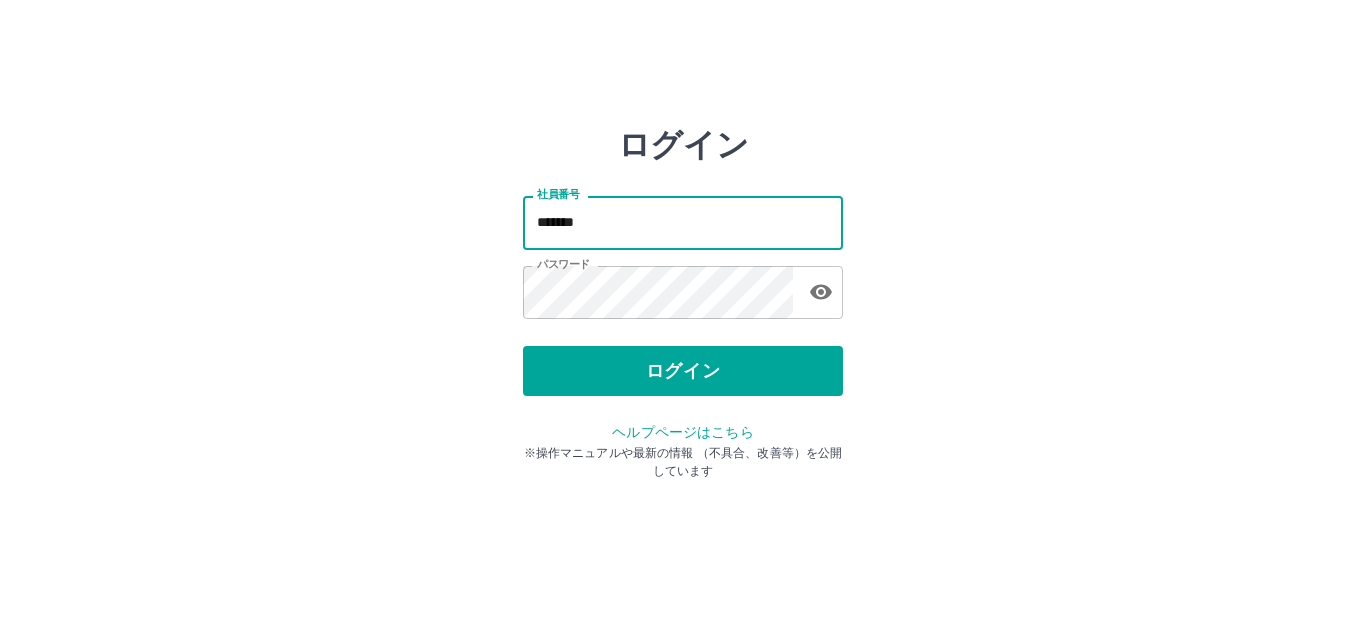 click on "*******" at bounding box center (683, 222) 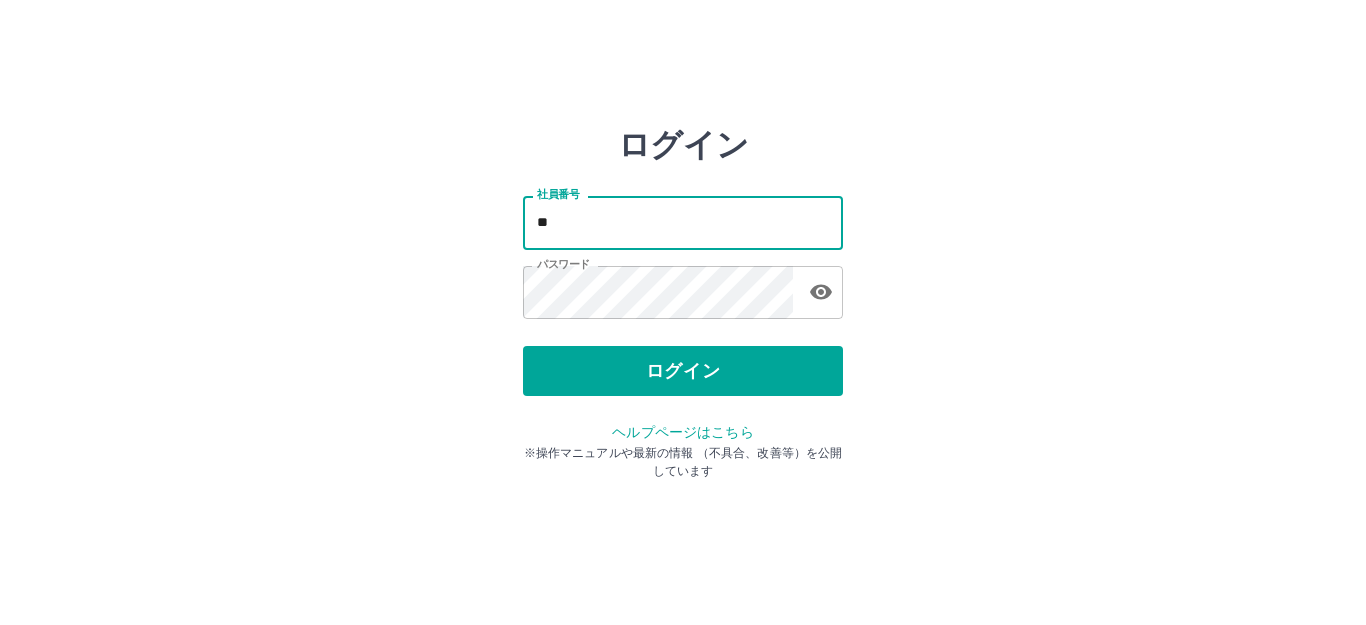 type on "*" 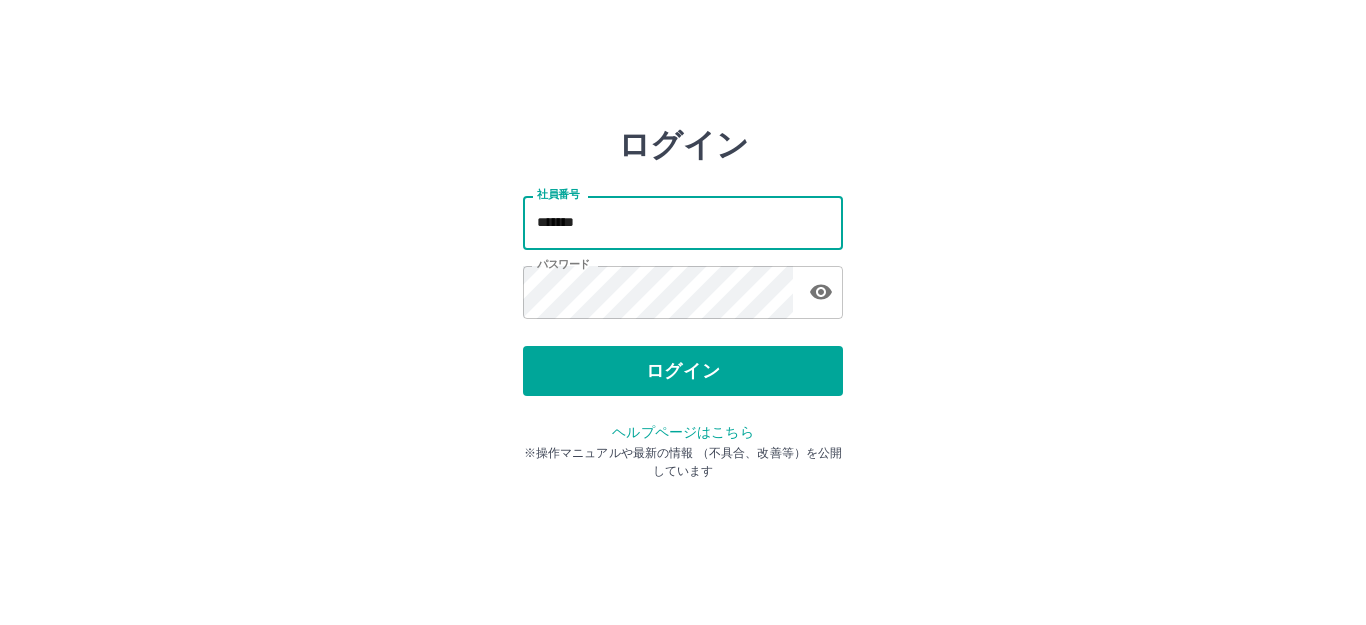 type on "*******" 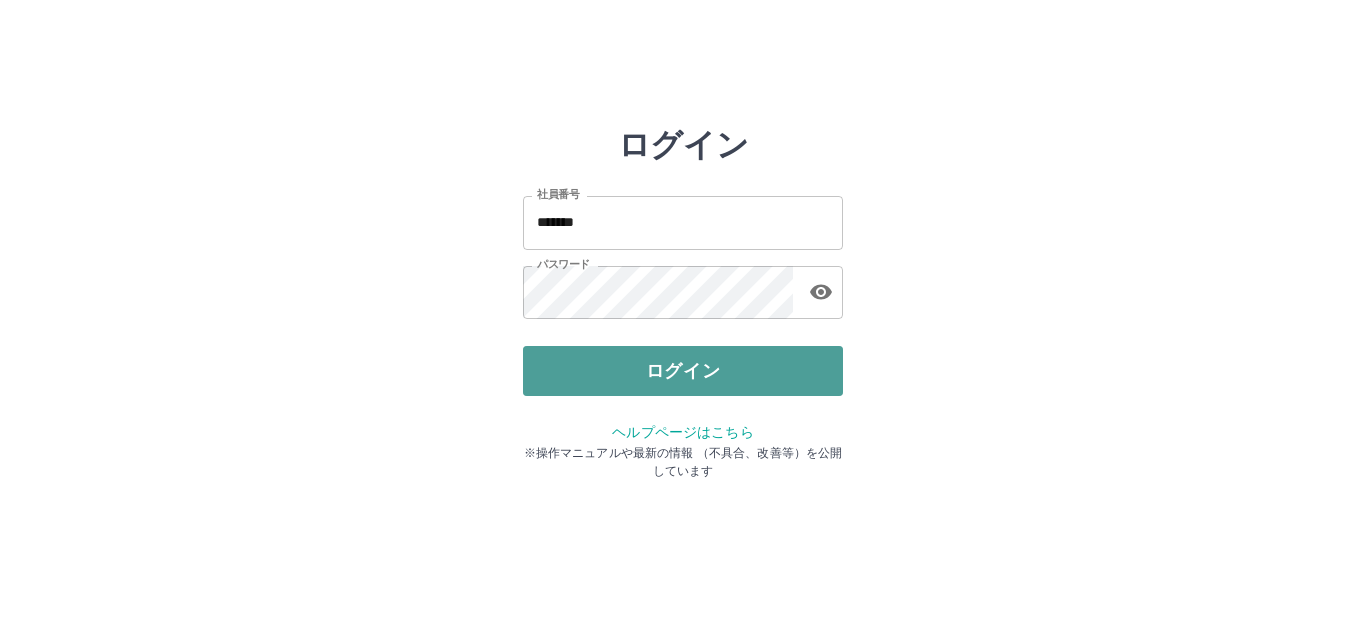 click on "ログイン" at bounding box center [683, 371] 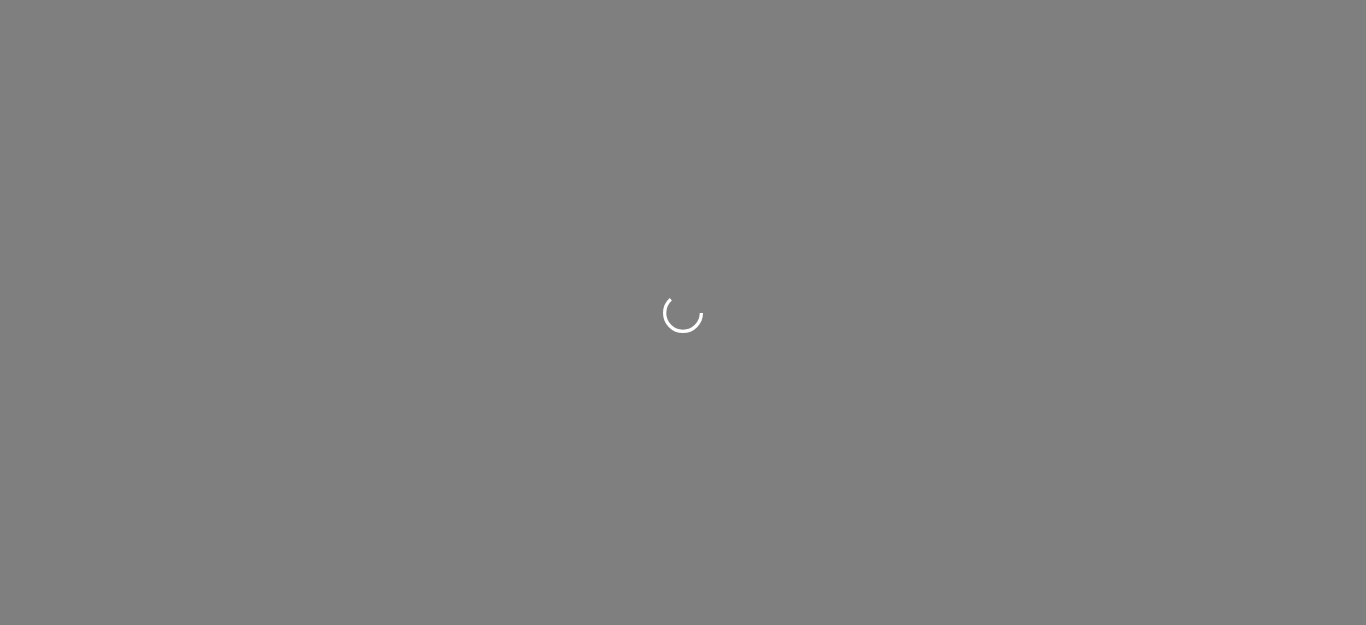scroll, scrollTop: 0, scrollLeft: 0, axis: both 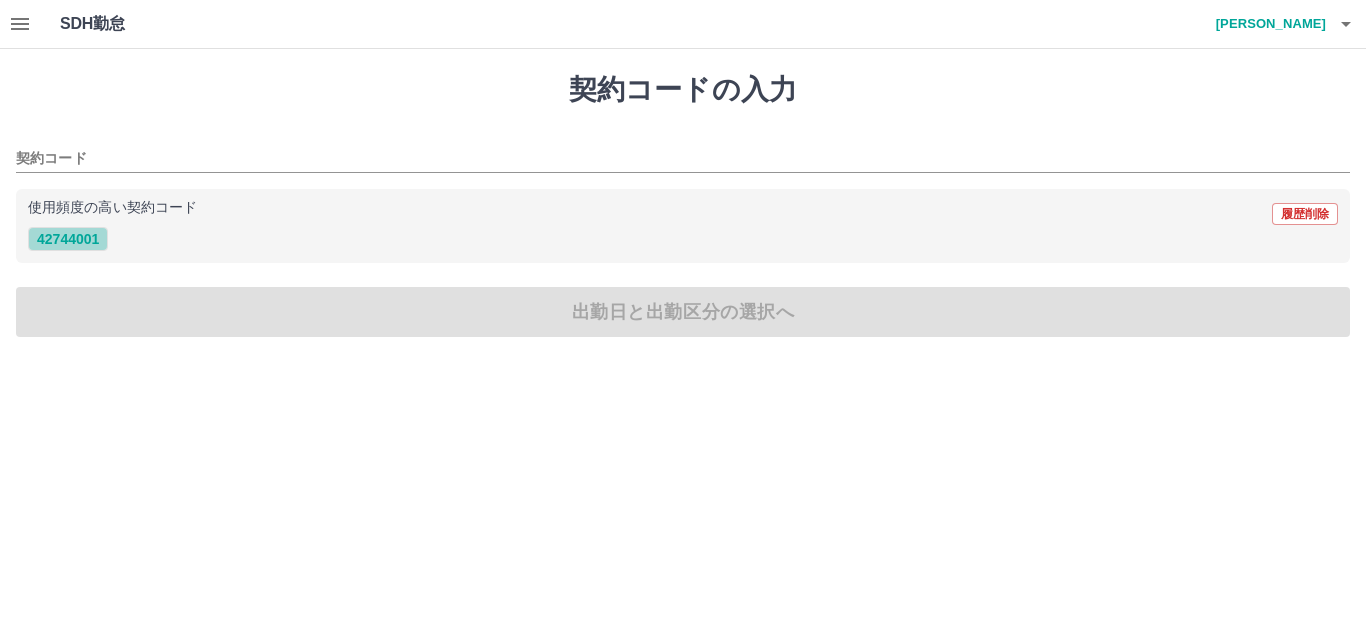 click on "42744001" at bounding box center (68, 239) 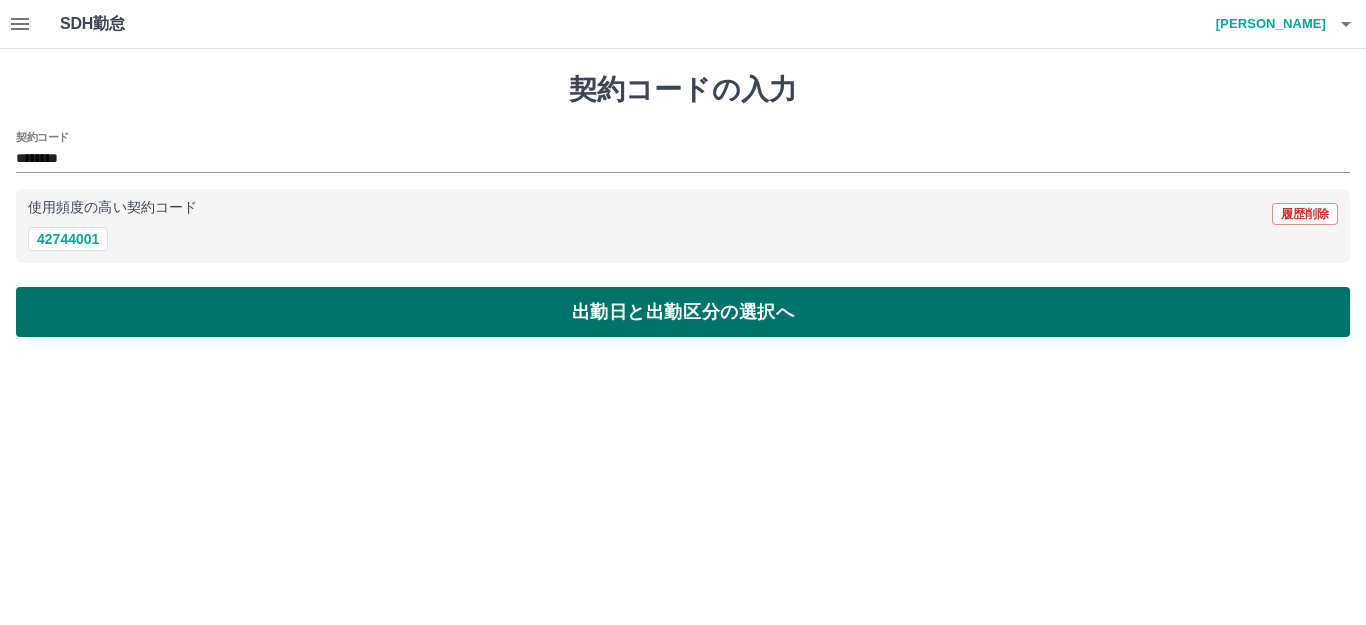 click on "出勤日と出勤区分の選択へ" at bounding box center [683, 312] 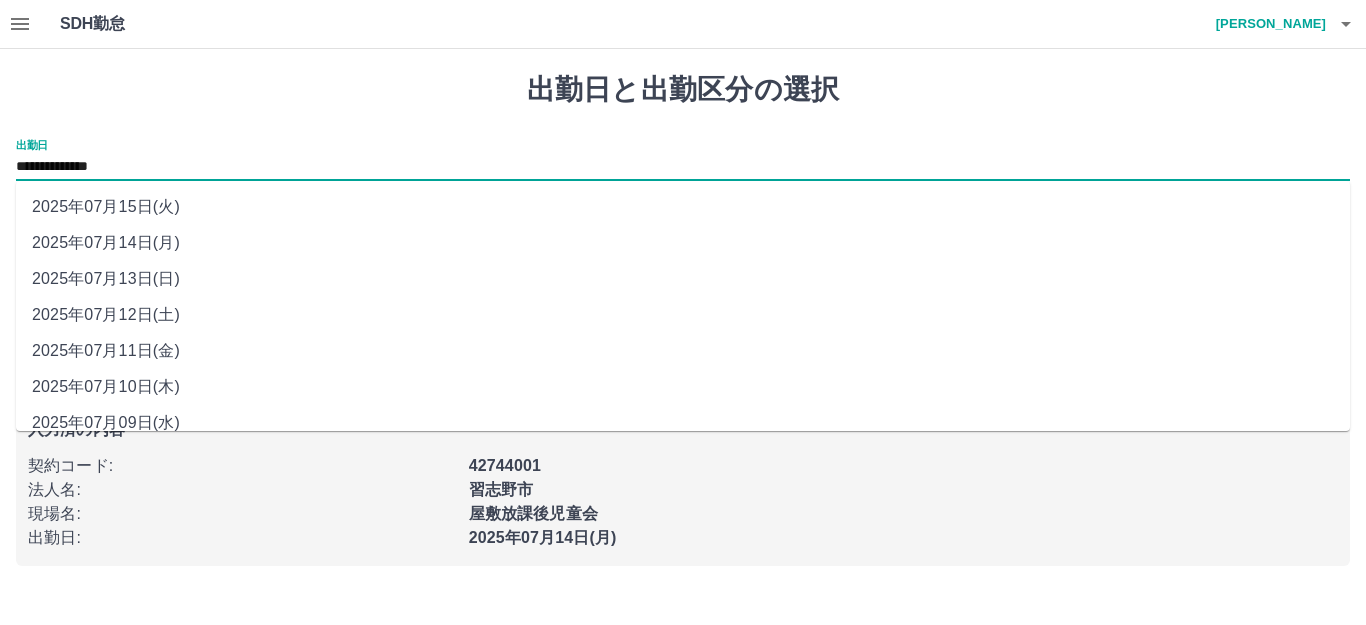 click on "**********" at bounding box center (683, 167) 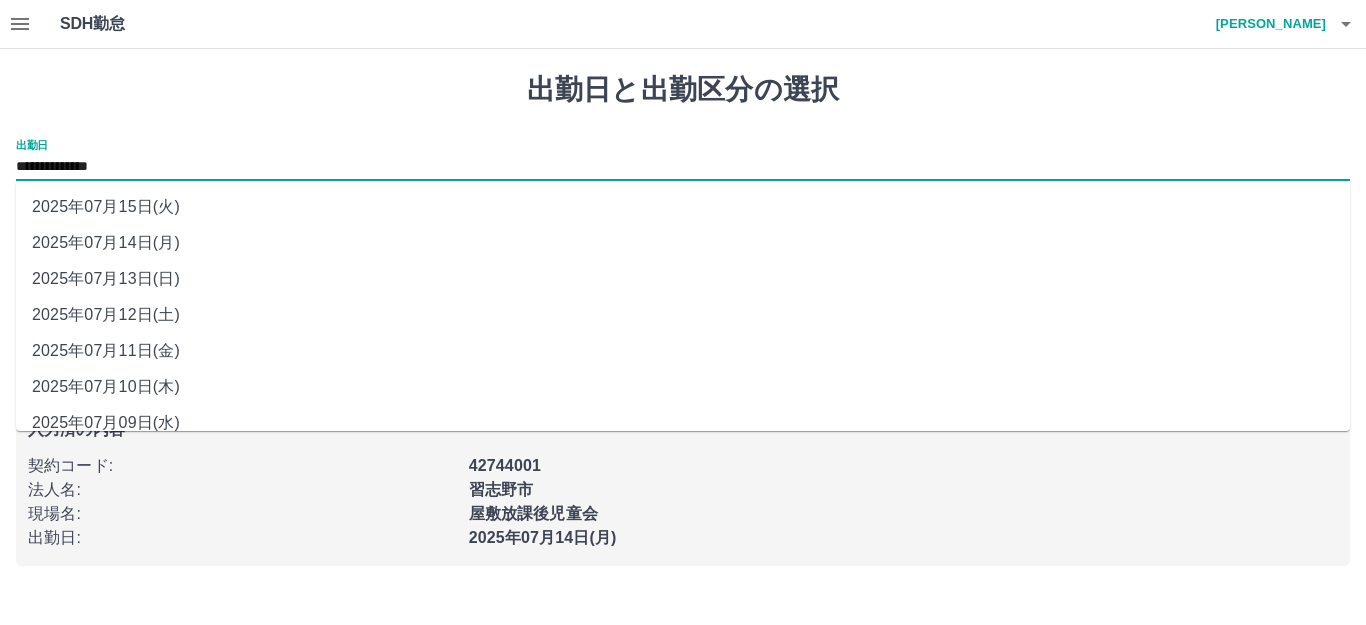 scroll, scrollTop: 90, scrollLeft: 0, axis: vertical 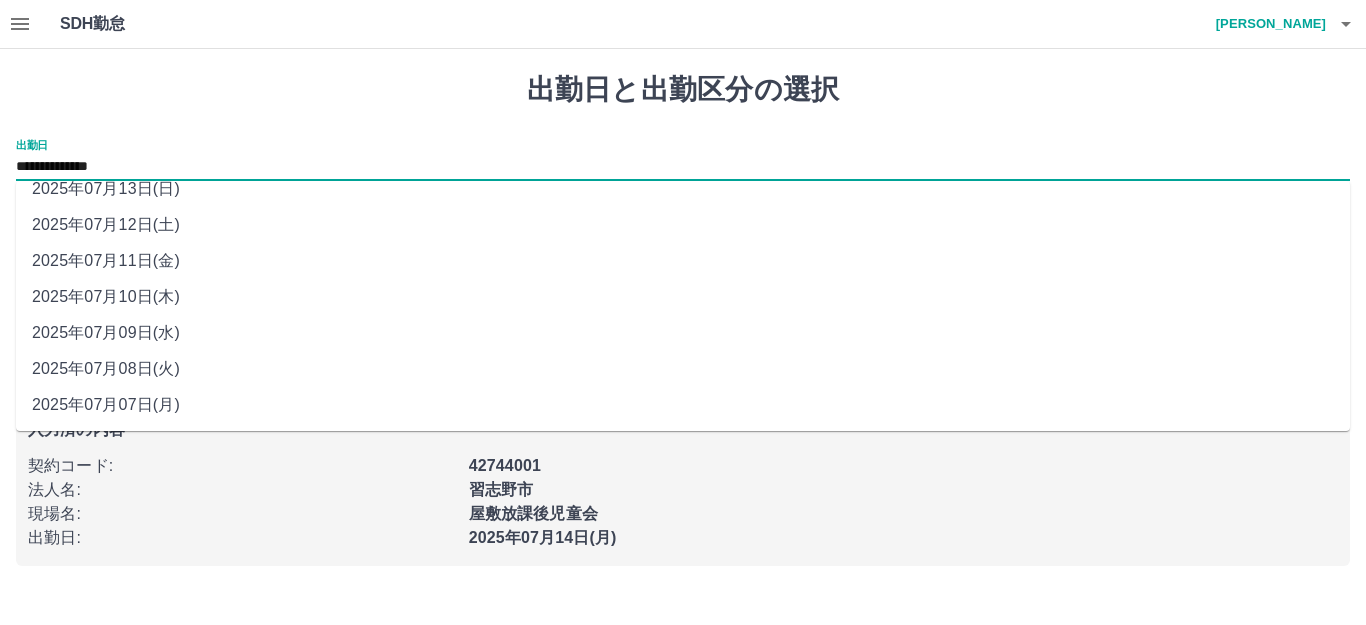 click on "2025年07月09日(水)" at bounding box center (683, 333) 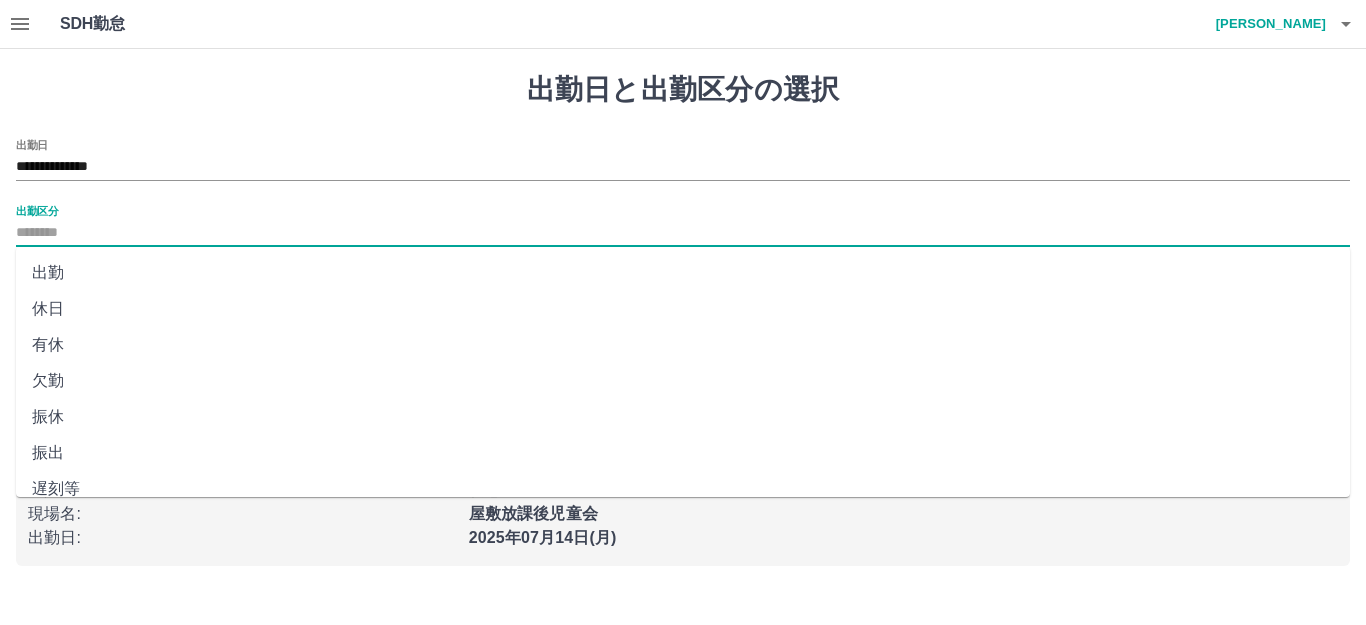 click on "出勤区分" at bounding box center [683, 233] 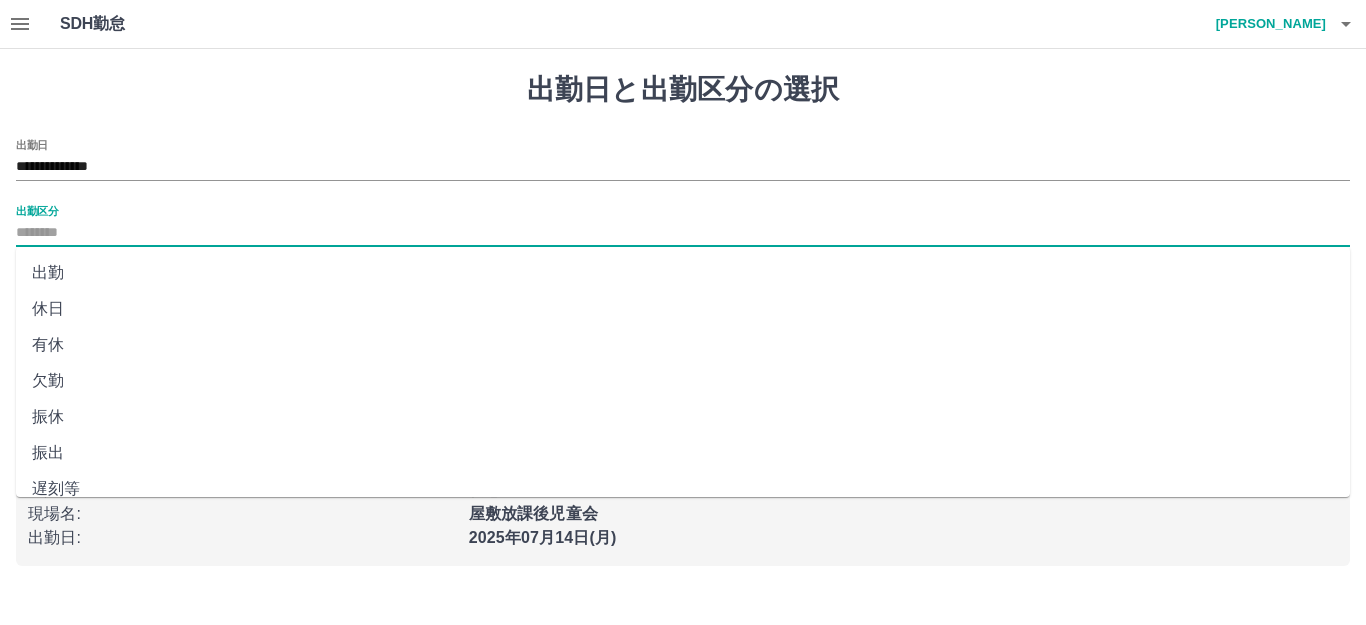 click on "休日" at bounding box center [683, 309] 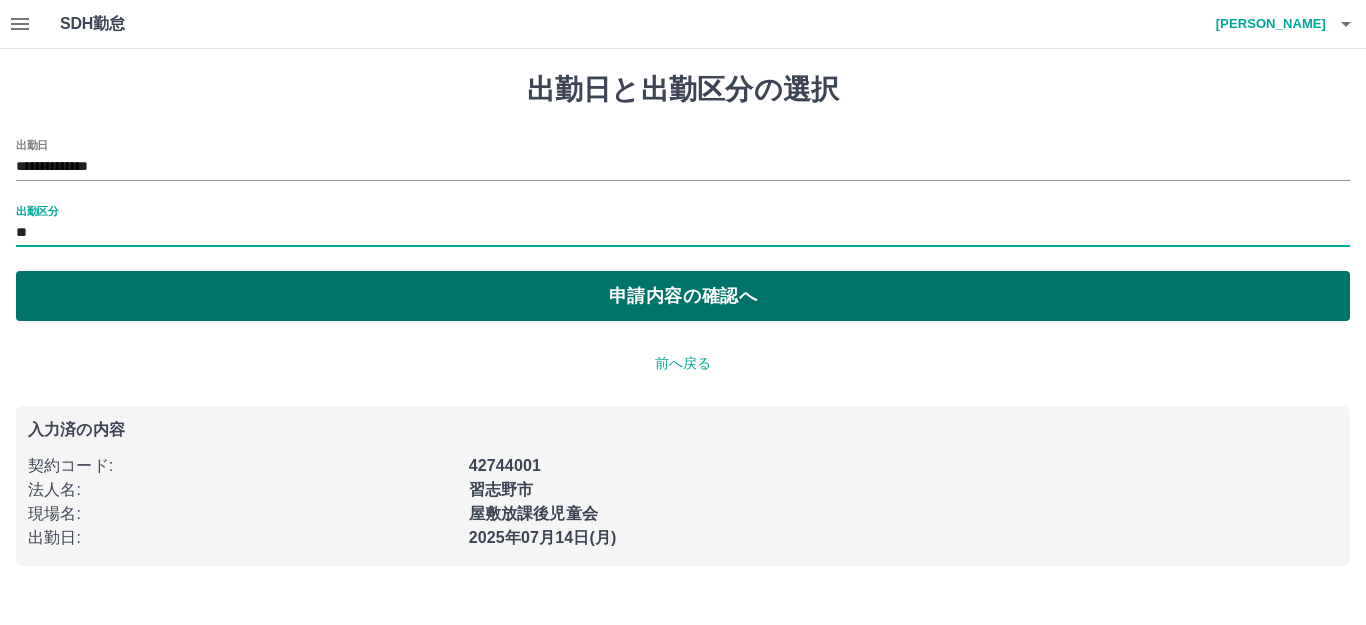 click on "申請内容の確認へ" at bounding box center [683, 296] 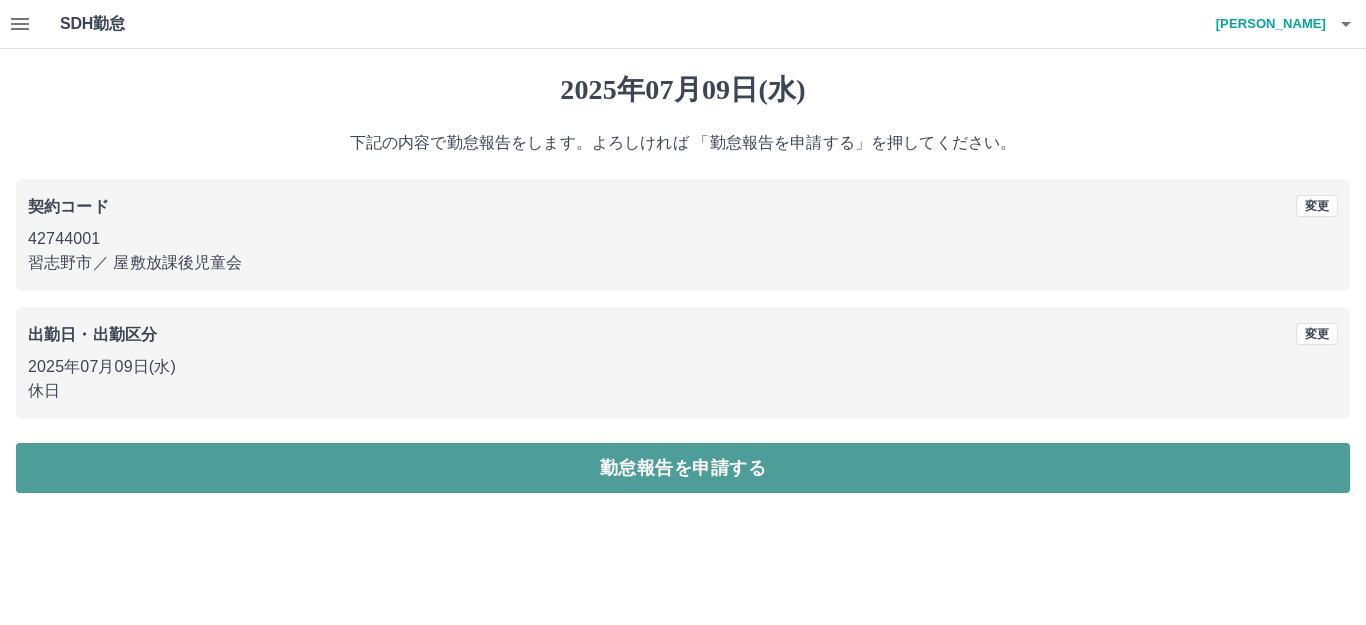 click on "勤怠報告を申請する" at bounding box center [683, 468] 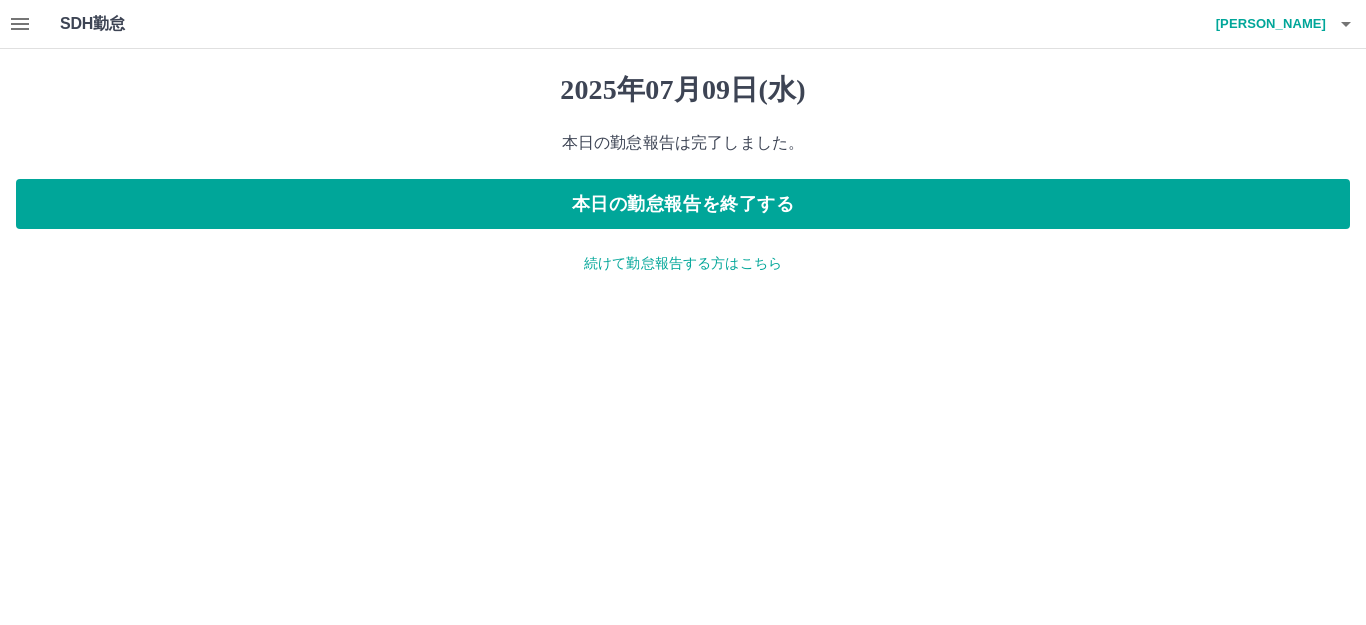 click on "続けて勤怠報告する方はこちら" at bounding box center [683, 263] 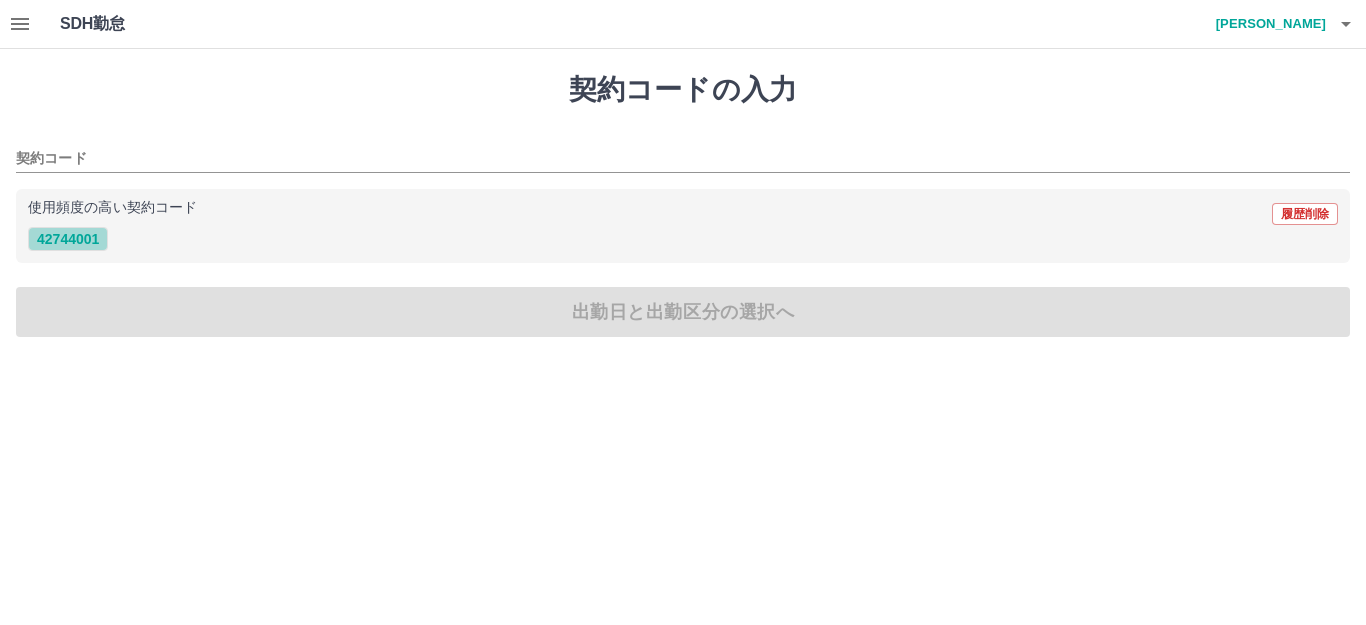 click on "42744001" at bounding box center (68, 239) 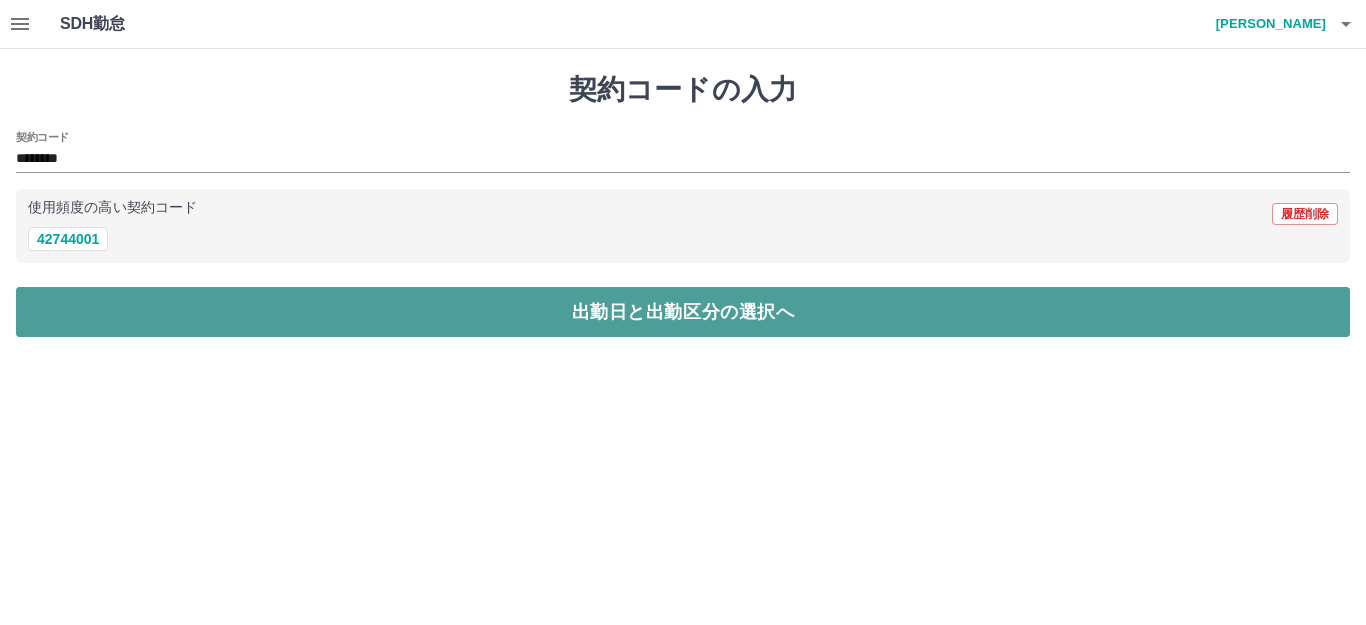 click on "出勤日と出勤区分の選択へ" at bounding box center [683, 312] 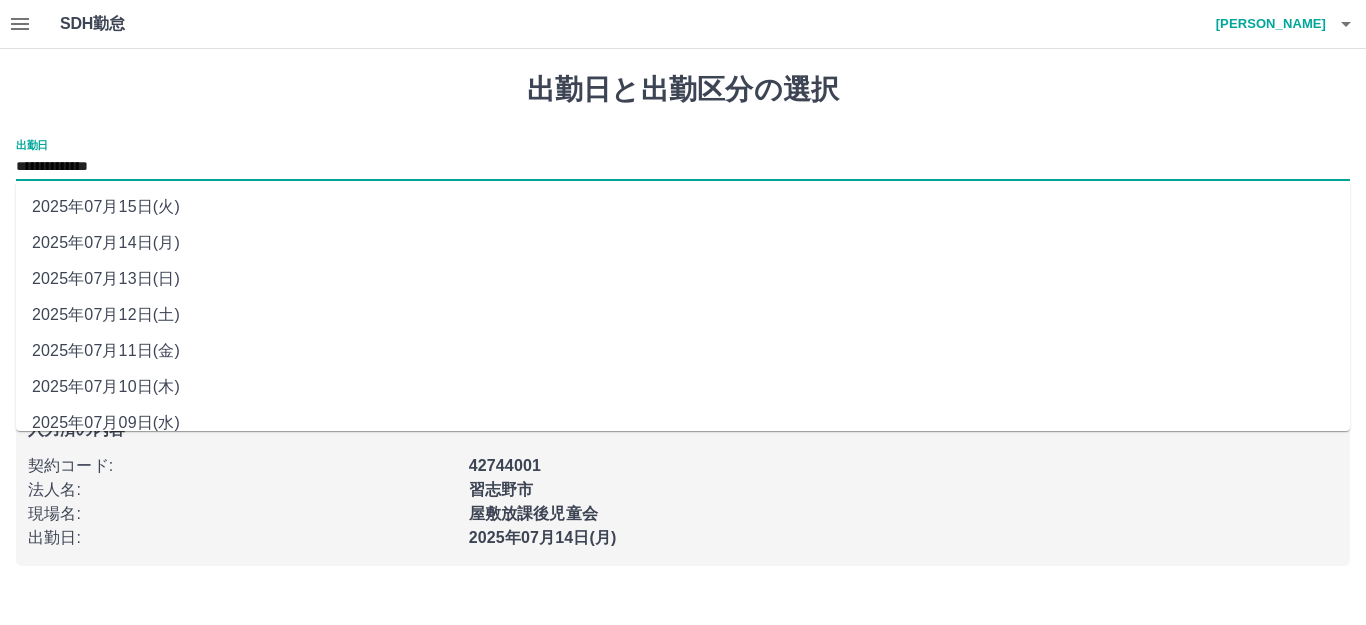 click on "**********" at bounding box center [683, 167] 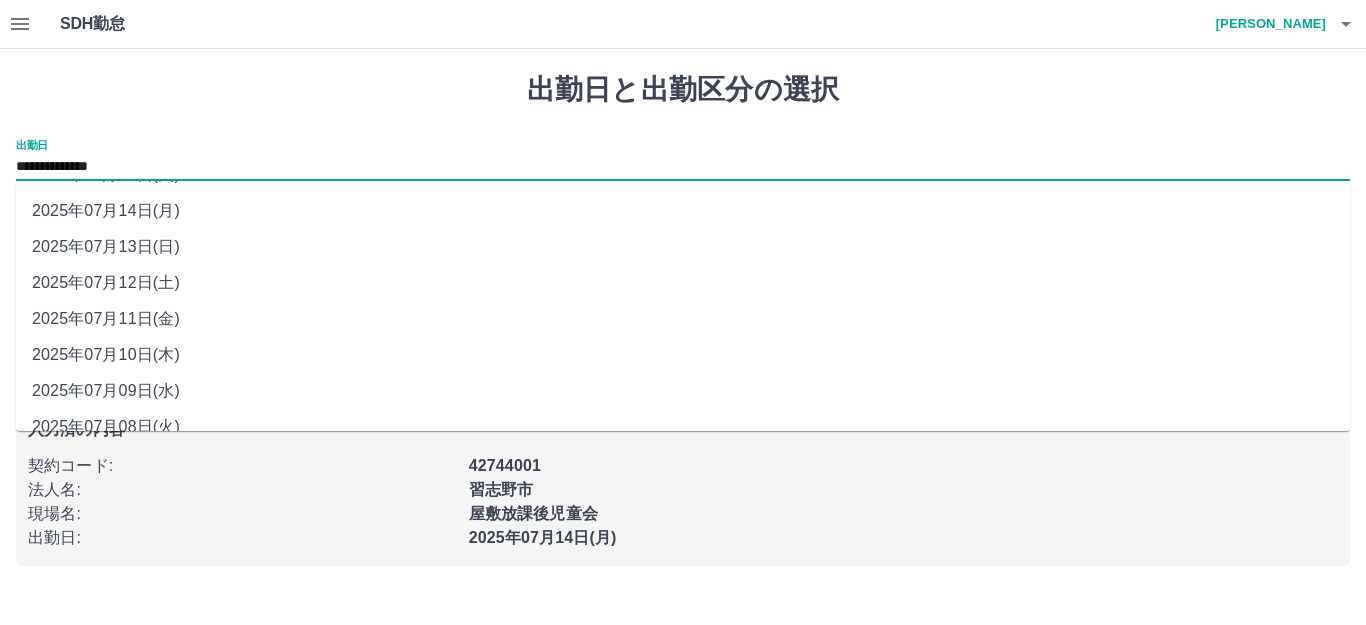 scroll, scrollTop: 0, scrollLeft: 0, axis: both 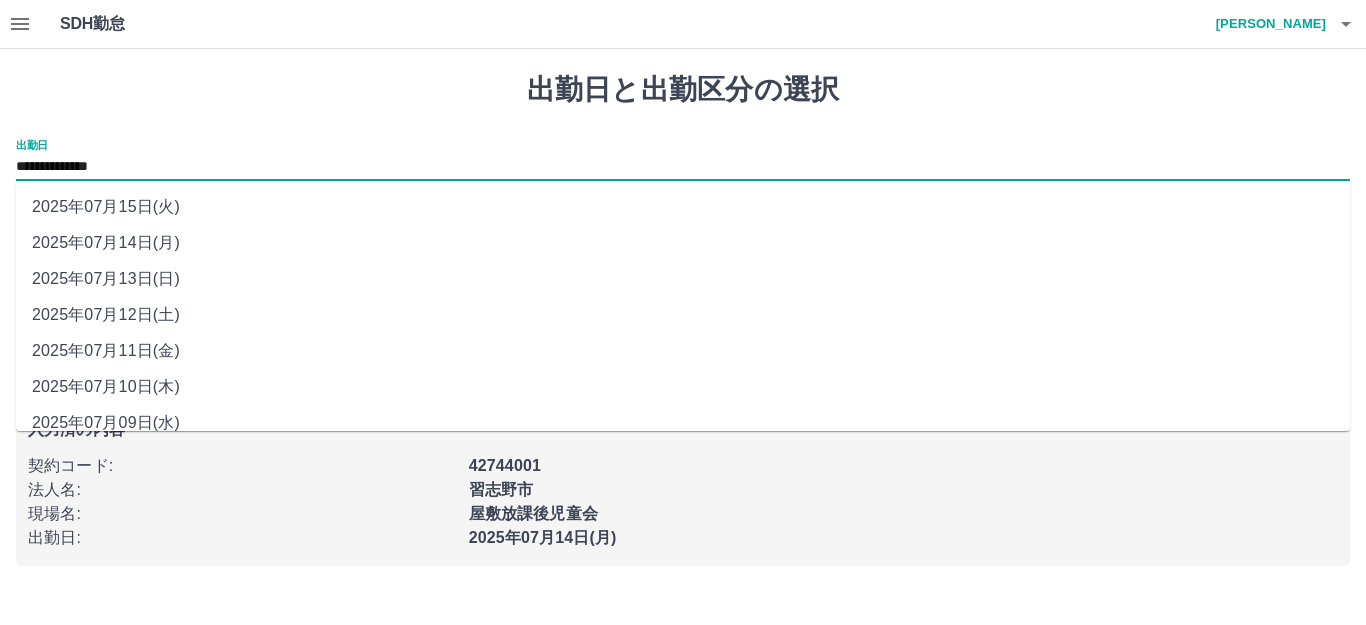 click on "2025年07月10日(木)" at bounding box center (683, 387) 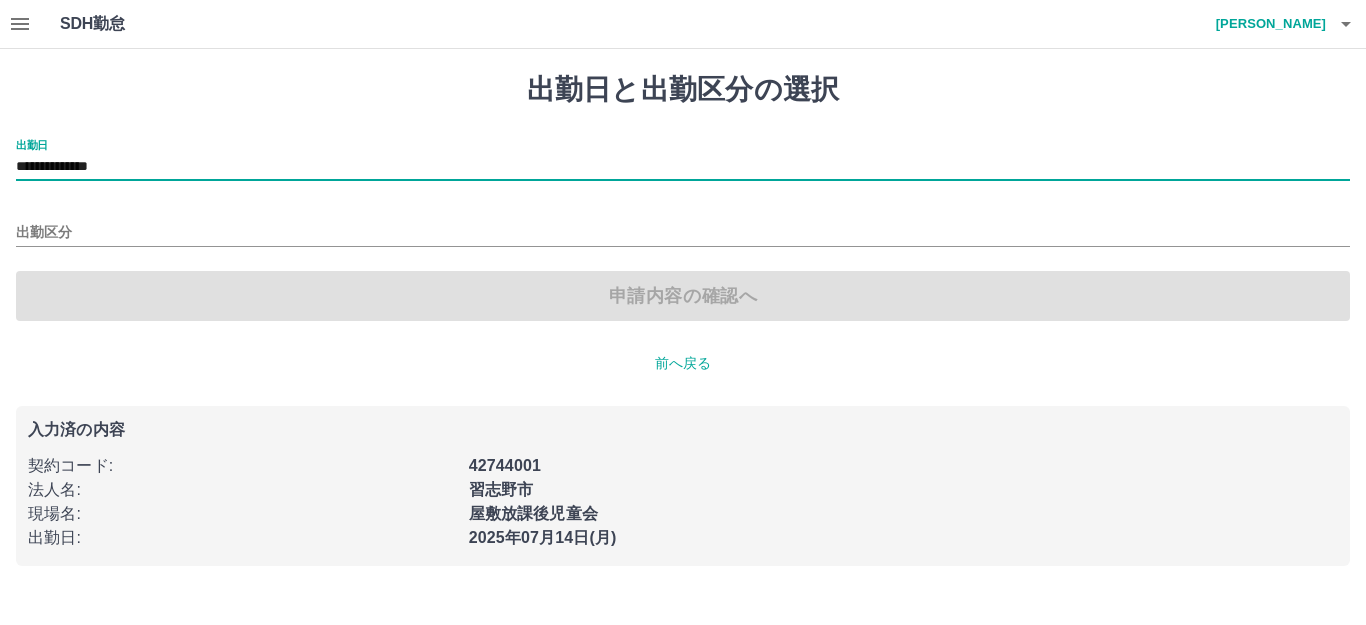type on "**********" 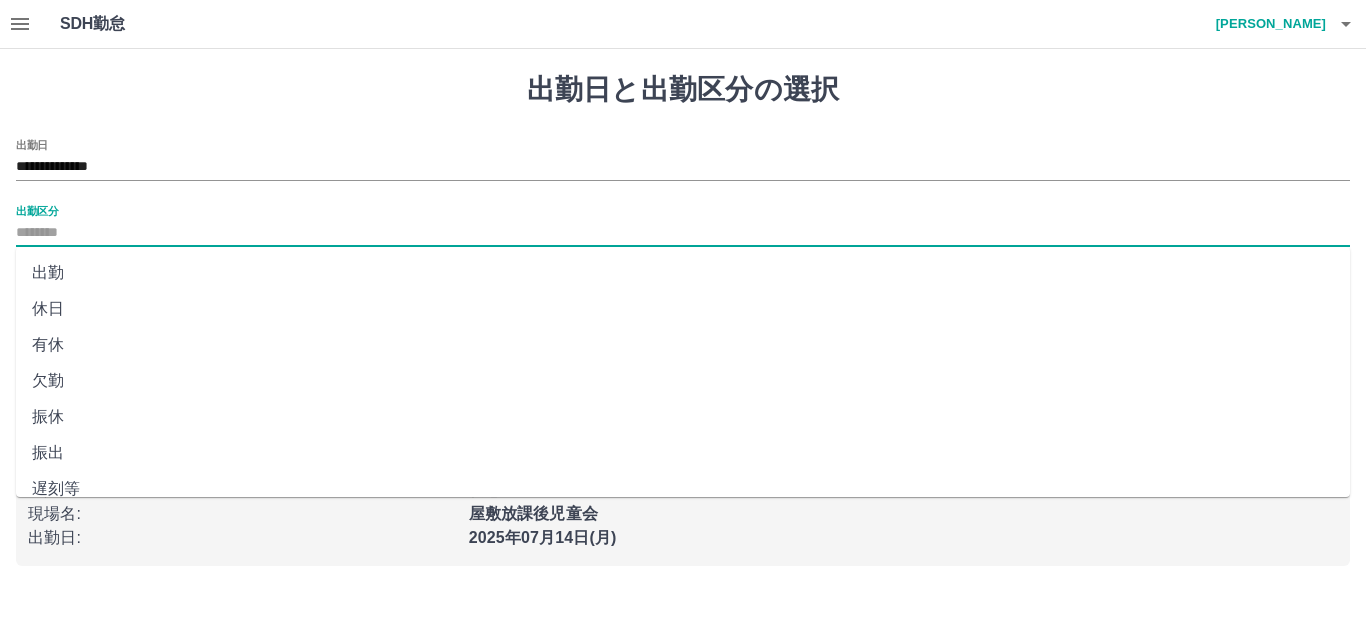 click on "出勤区分" at bounding box center [683, 233] 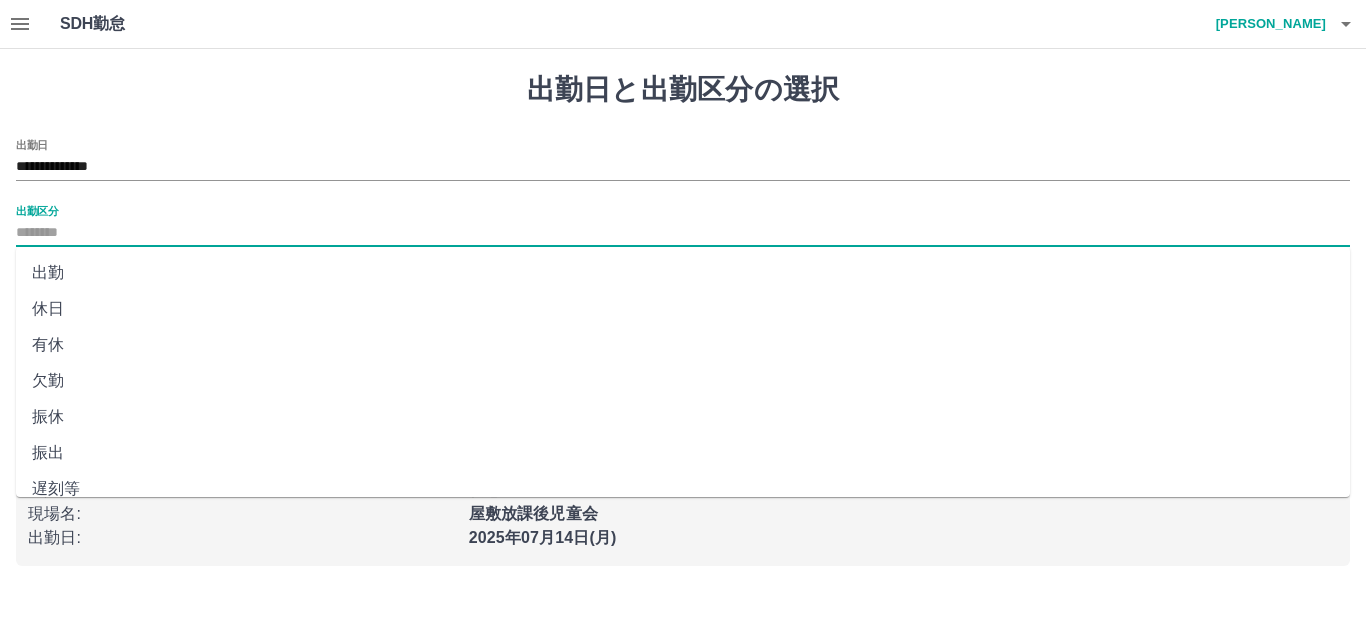 click on "休日" at bounding box center (683, 309) 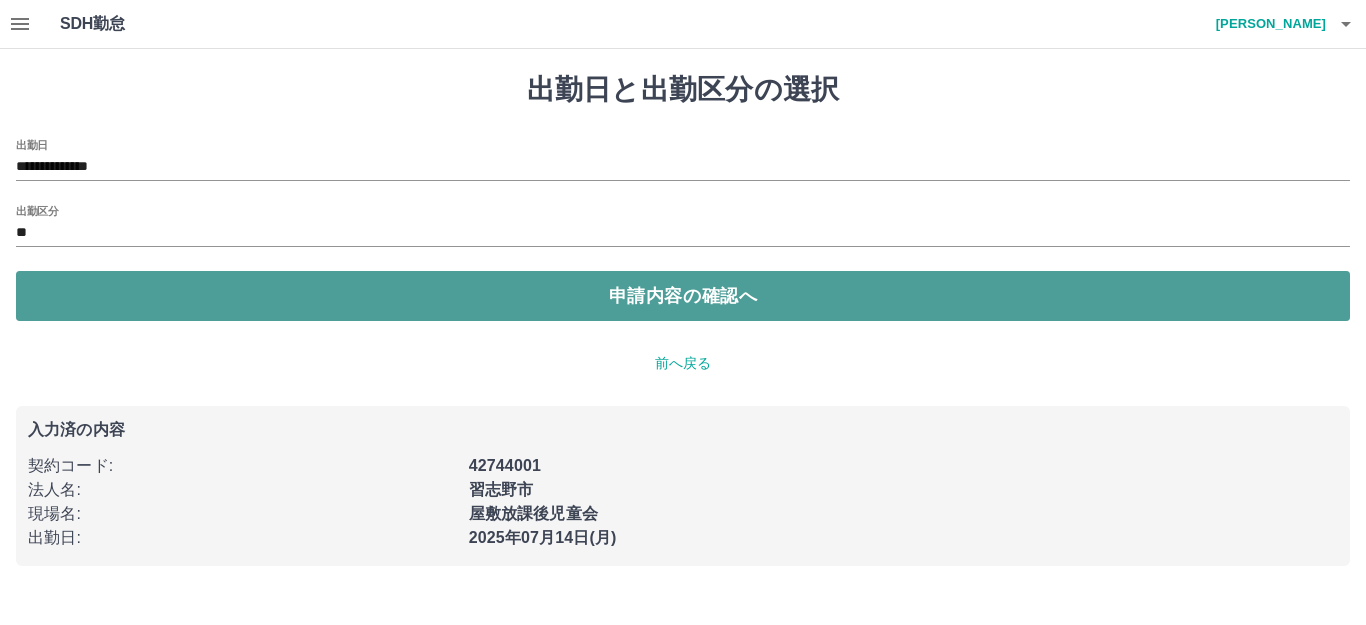 click on "申請内容の確認へ" at bounding box center (683, 296) 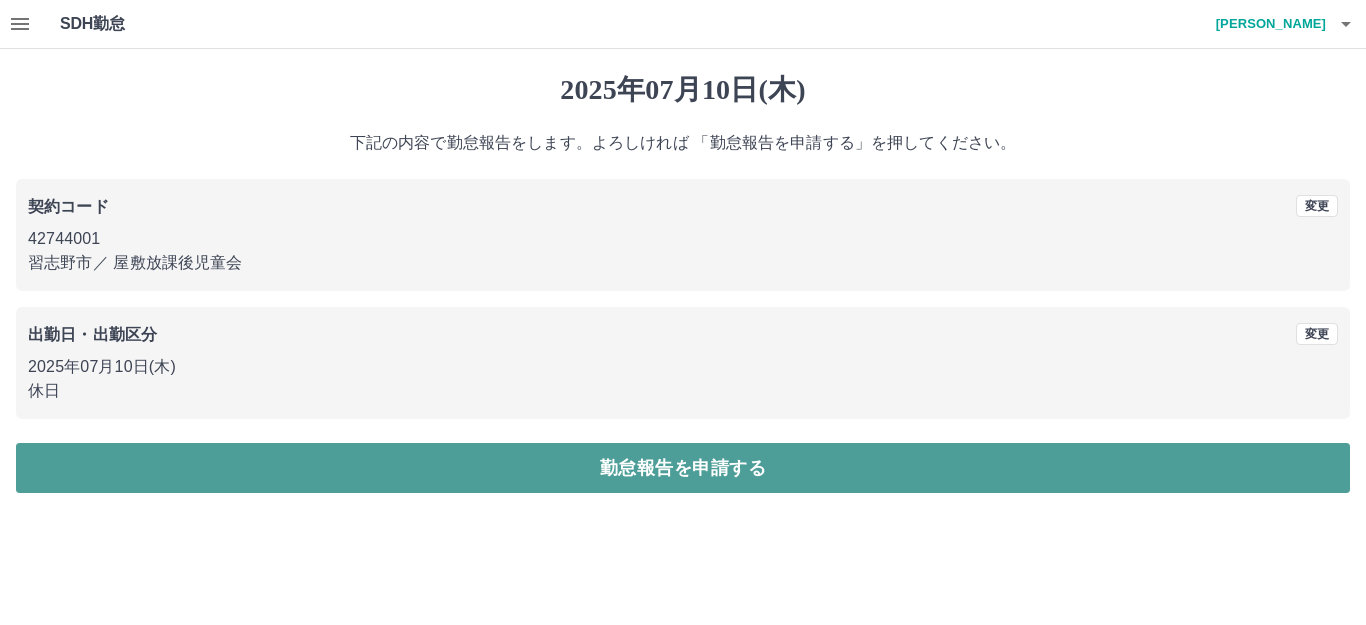 click on "勤怠報告を申請する" at bounding box center [683, 468] 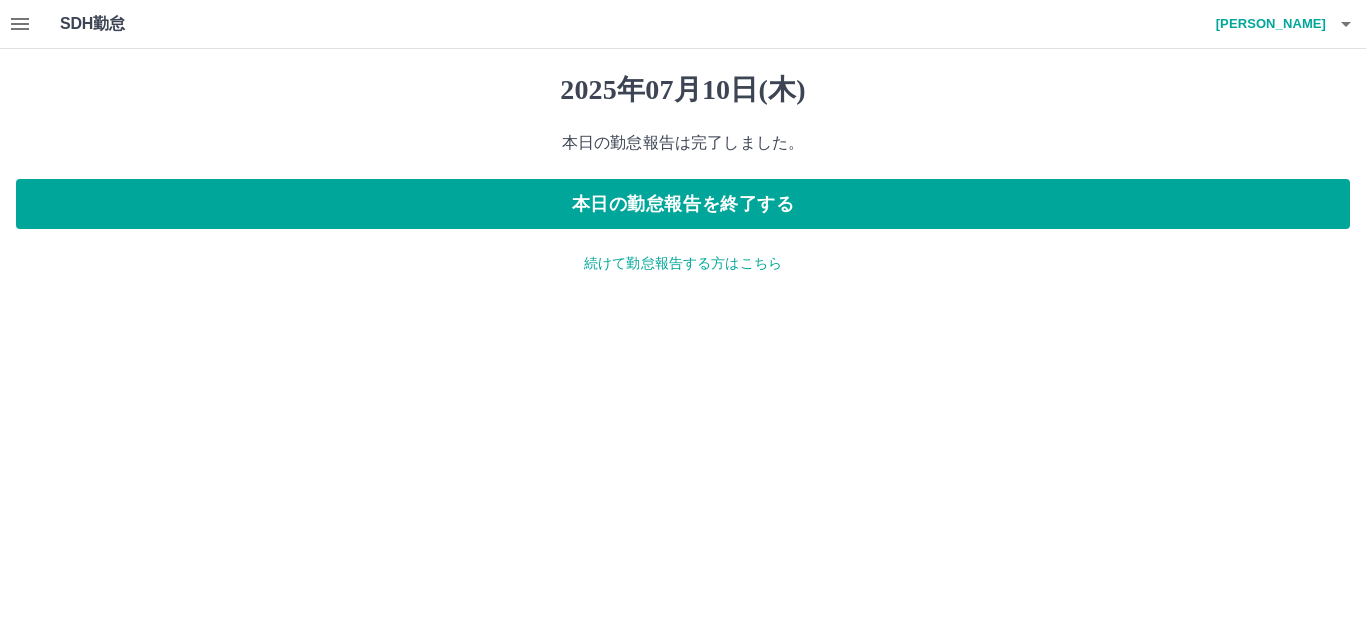click on "続けて勤怠報告する方はこちら" at bounding box center (683, 263) 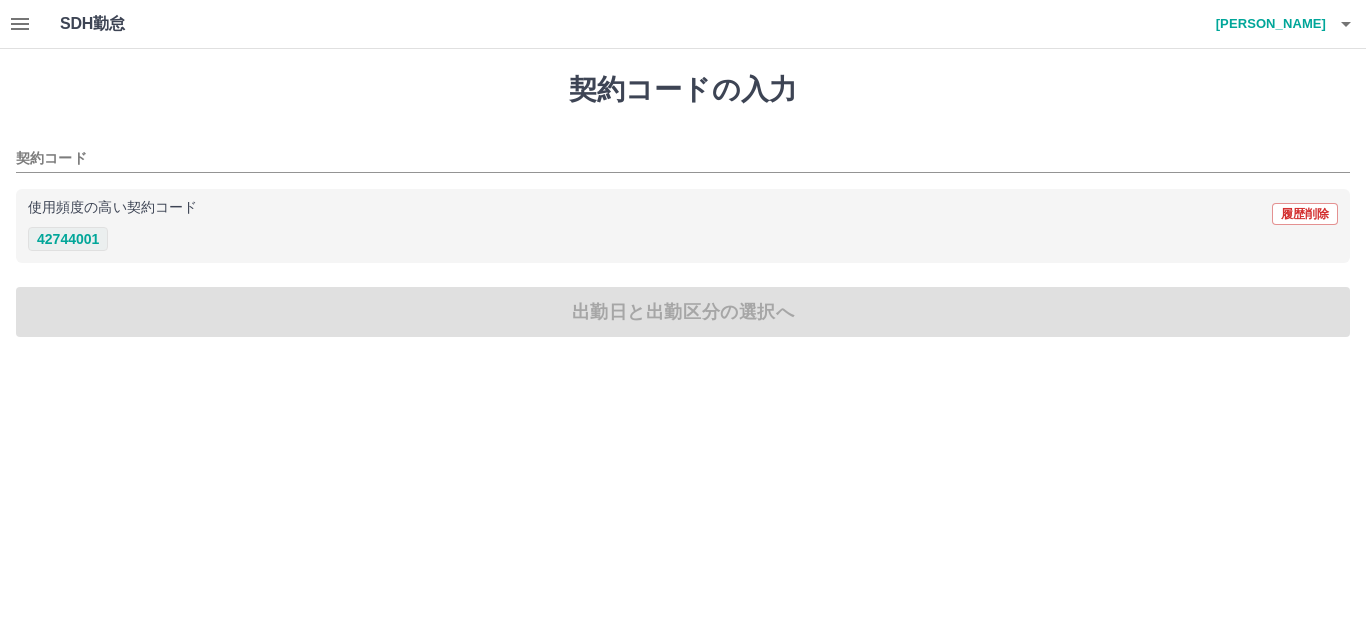 click on "42744001" at bounding box center (68, 239) 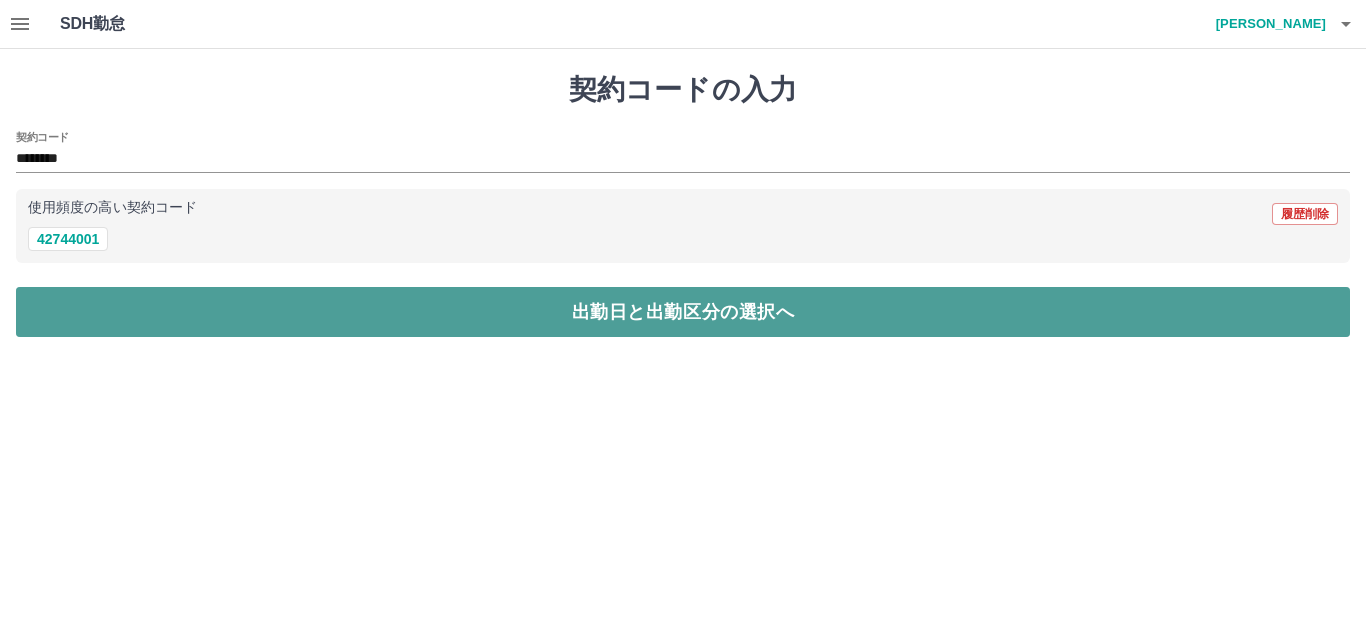 click on "出勤日と出勤区分の選択へ" at bounding box center (683, 312) 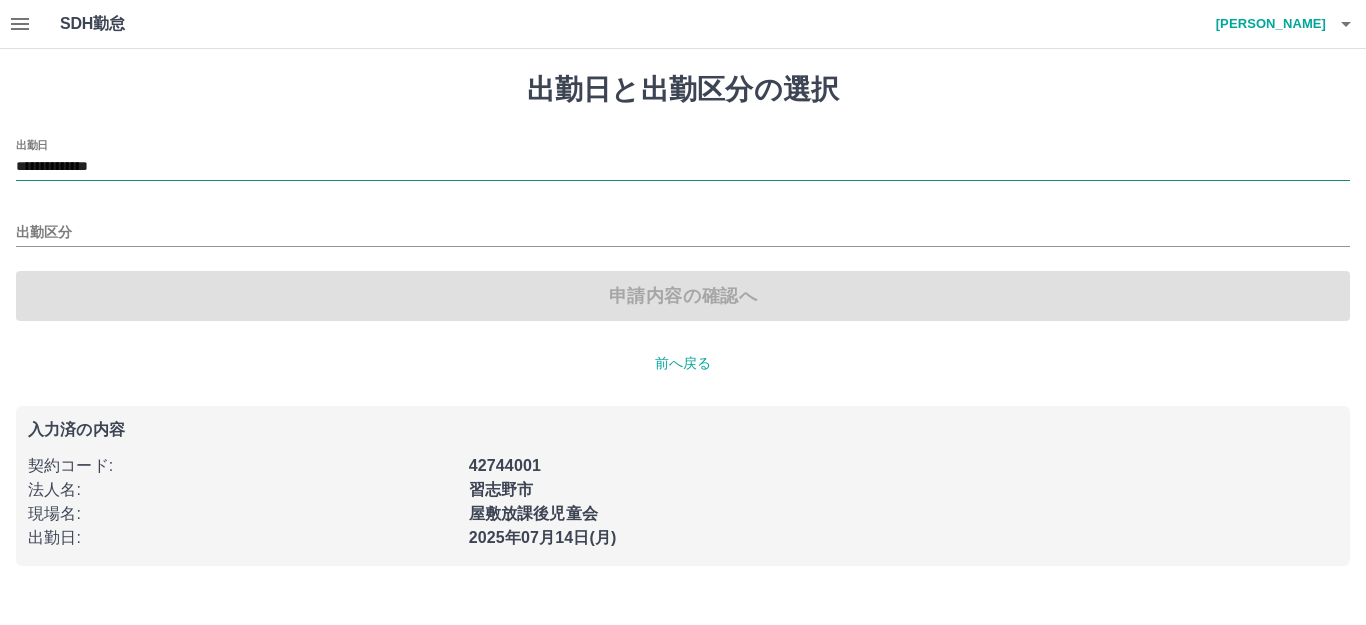 click on "**********" at bounding box center [683, 167] 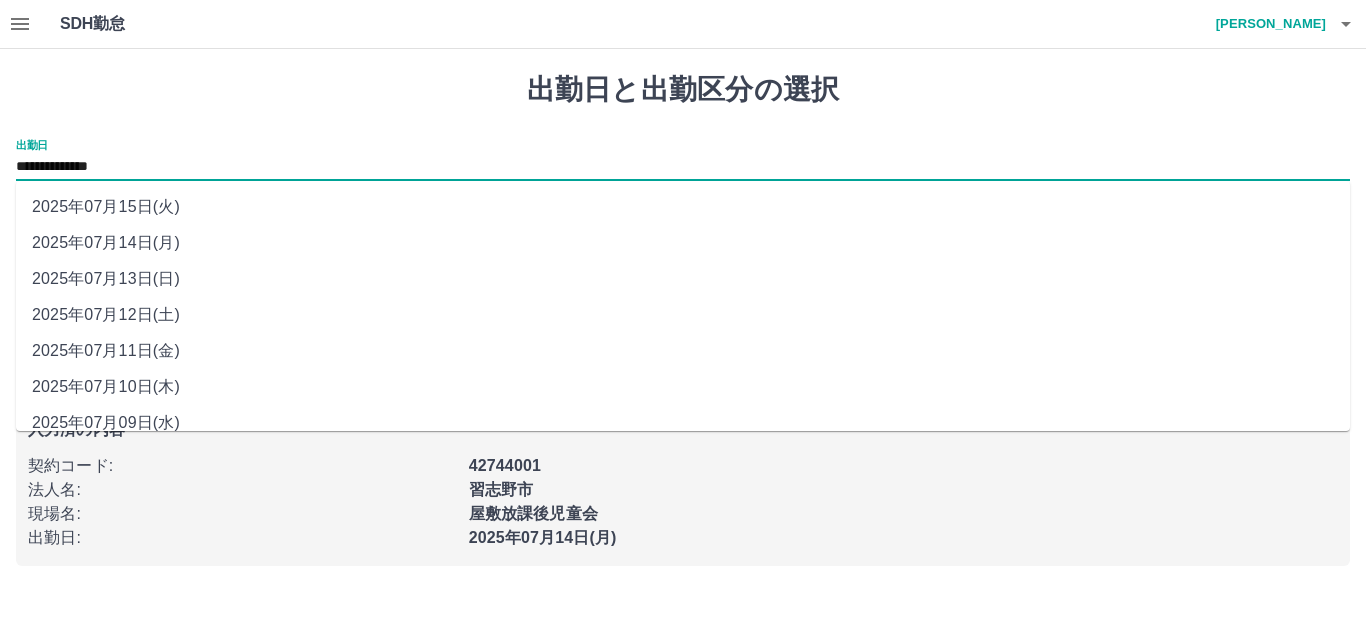 click on "2025年07月11日(金)" at bounding box center [683, 351] 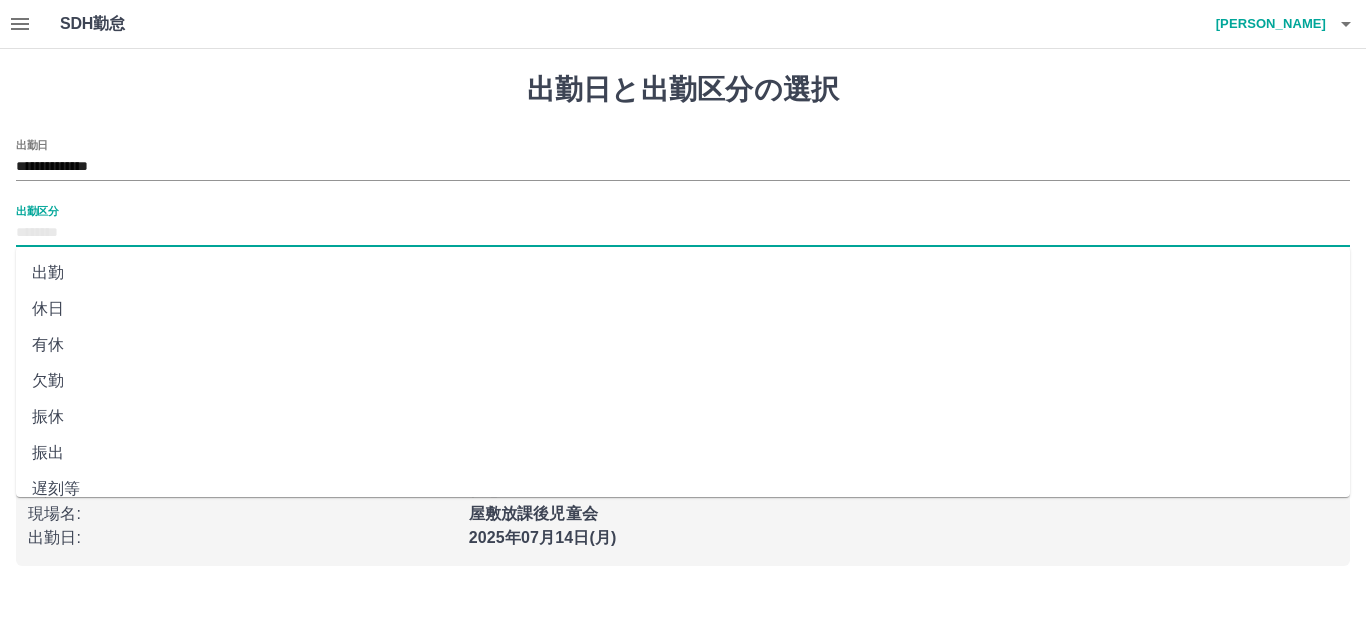 click on "出勤区分" at bounding box center [683, 233] 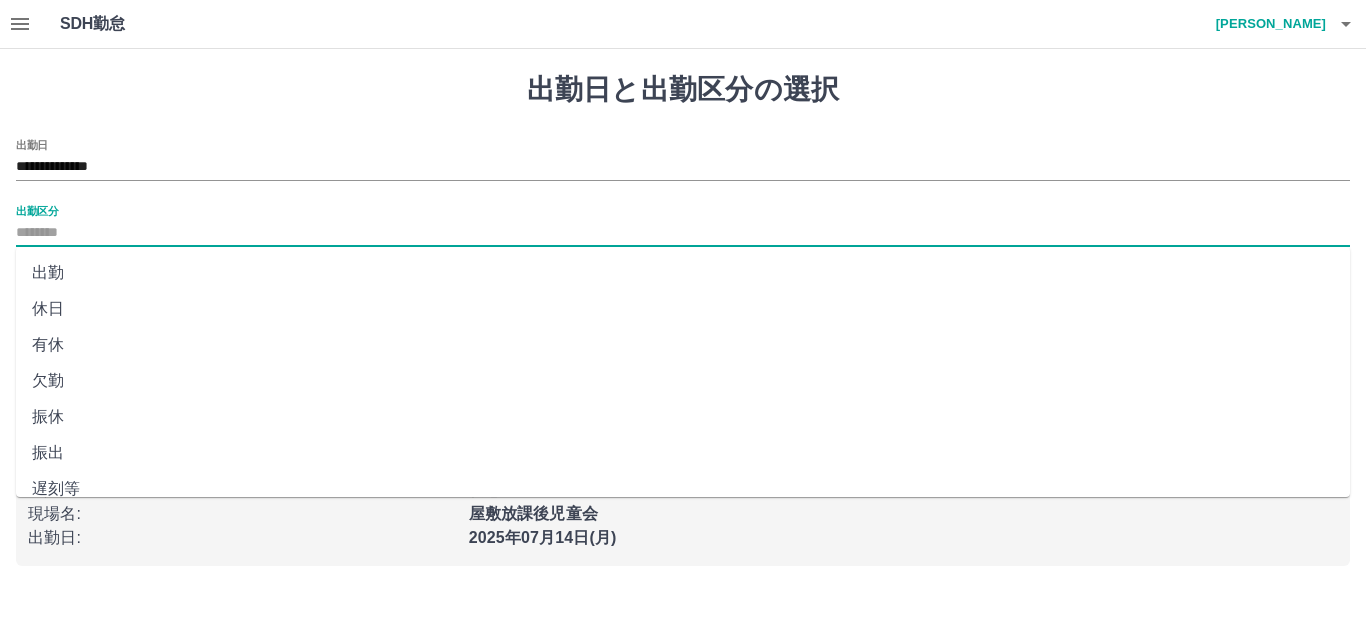 click on "休日" at bounding box center [683, 309] 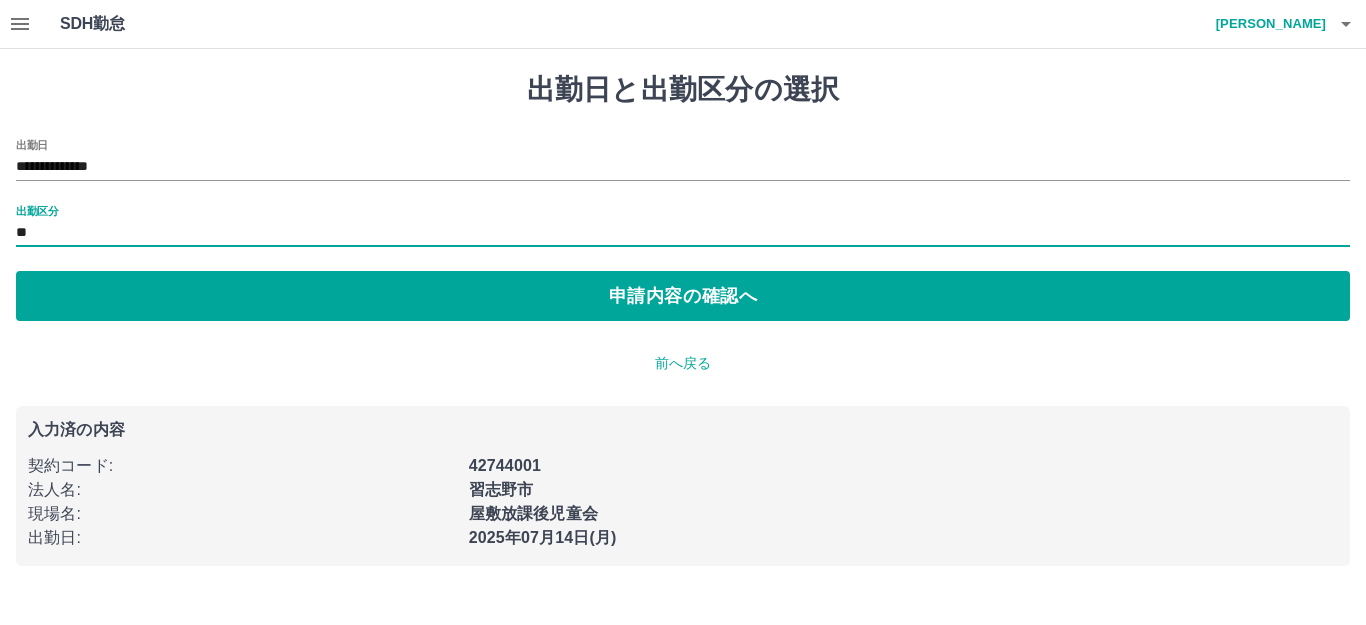 type on "**" 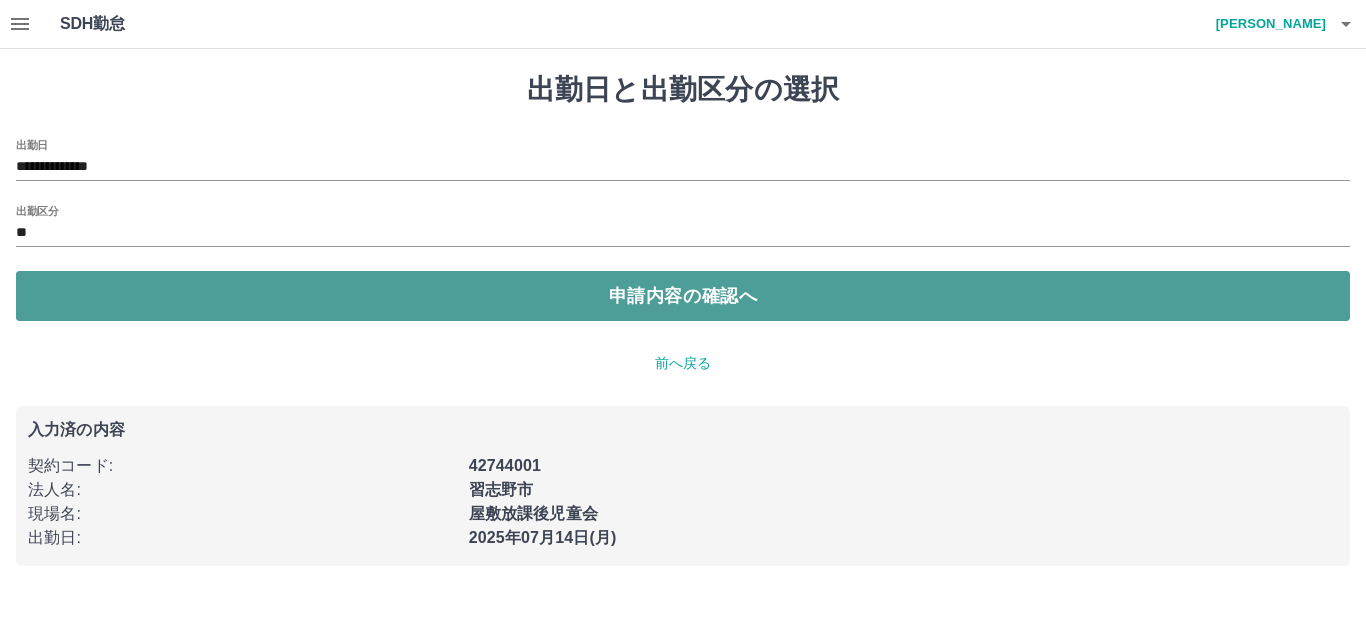 click on "申請内容の確認へ" at bounding box center (683, 296) 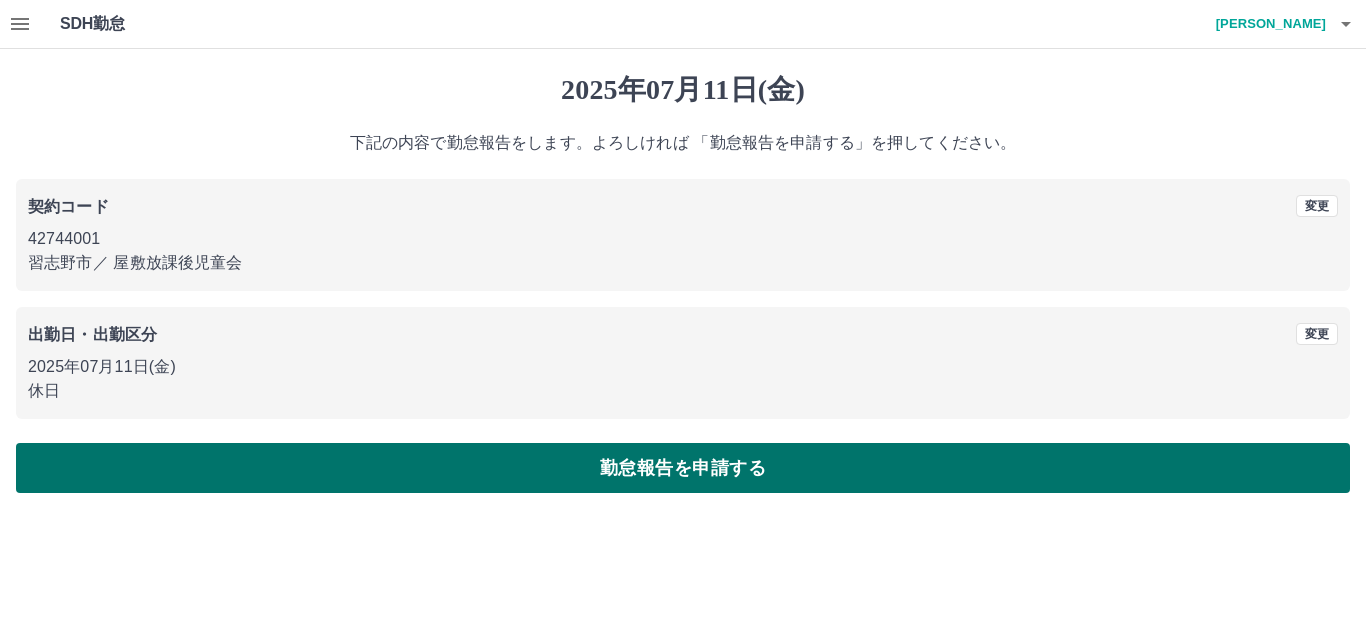 click on "勤怠報告を申請する" at bounding box center (683, 468) 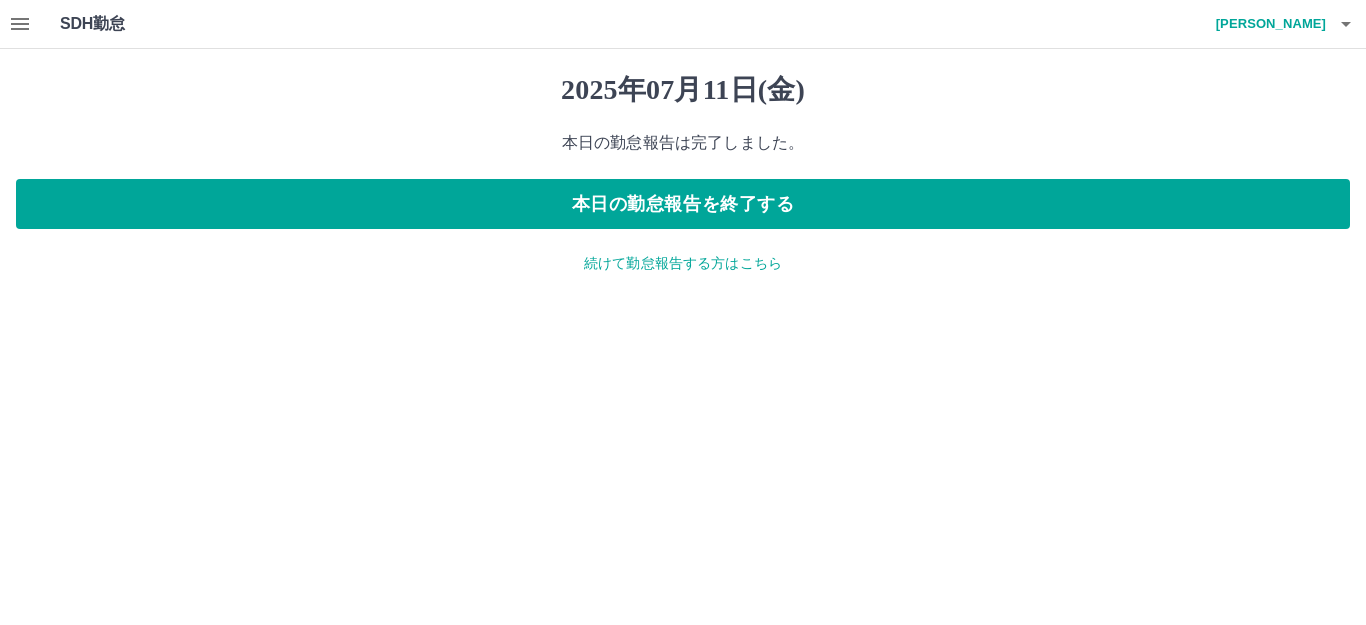 click on "続けて勤怠報告する方はこちら" at bounding box center [683, 263] 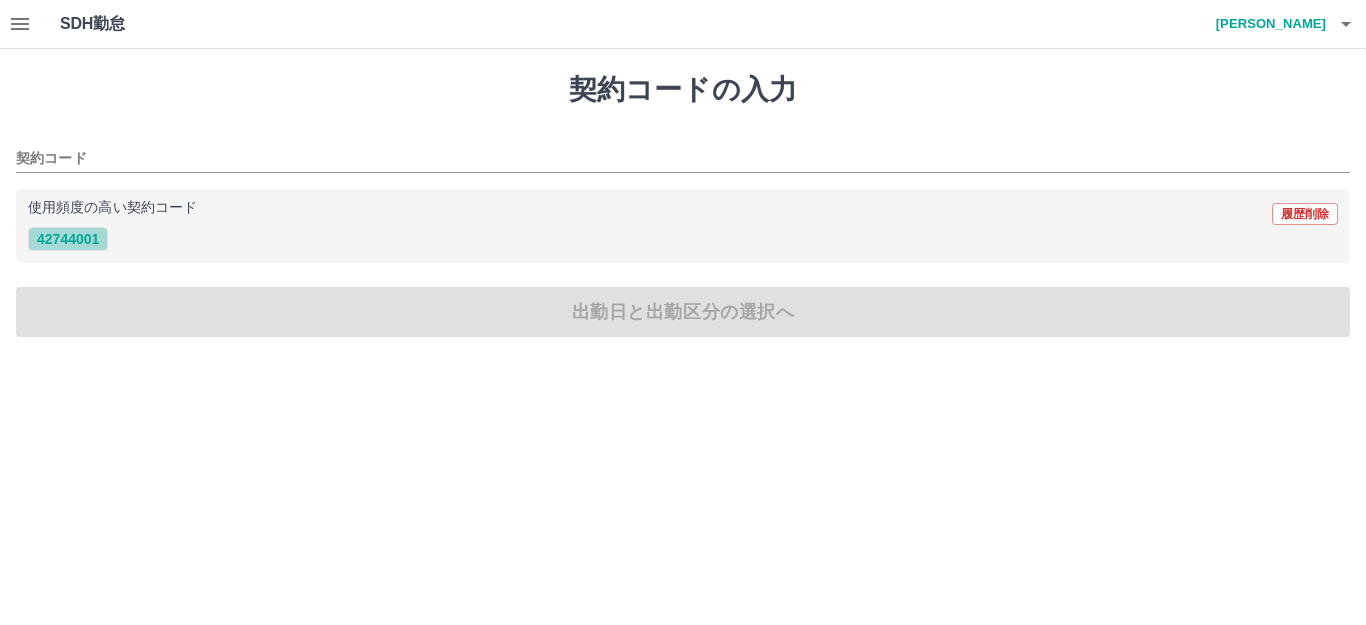 click on "42744001" at bounding box center (68, 239) 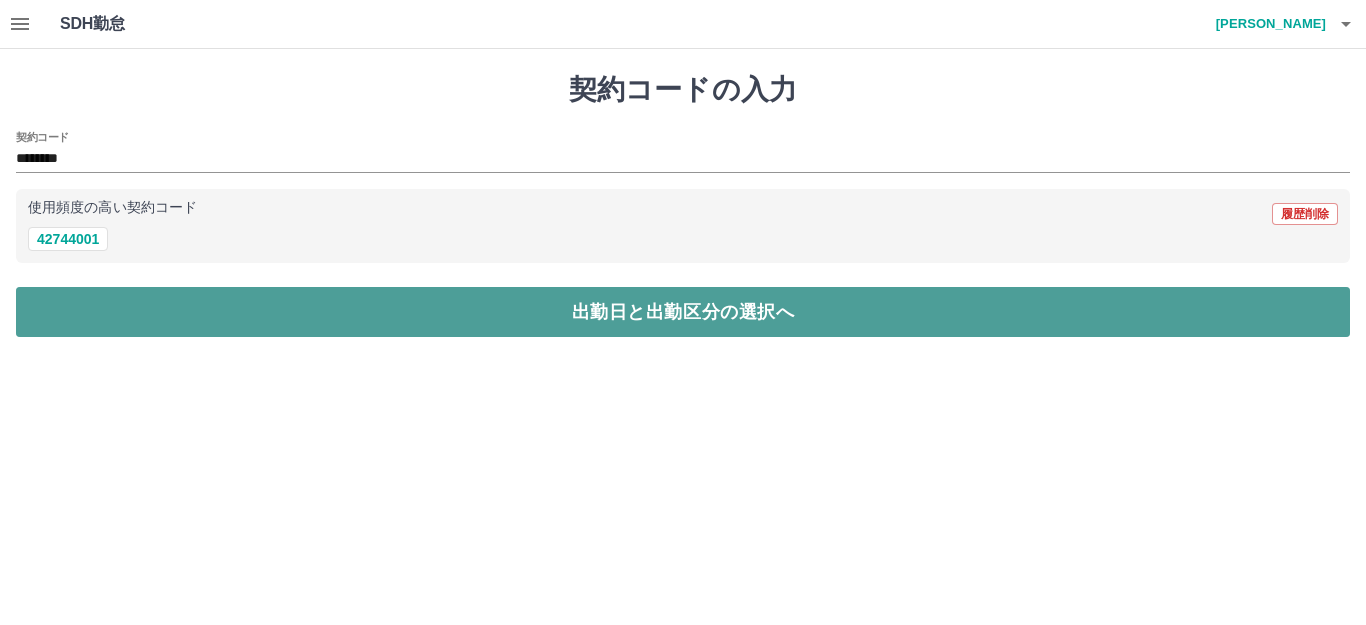 click on "出勤日と出勤区分の選択へ" at bounding box center (683, 312) 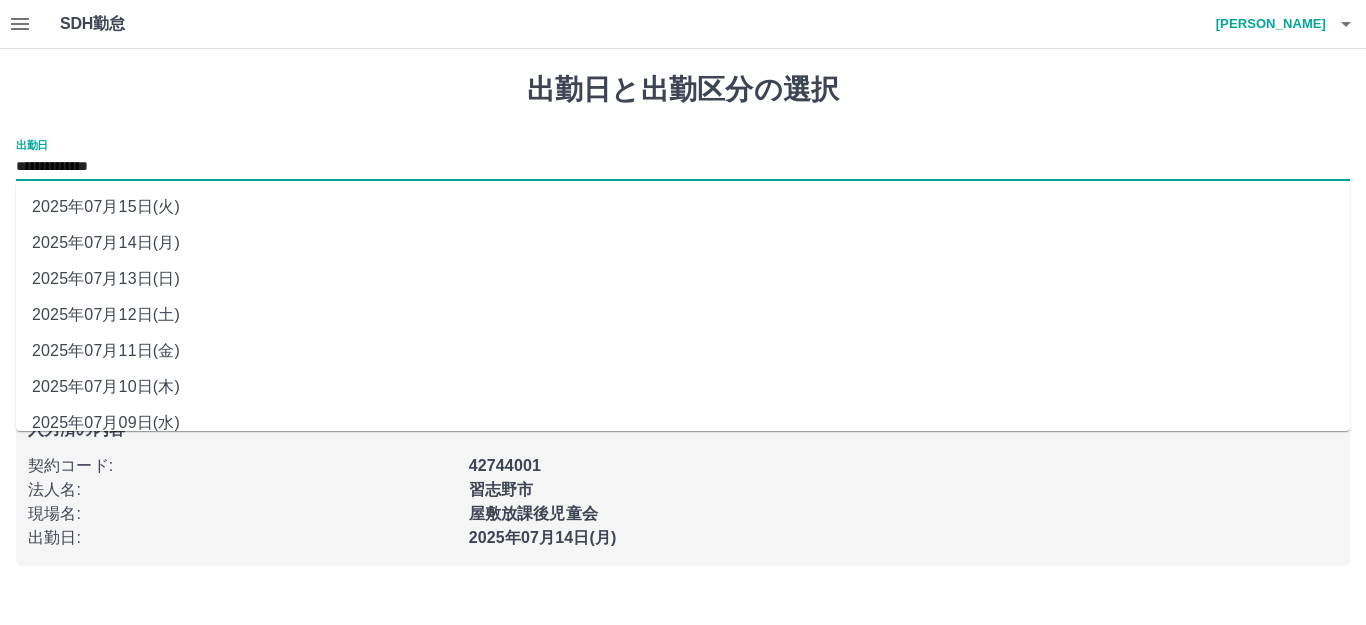 click on "**********" at bounding box center (683, 167) 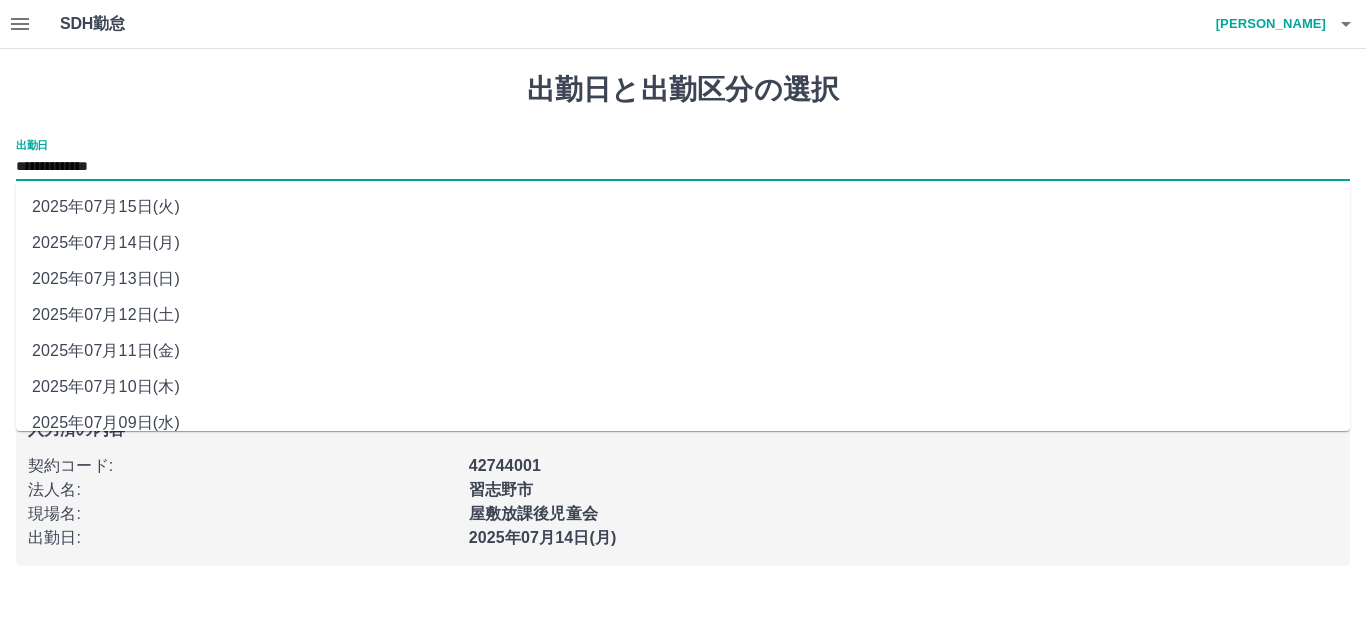 click on "2025年07月12日(土)" at bounding box center [683, 315] 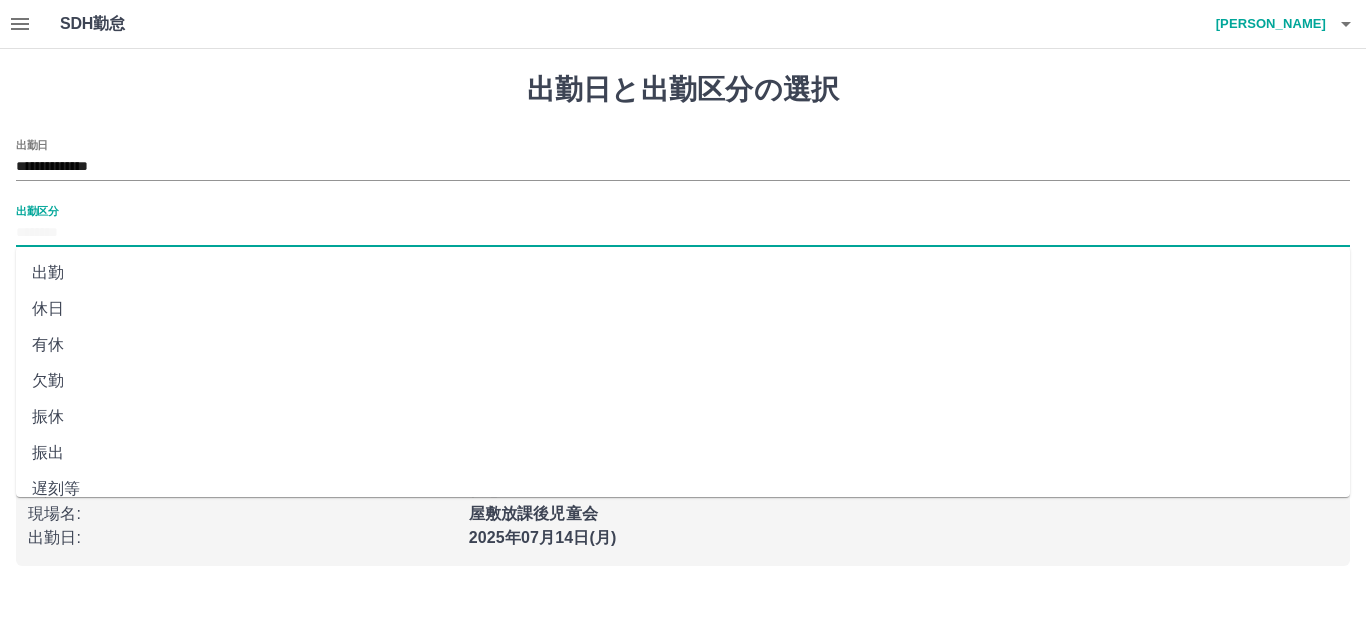 click on "出勤区分" at bounding box center [683, 233] 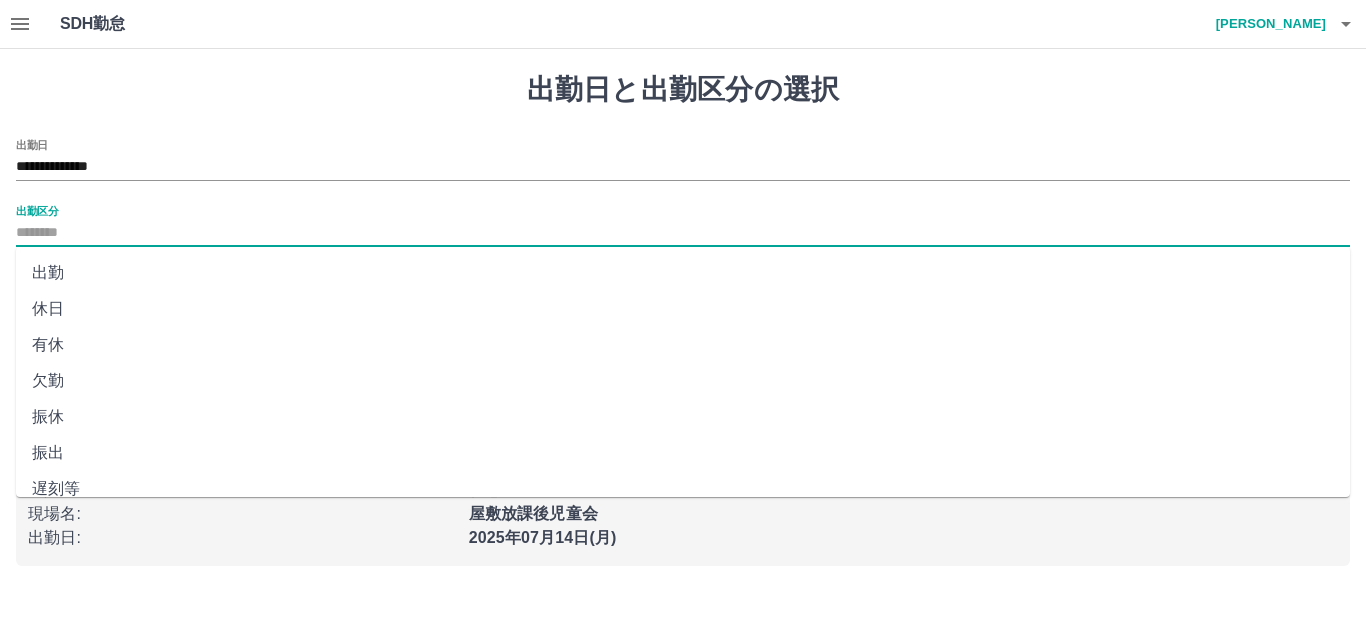 click on "休日" at bounding box center [683, 309] 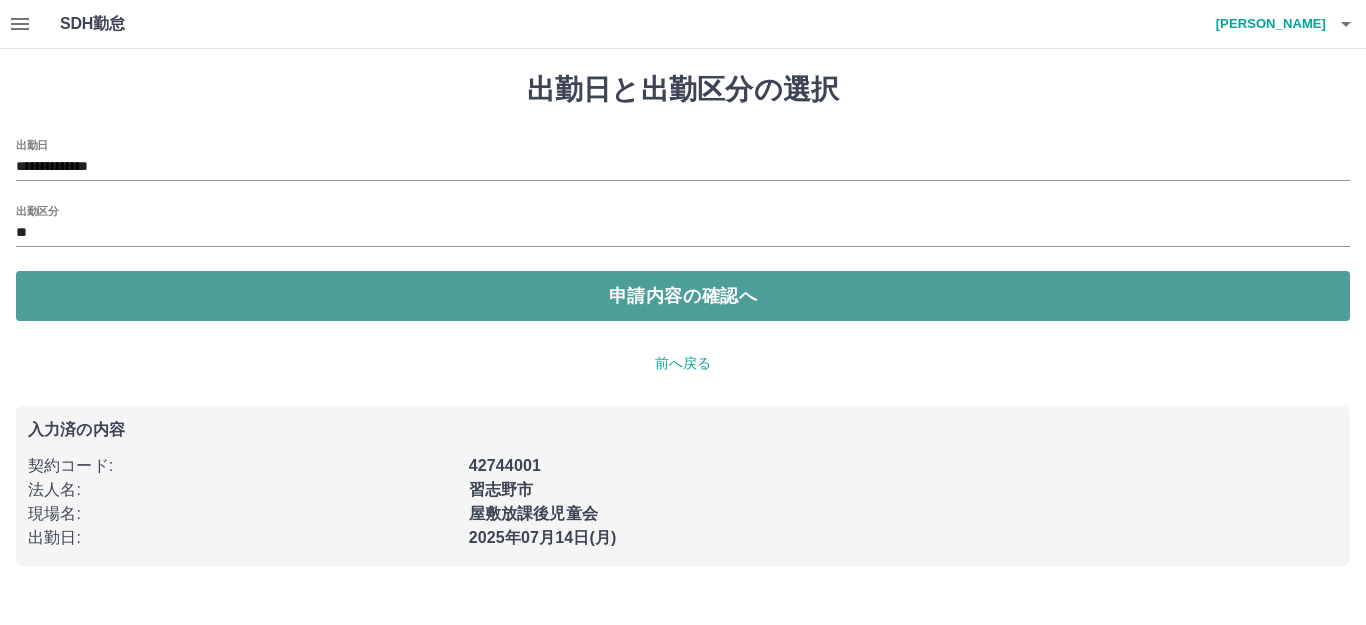 click on "申請内容の確認へ" at bounding box center (683, 296) 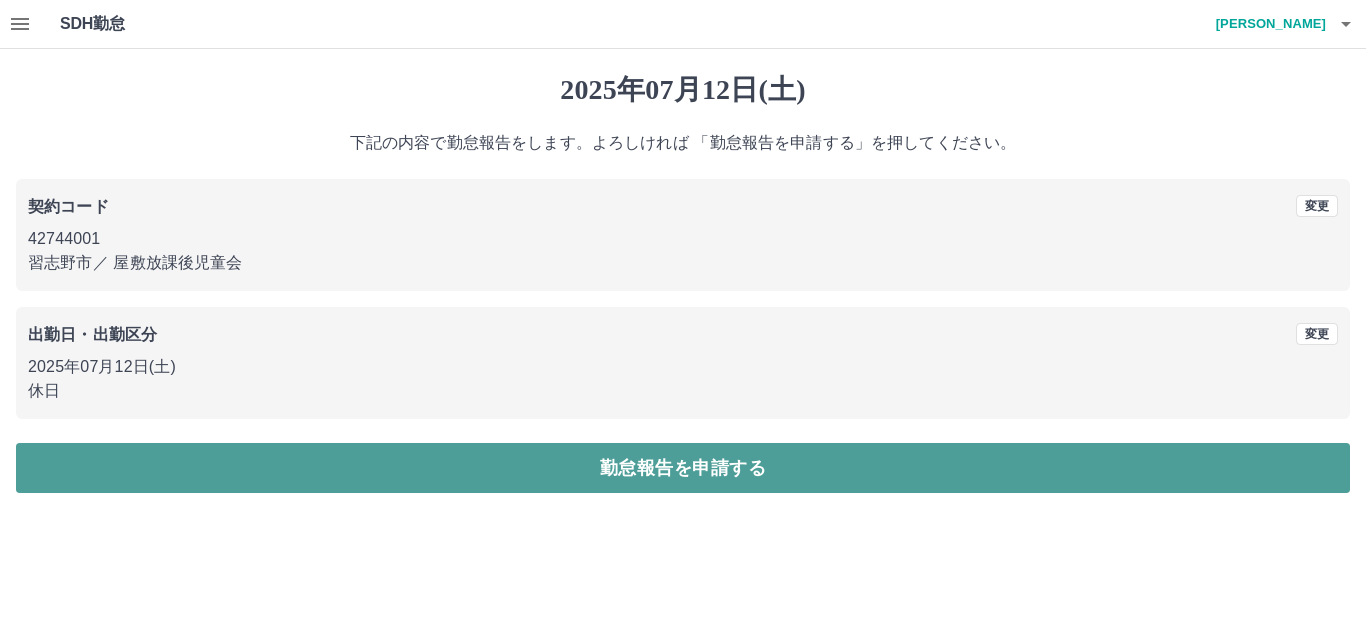 click on "勤怠報告を申請する" at bounding box center [683, 468] 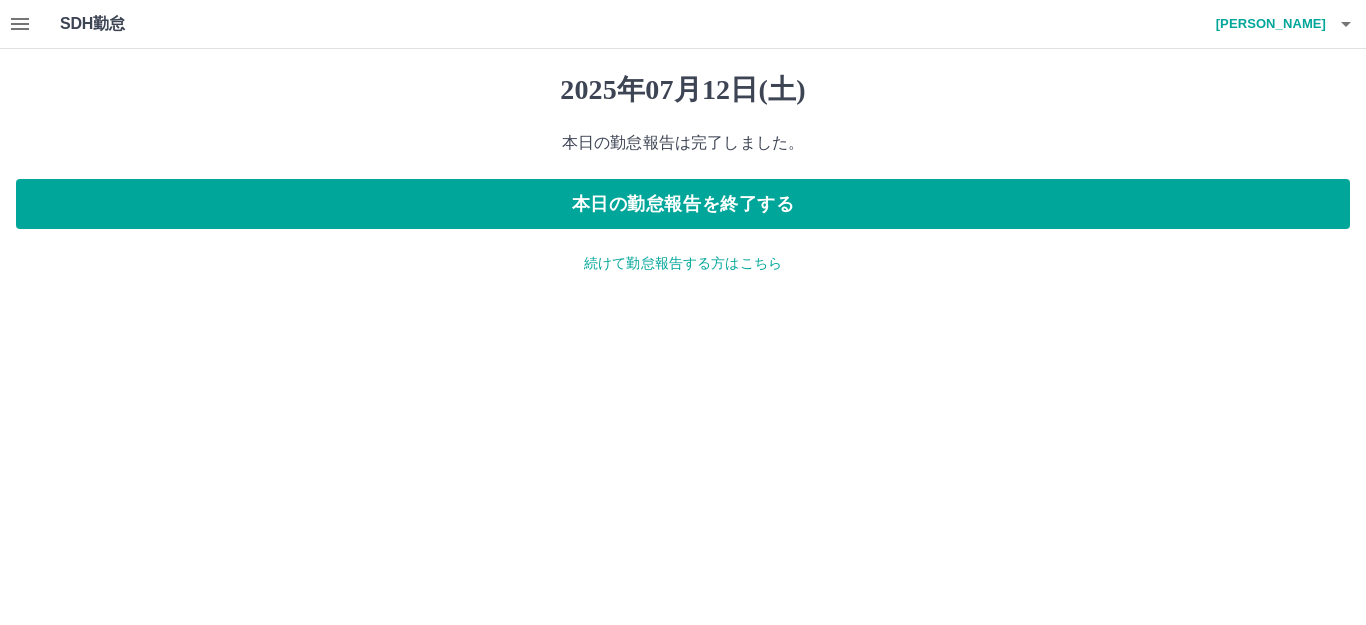 click on "続けて勤怠報告する方はこちら" at bounding box center [683, 263] 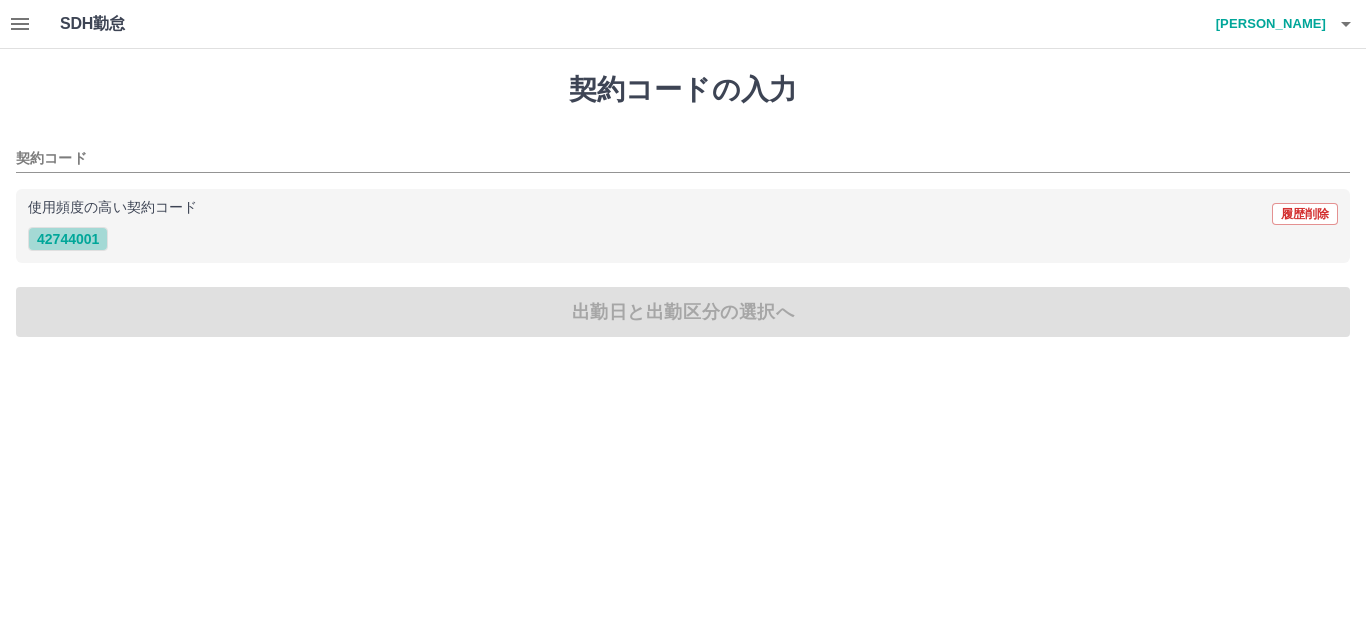 click on "42744001" at bounding box center (68, 239) 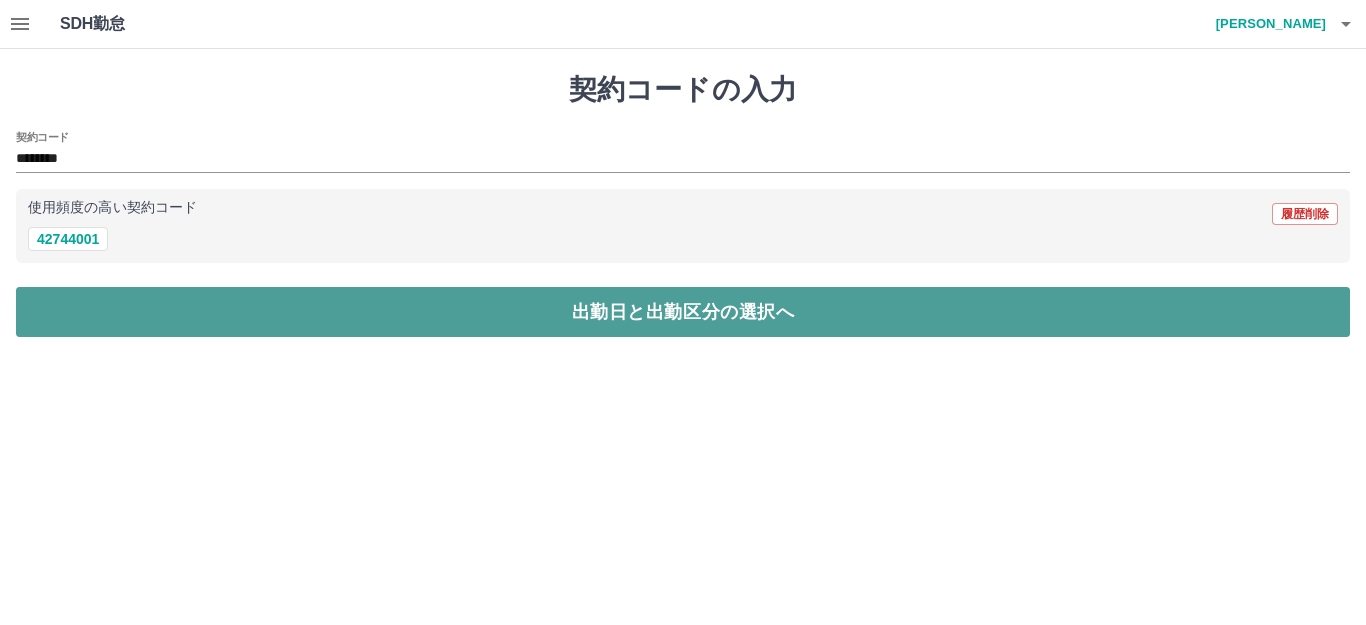 click on "出勤日と出勤区分の選択へ" at bounding box center (683, 312) 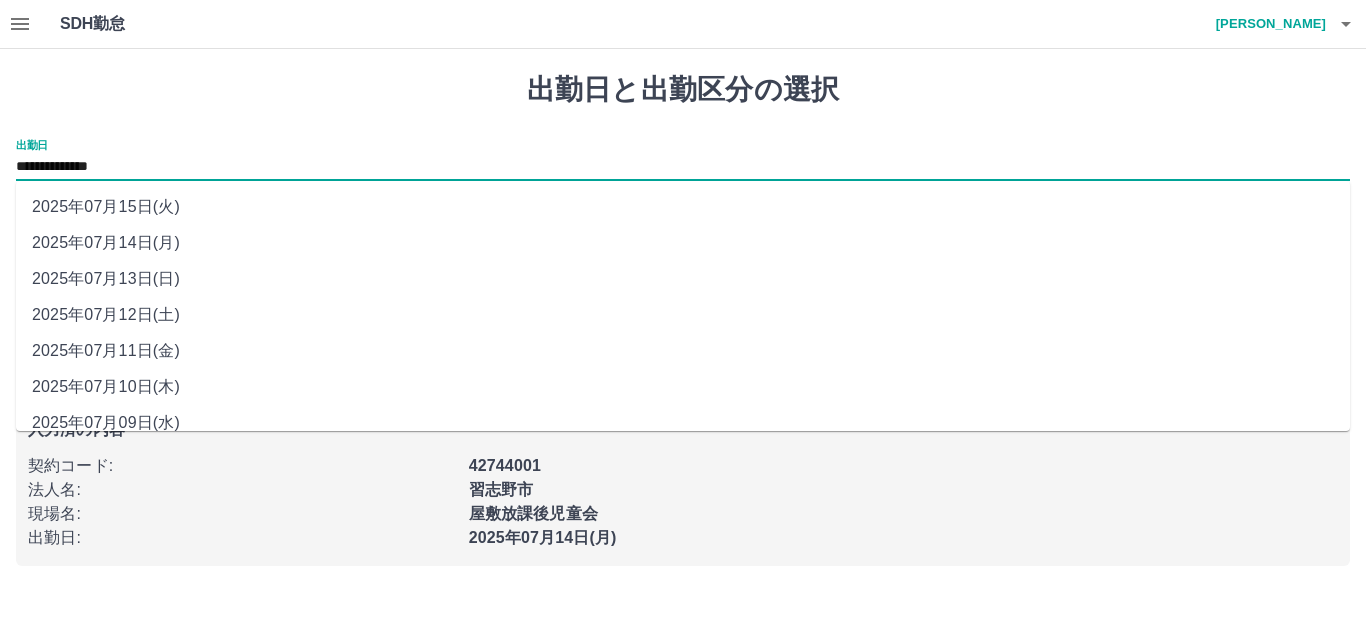 click on "**********" at bounding box center [683, 167] 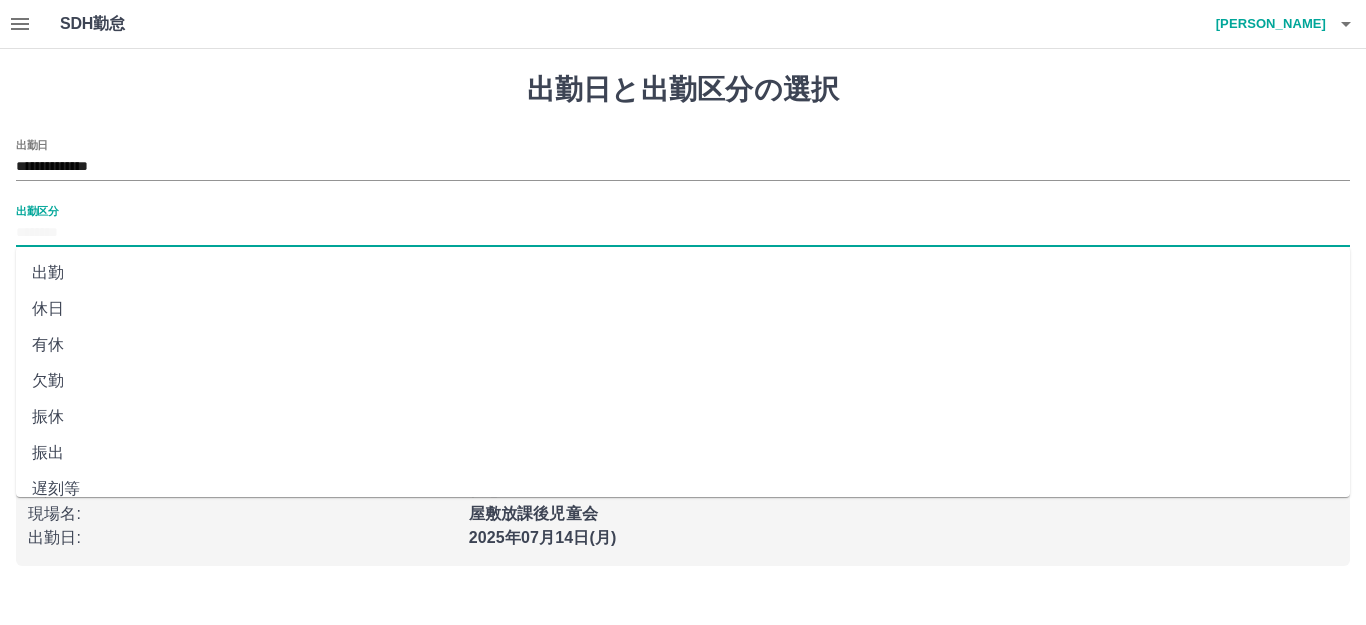 click on "出勤区分" at bounding box center [683, 233] 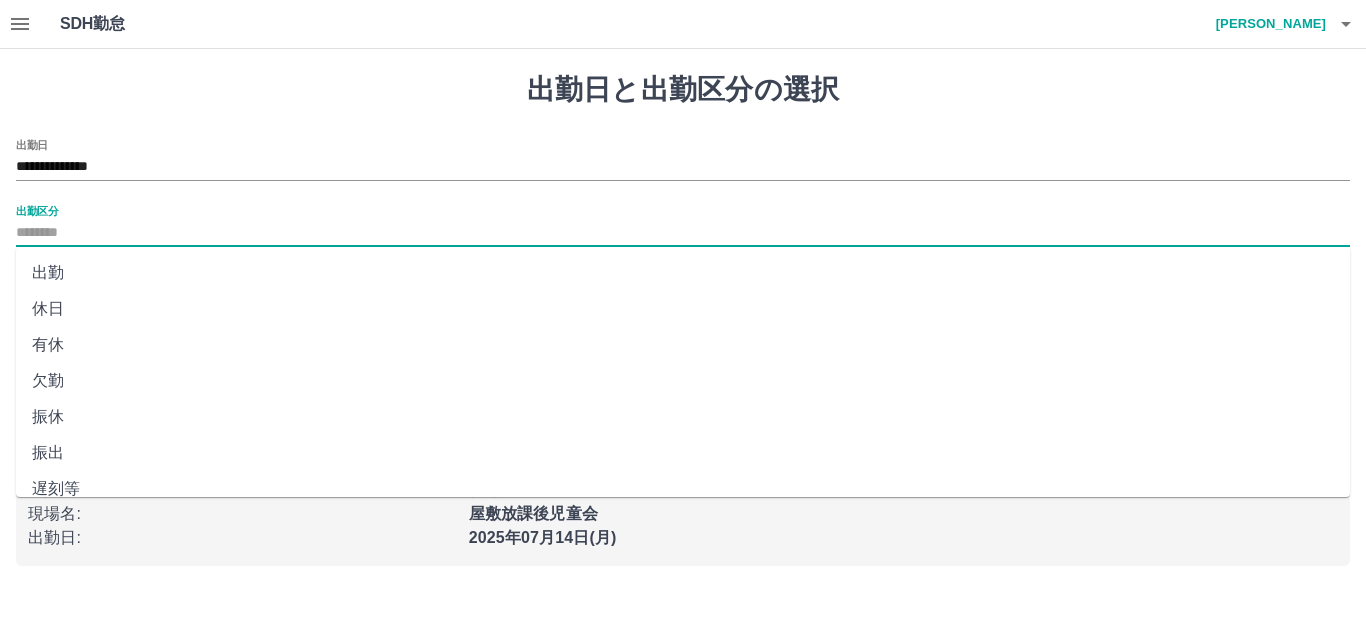click on "休日" at bounding box center (683, 309) 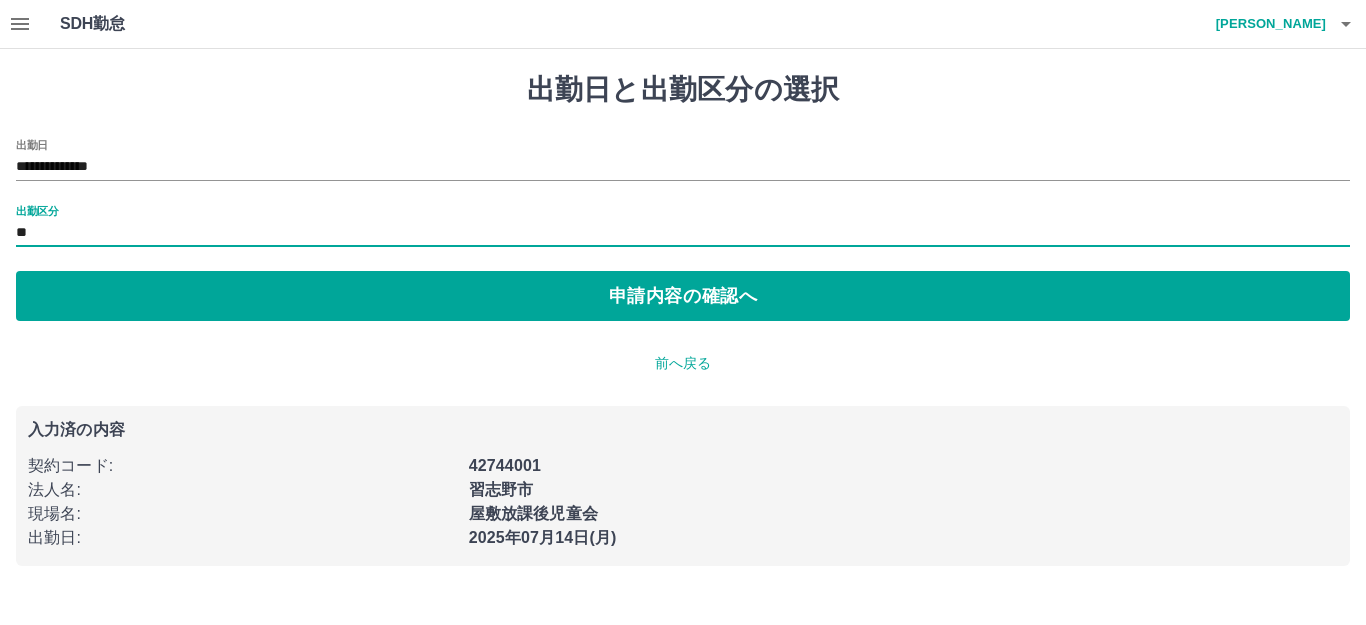 click on "出勤区分" at bounding box center (37, 210) 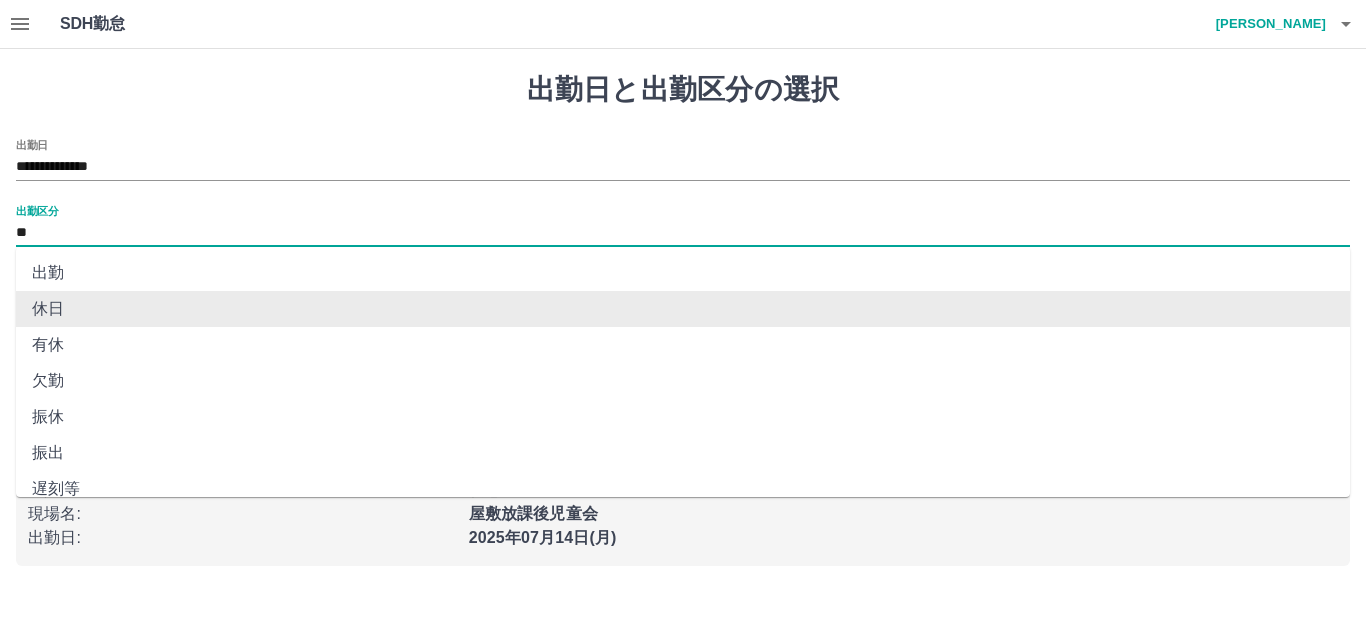click on "**" at bounding box center (683, 233) 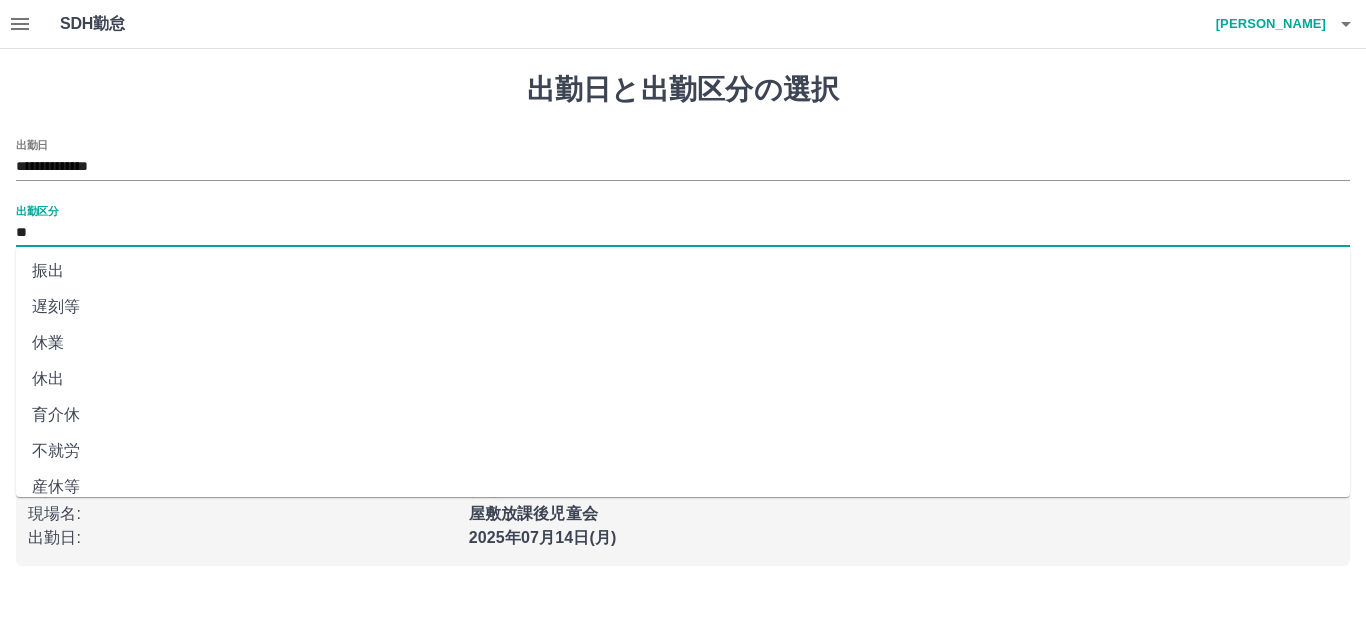 scroll, scrollTop: 400, scrollLeft: 0, axis: vertical 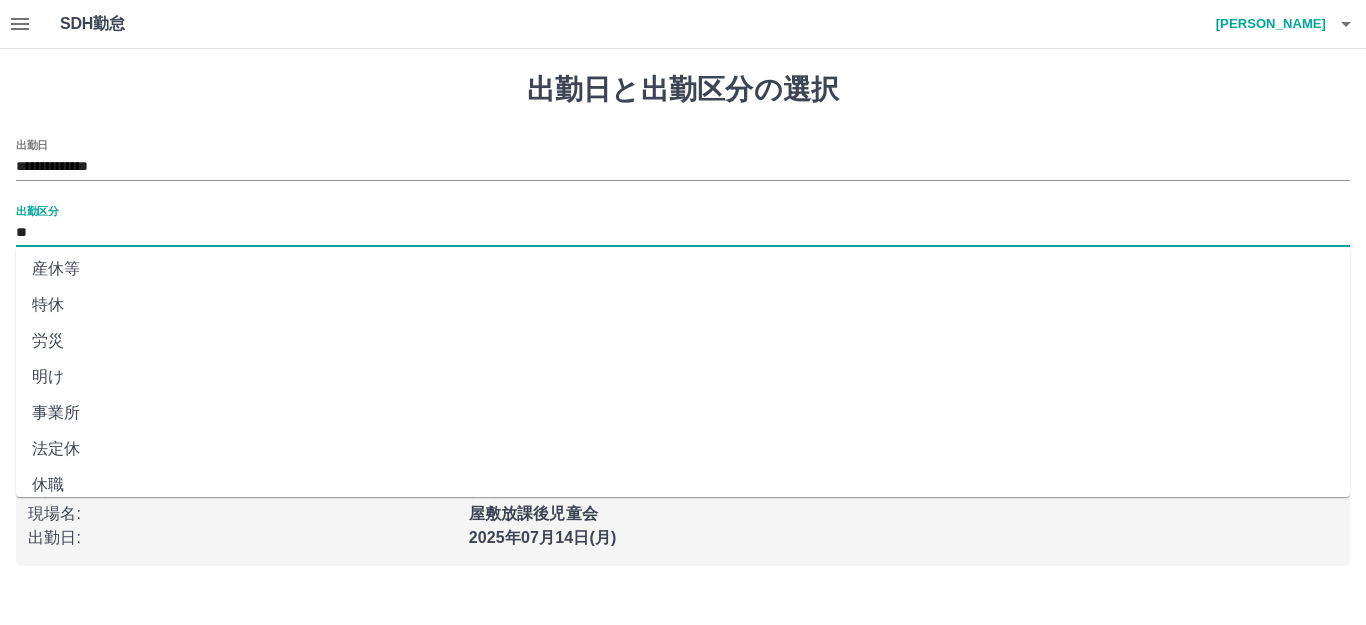 click on "法定休" at bounding box center [683, 449] 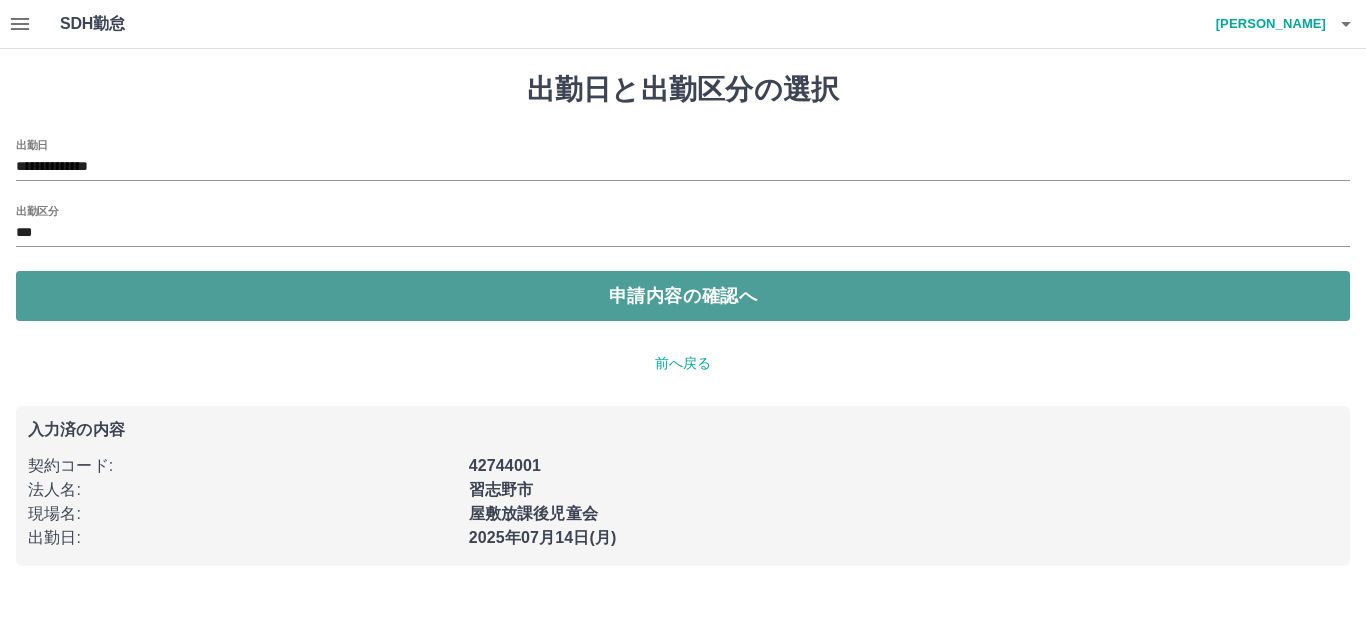 click on "申請内容の確認へ" at bounding box center [683, 296] 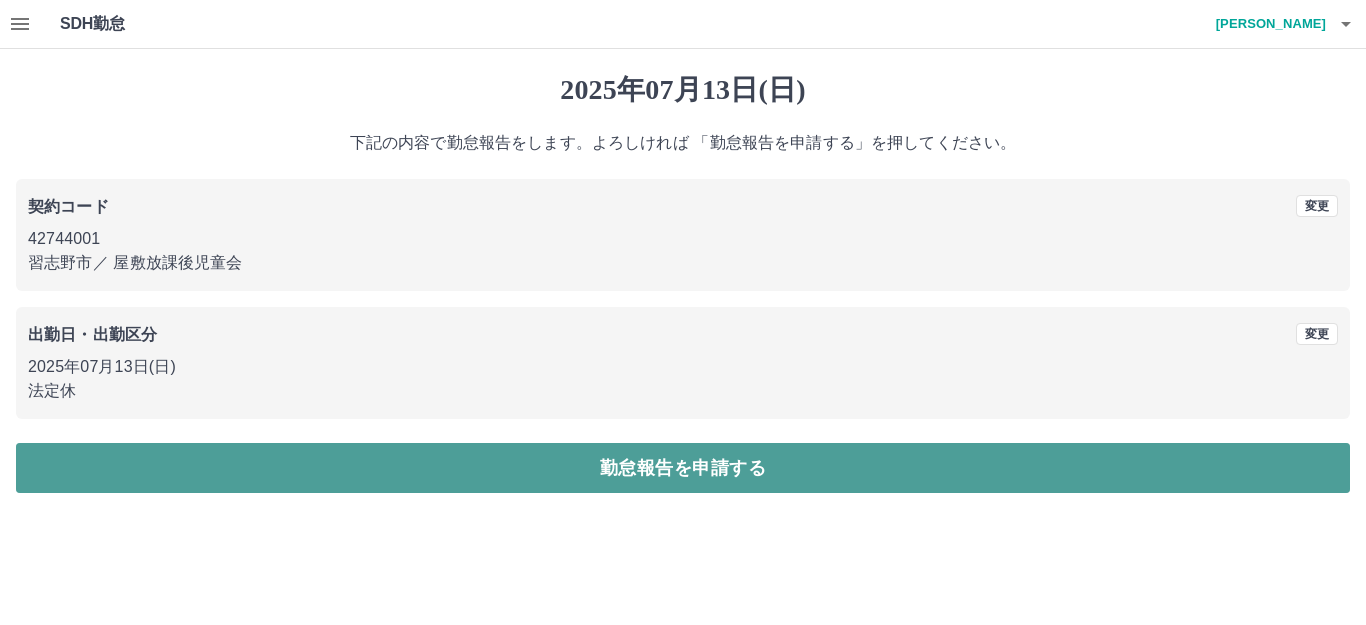 click on "勤怠報告を申請する" at bounding box center [683, 468] 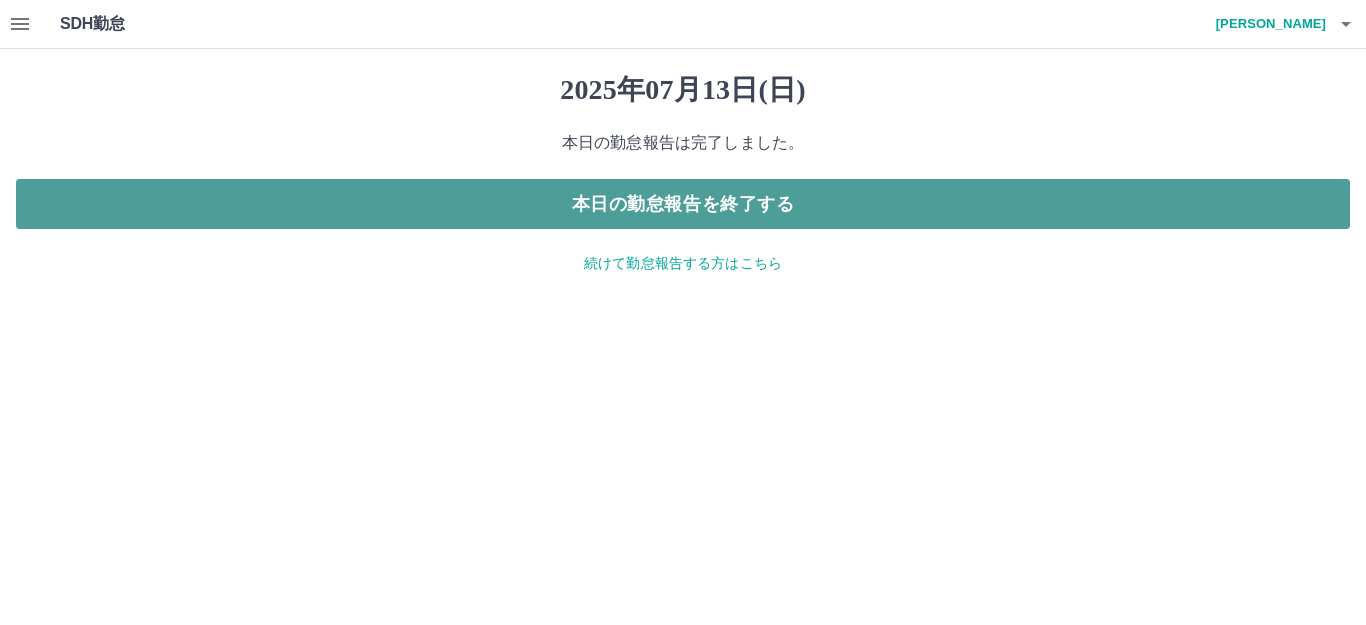click on "本日の勤怠報告を終了する" at bounding box center (683, 204) 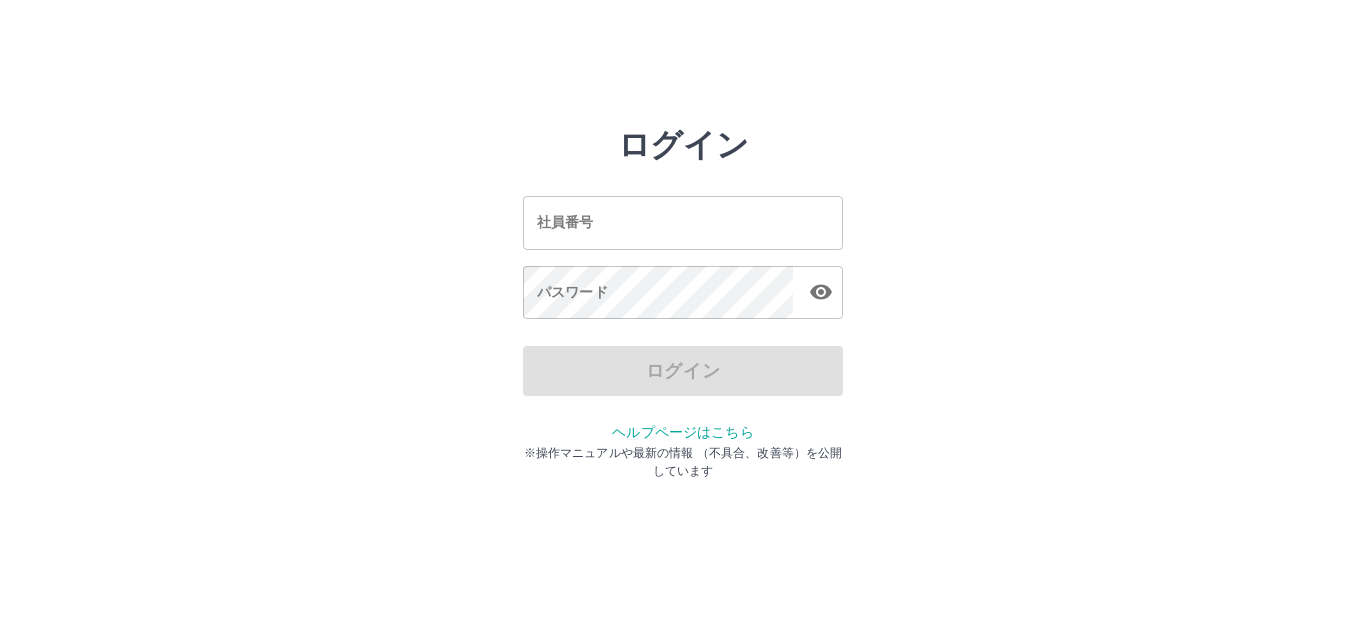scroll, scrollTop: 0, scrollLeft: 0, axis: both 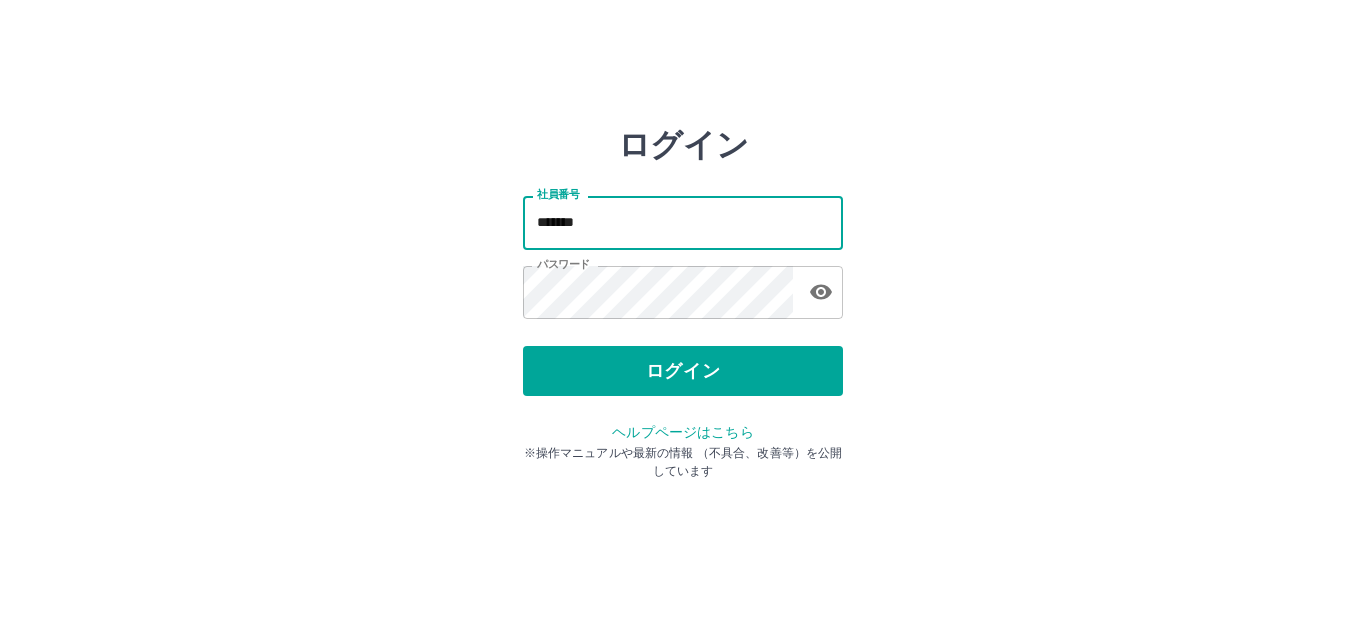 click on "*******" at bounding box center (683, 222) 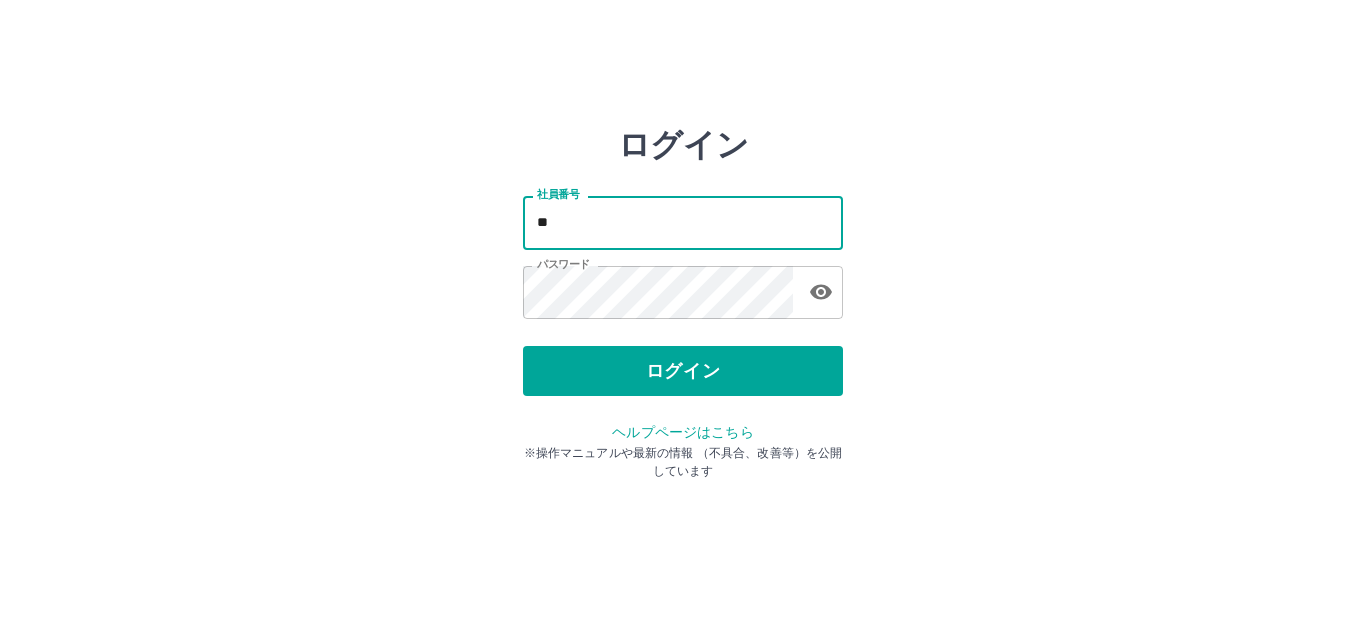 type on "*" 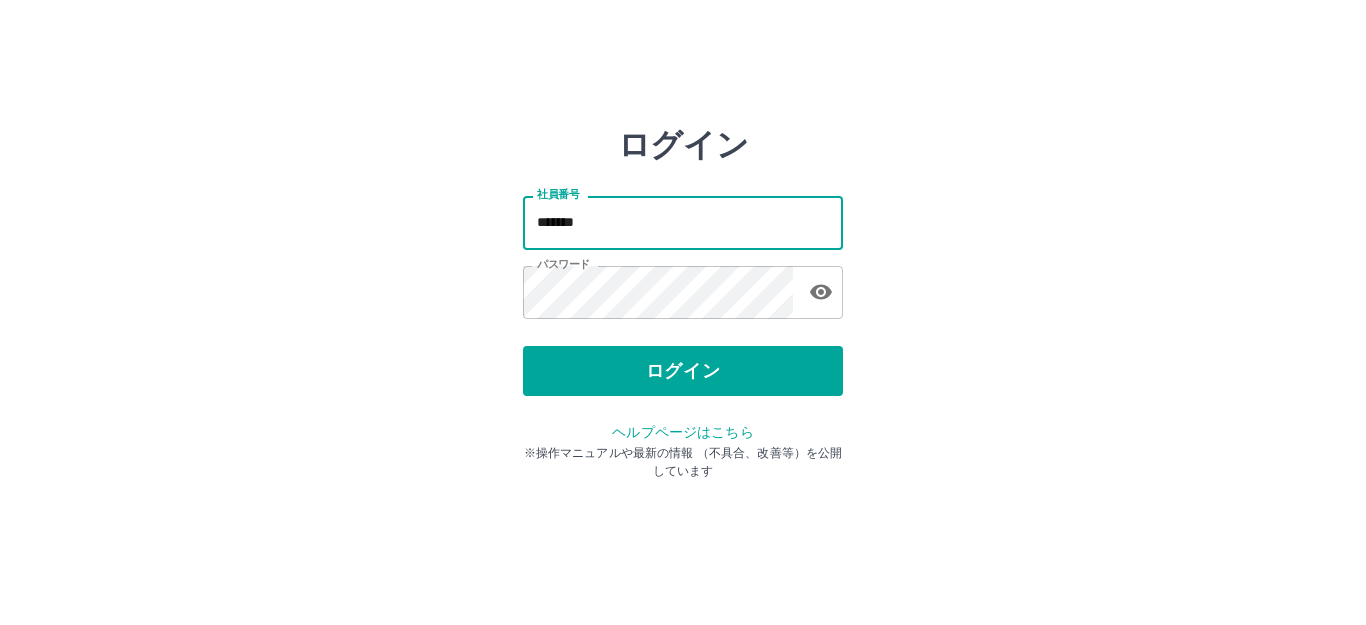 type on "*******" 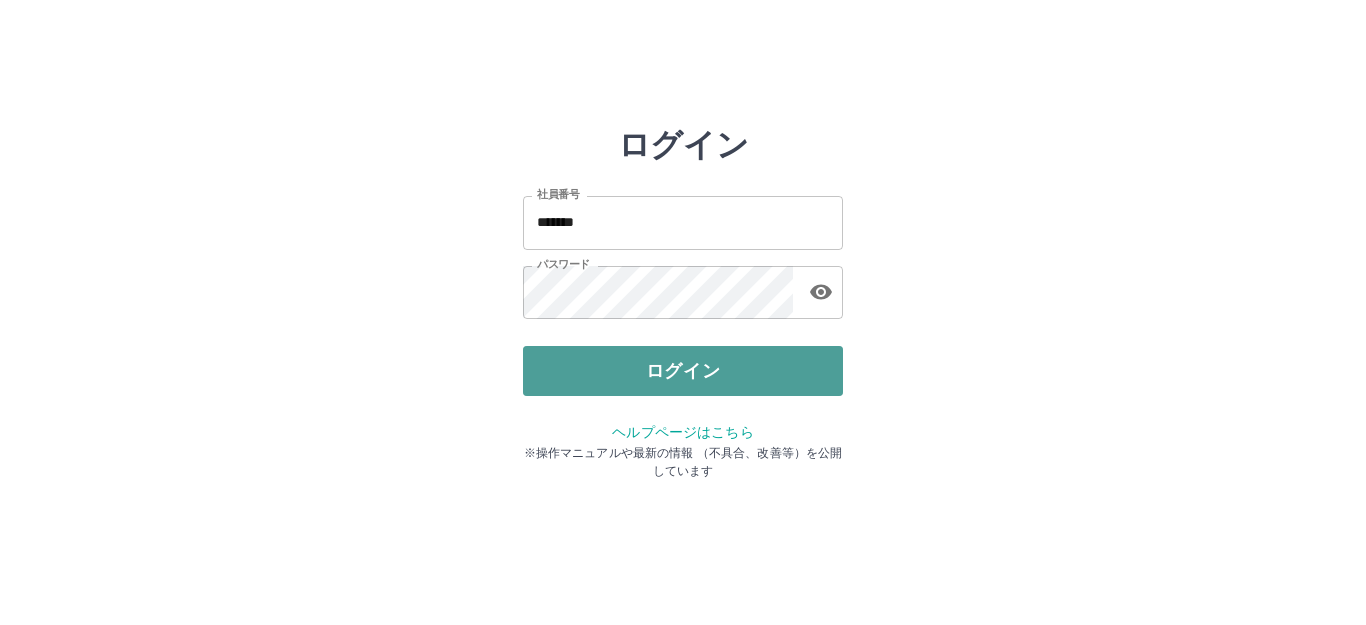 click on "ログイン" at bounding box center (683, 371) 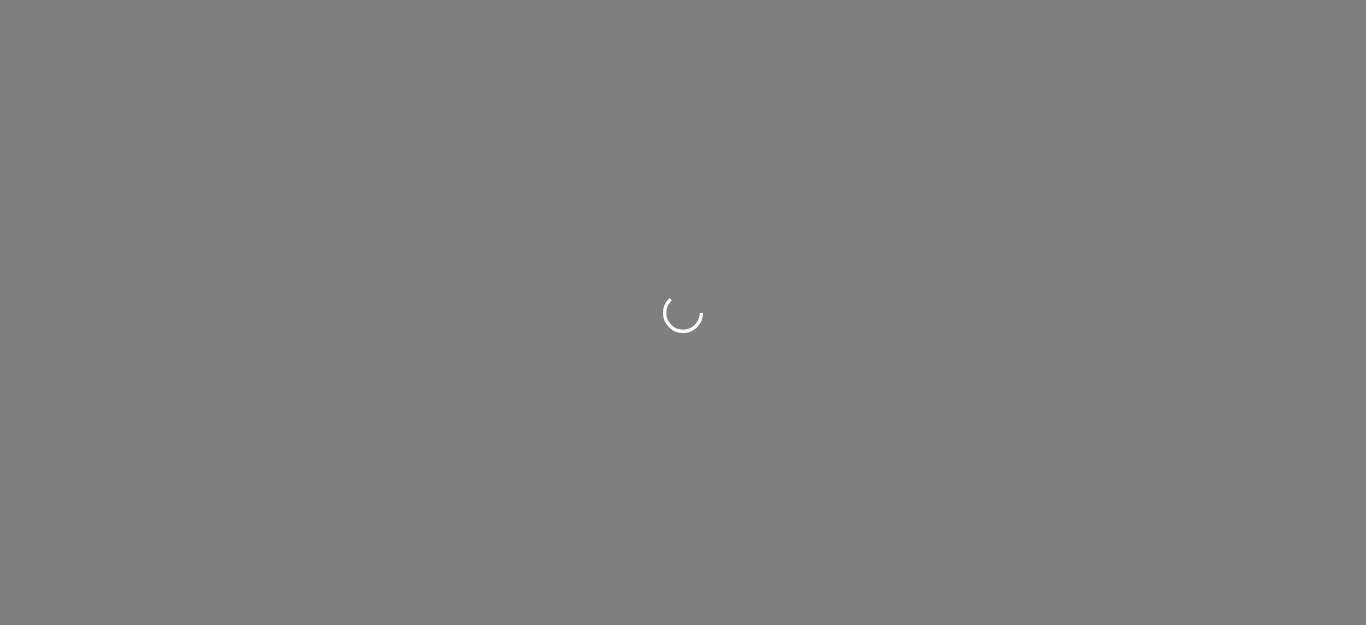 scroll, scrollTop: 0, scrollLeft: 0, axis: both 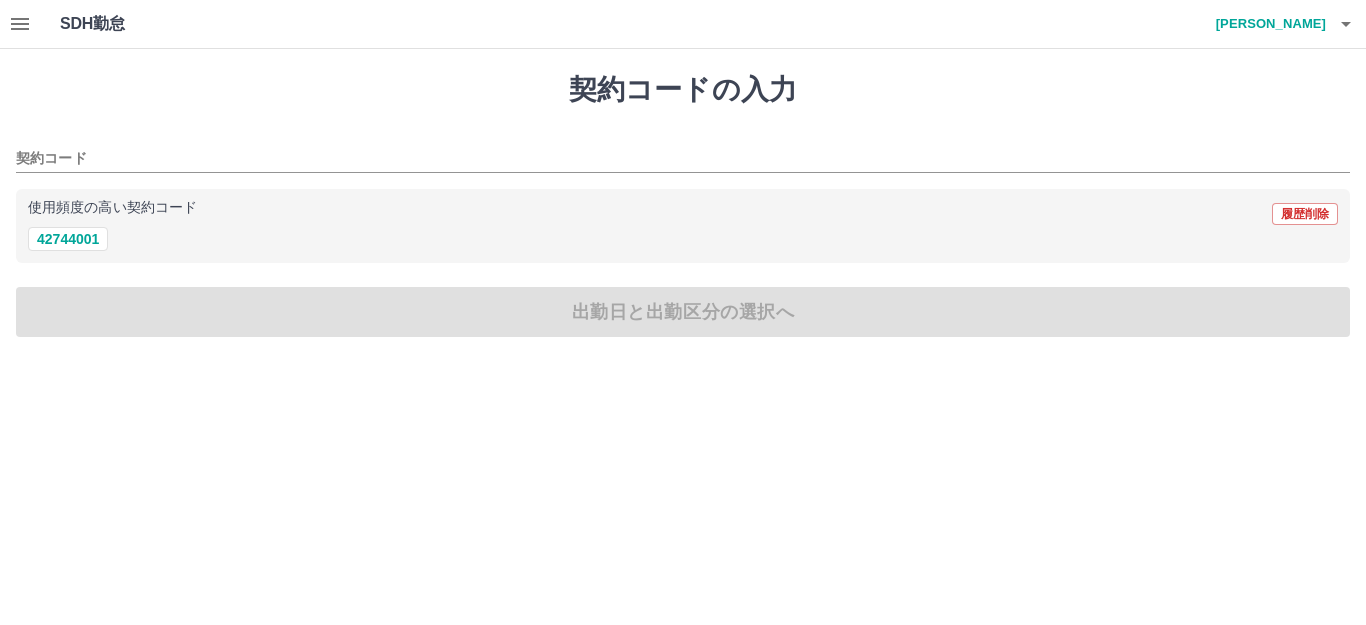 click on "42744001" at bounding box center [683, 239] 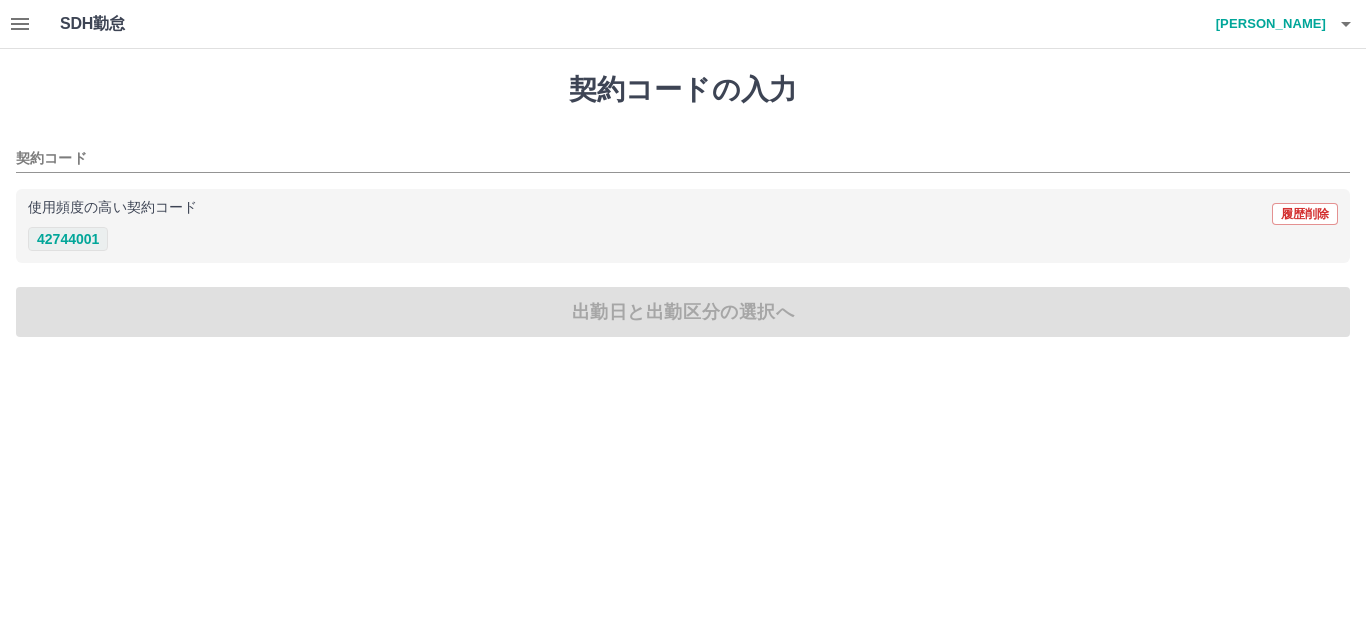 click on "42744001" at bounding box center (68, 239) 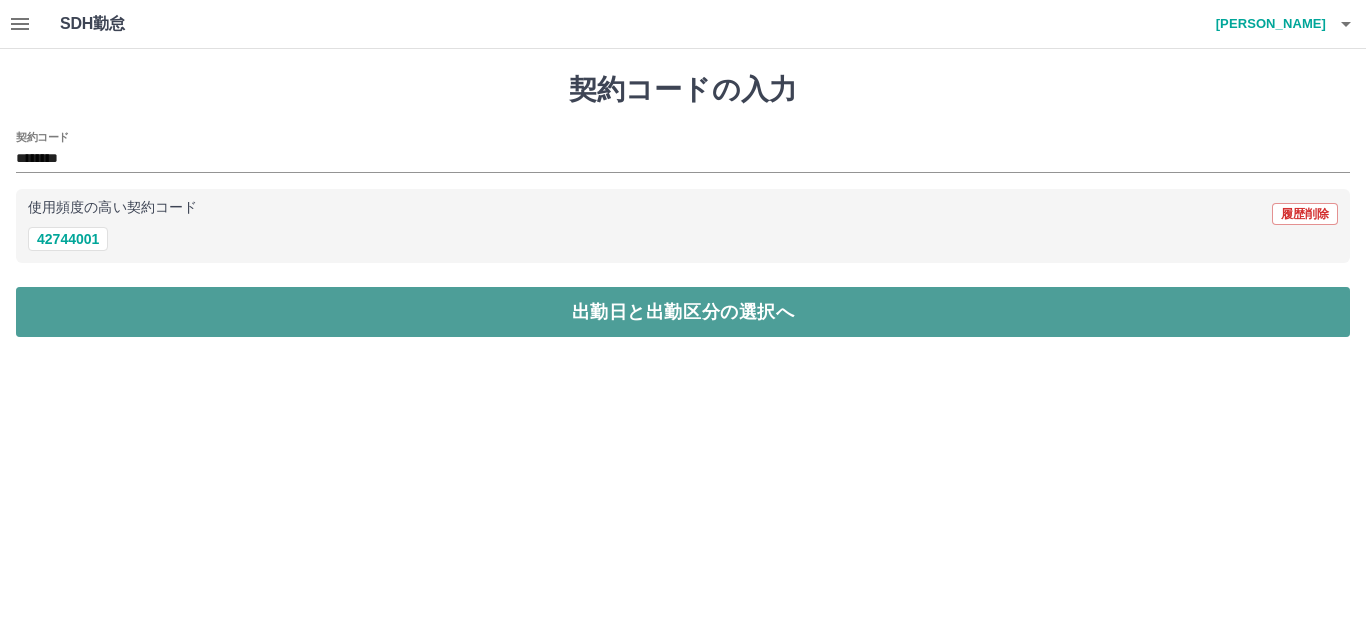 click on "出勤日と出勤区分の選択へ" at bounding box center [683, 312] 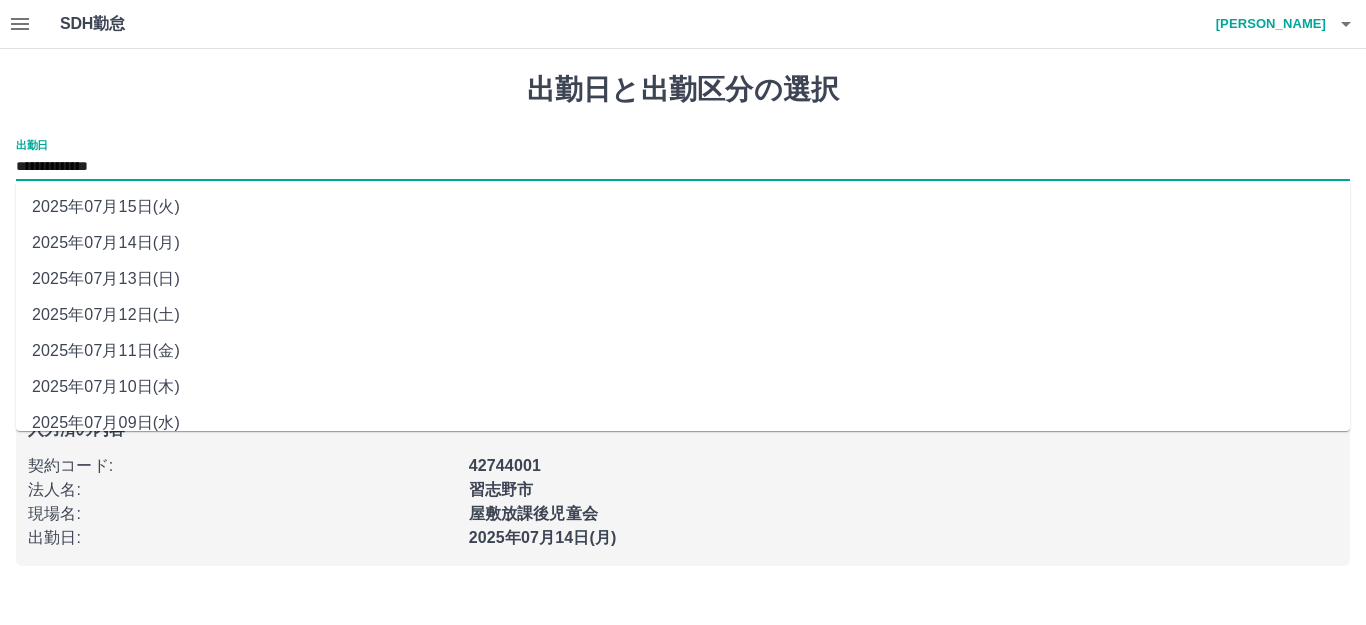 click on "**********" at bounding box center (683, 167) 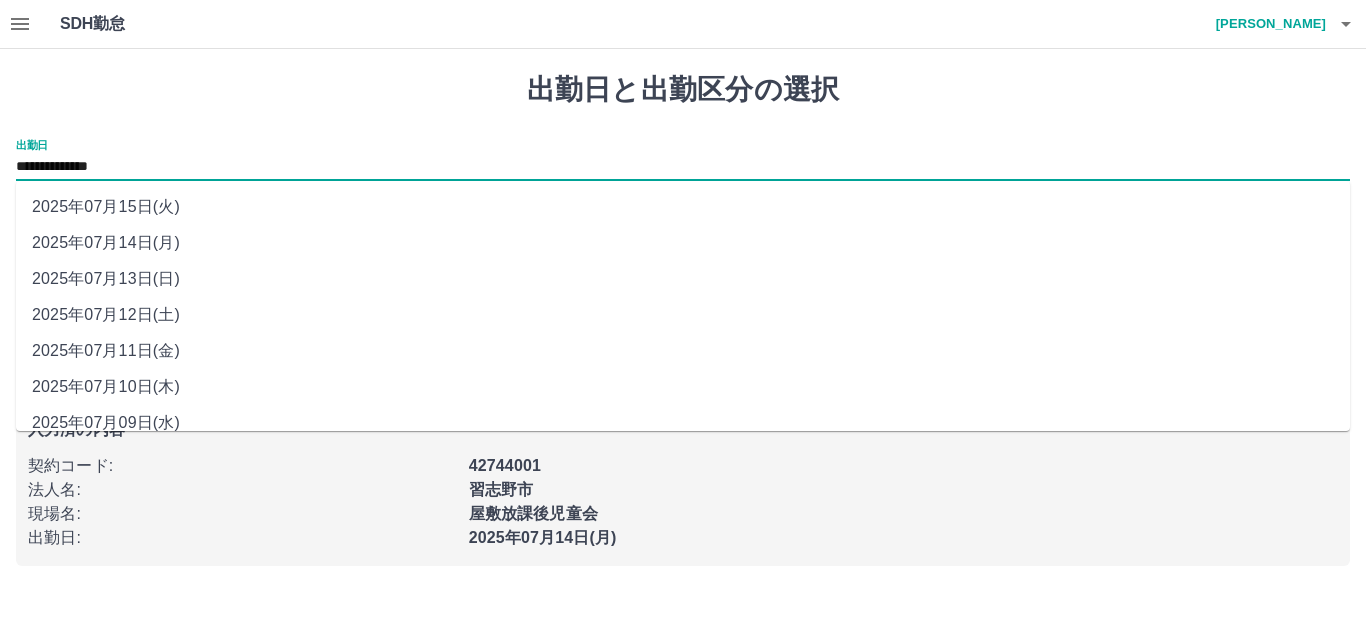 scroll, scrollTop: 90, scrollLeft: 0, axis: vertical 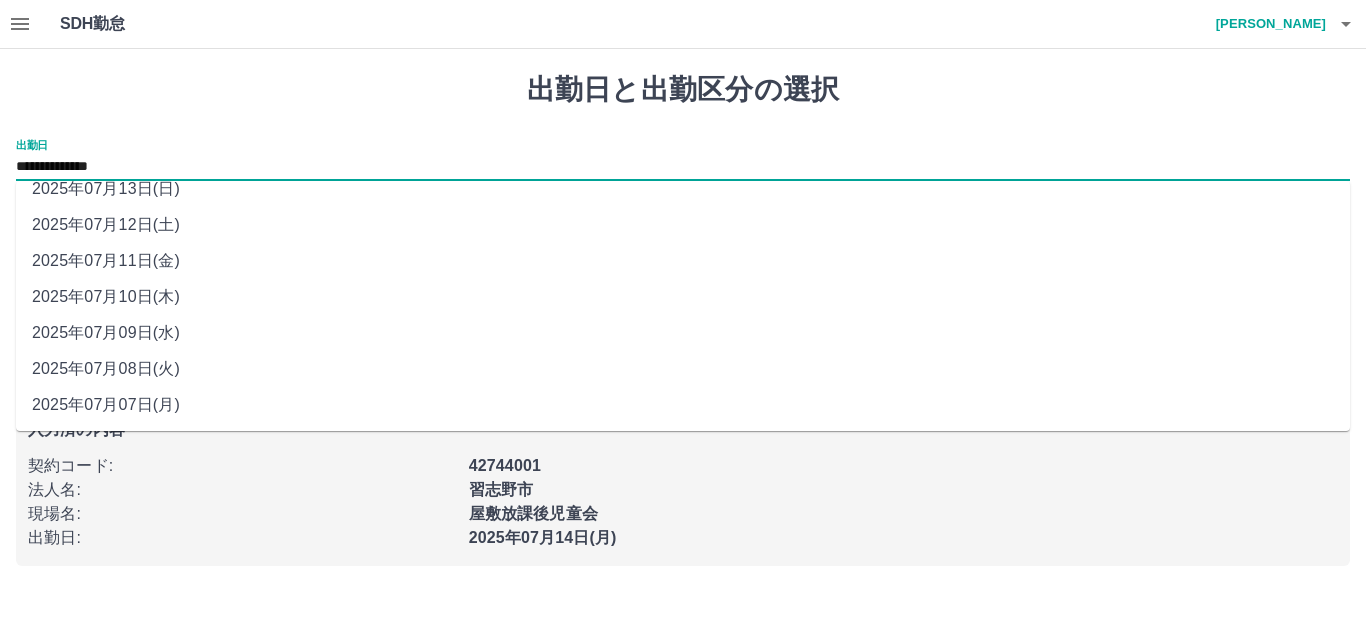 click on "2025年07月09日(水)" at bounding box center [683, 333] 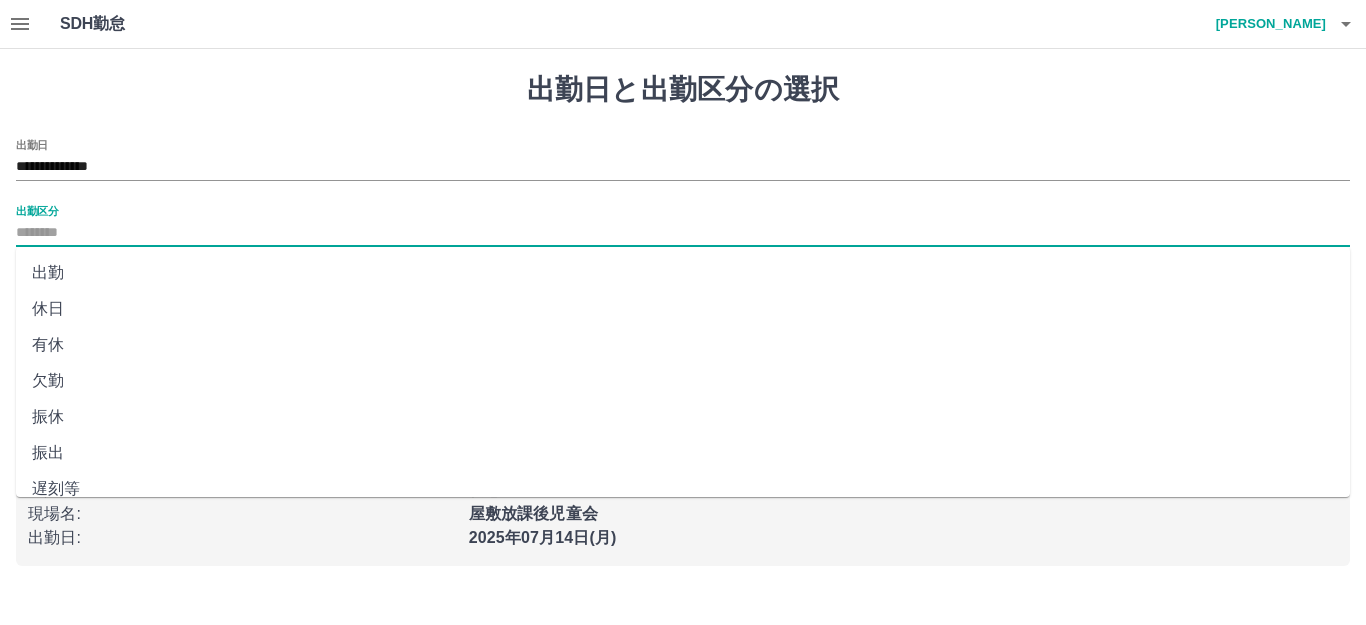 click on "出勤区分" at bounding box center (683, 233) 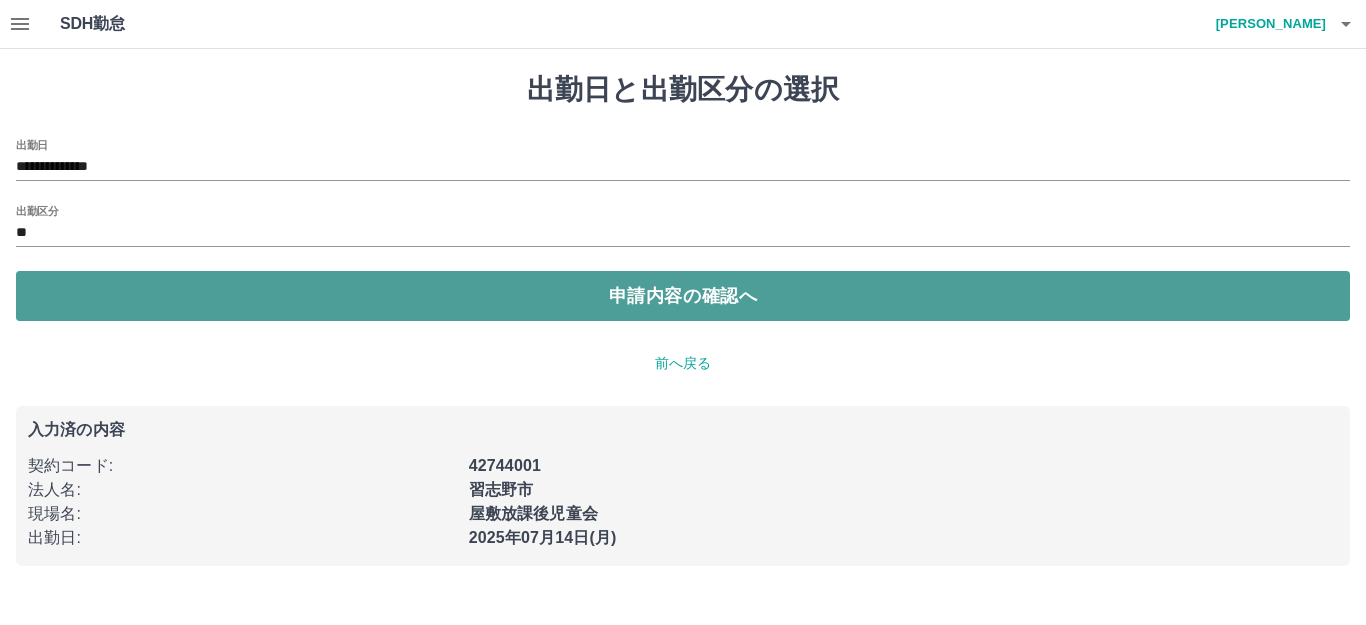 click on "申請内容の確認へ" at bounding box center (683, 296) 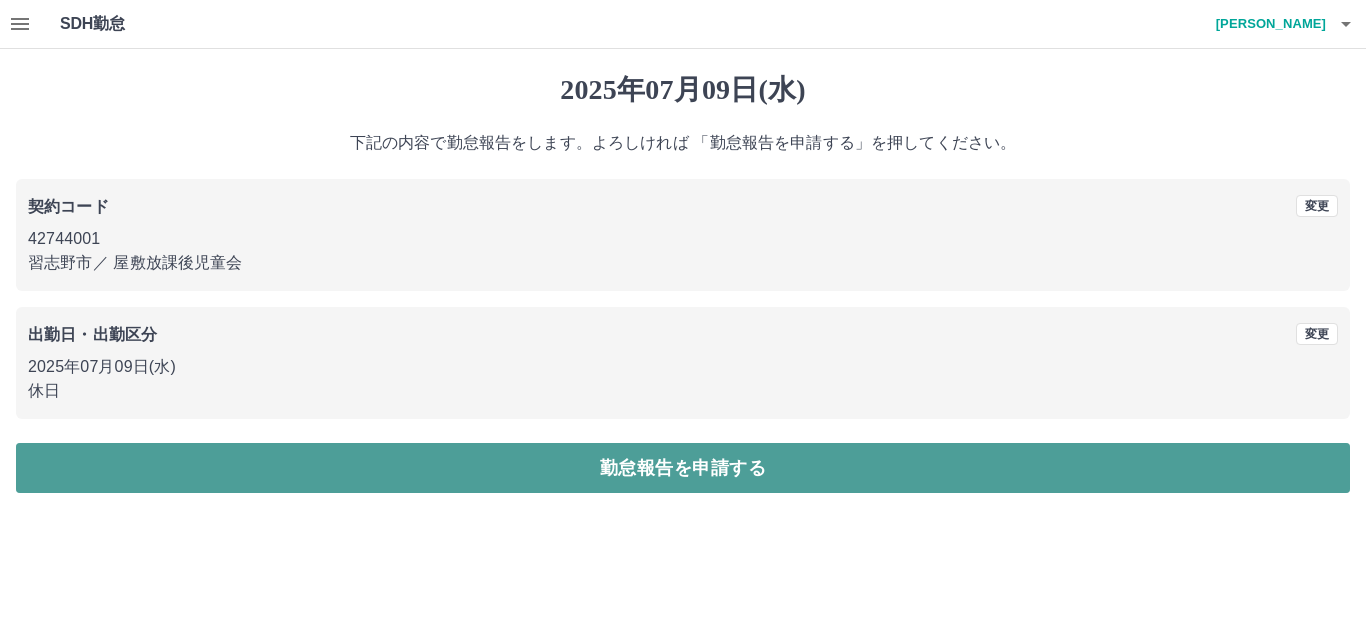 click on "勤怠報告を申請する" at bounding box center (683, 468) 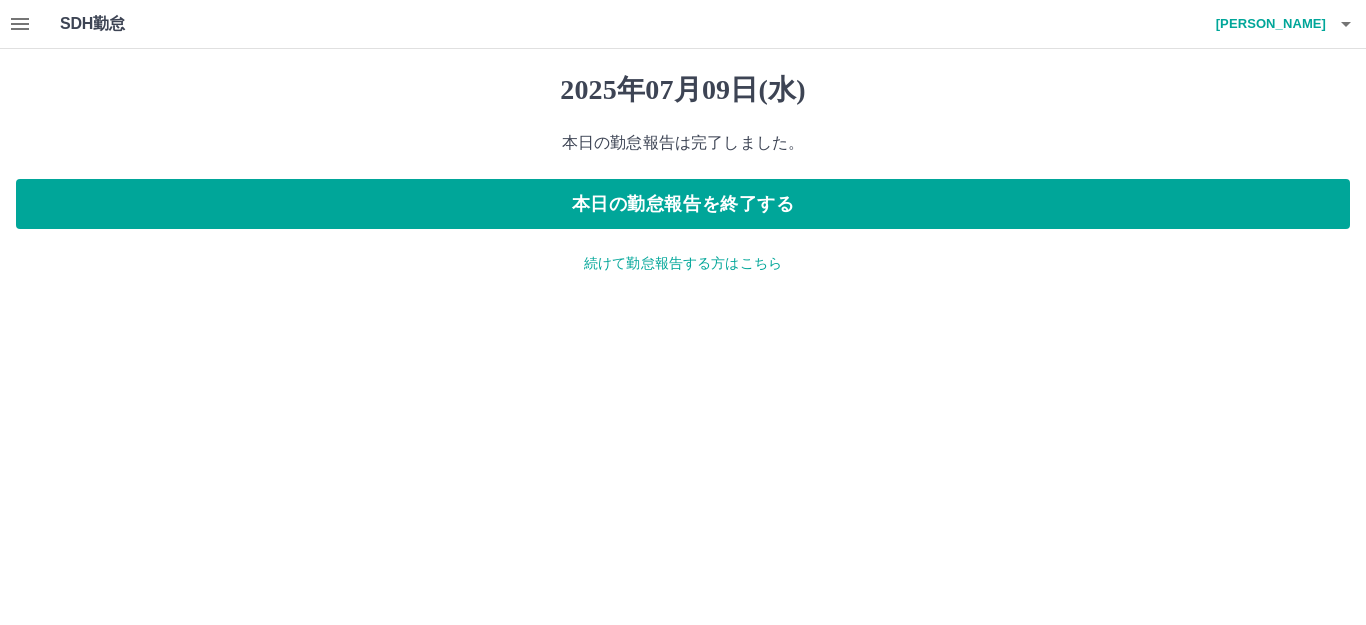 click on "続けて勤怠報告する方はこちら" at bounding box center (683, 263) 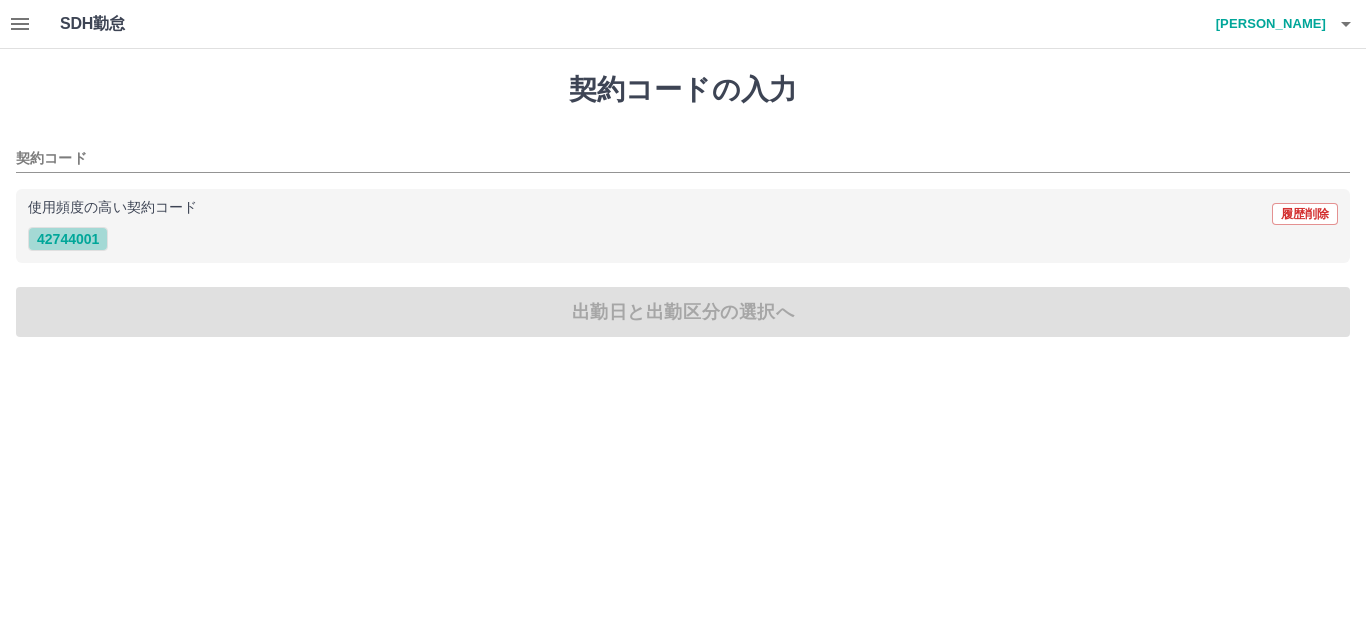 click on "42744001" at bounding box center [68, 239] 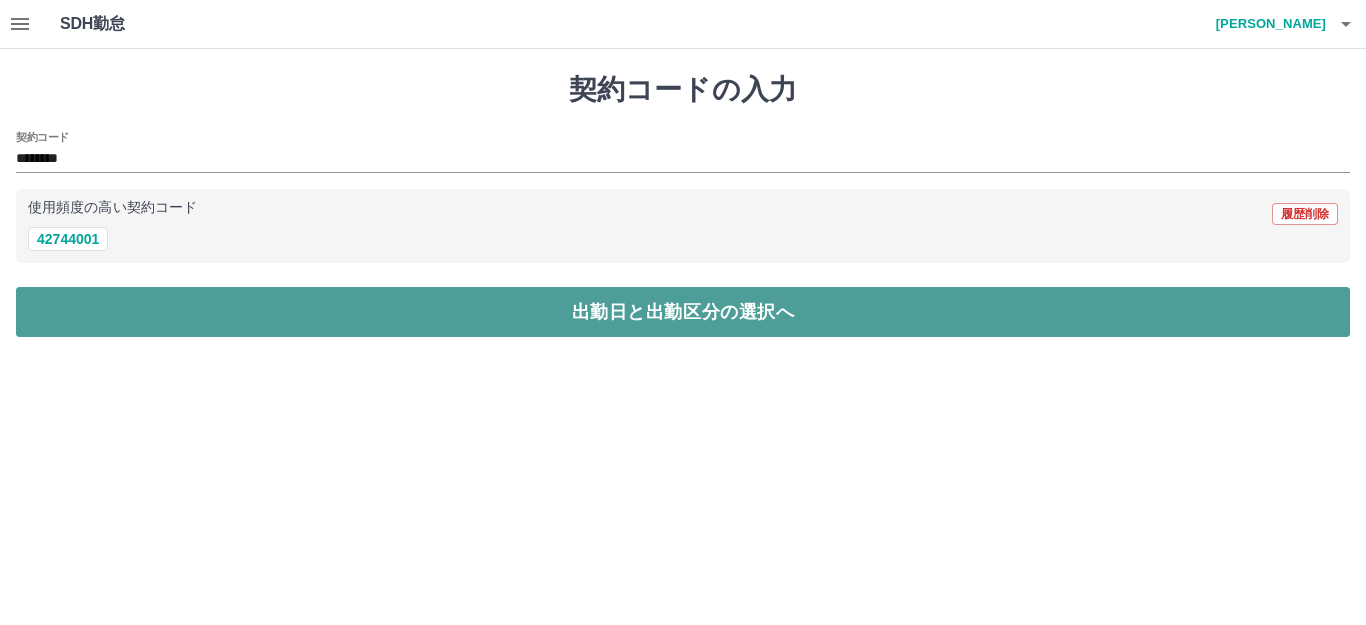 click on "出勤日と出勤区分の選択へ" at bounding box center (683, 312) 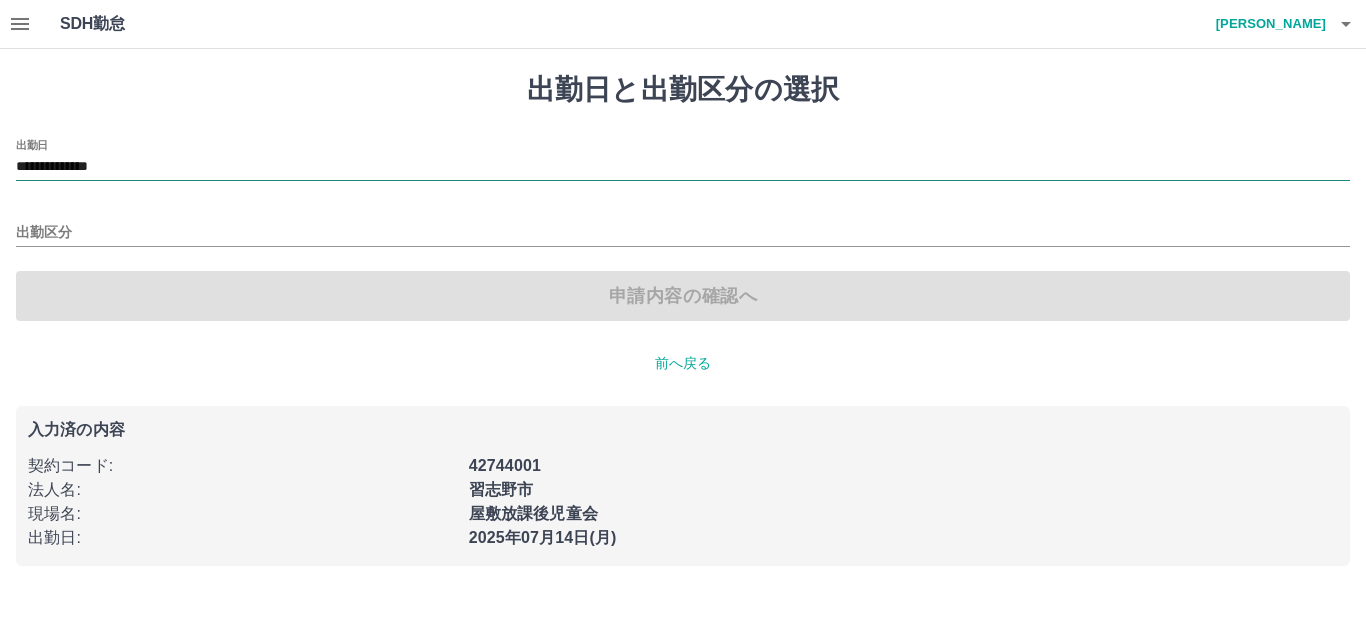 click on "**********" at bounding box center [683, 167] 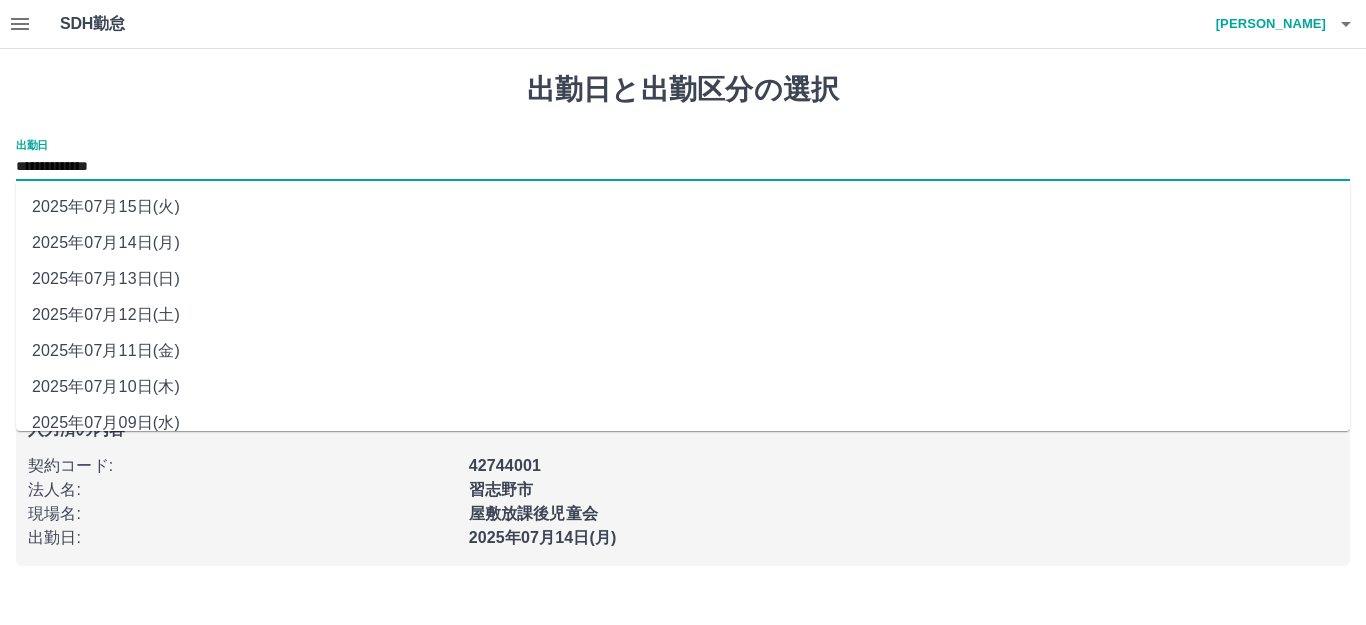 click on "2025年07月10日(木)" at bounding box center [683, 387] 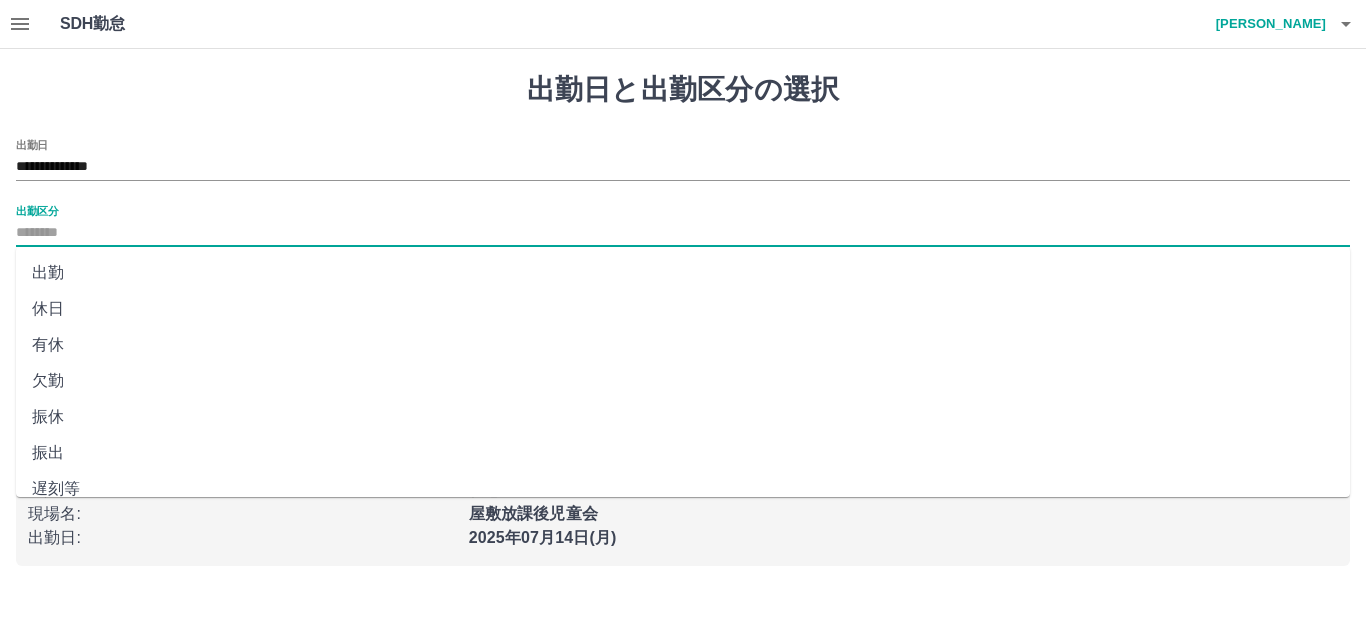 click on "出勤区分" at bounding box center [683, 233] 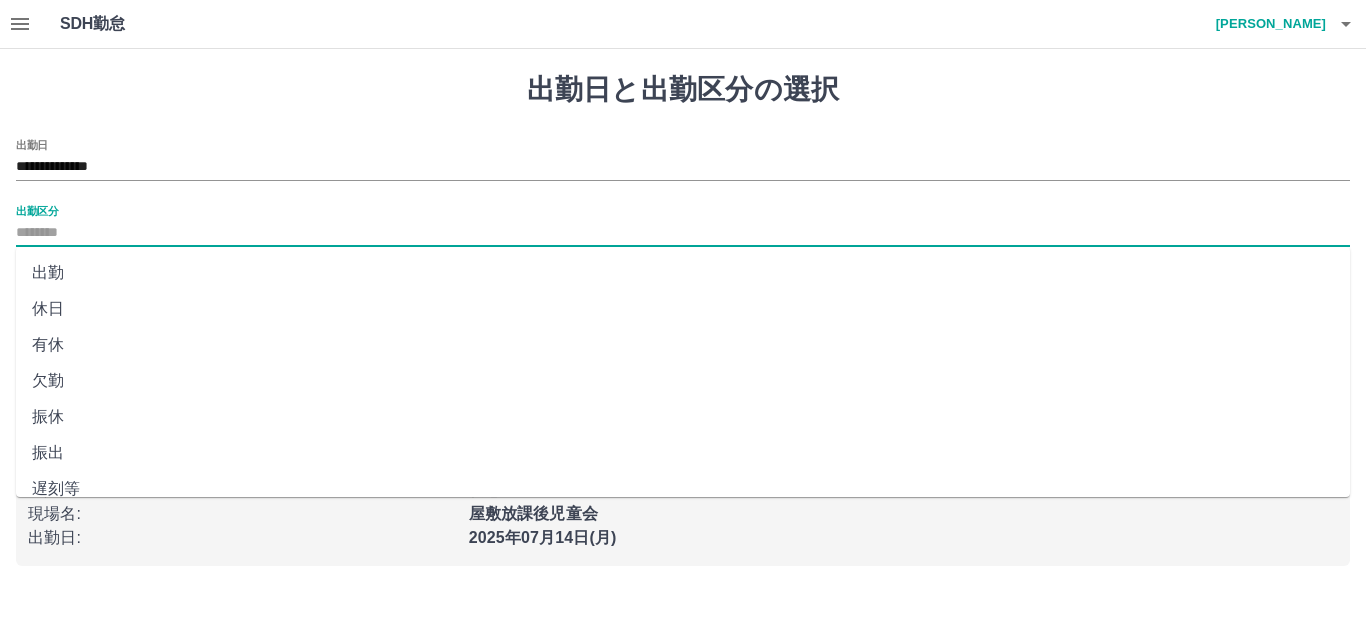 click on "休日" at bounding box center (683, 309) 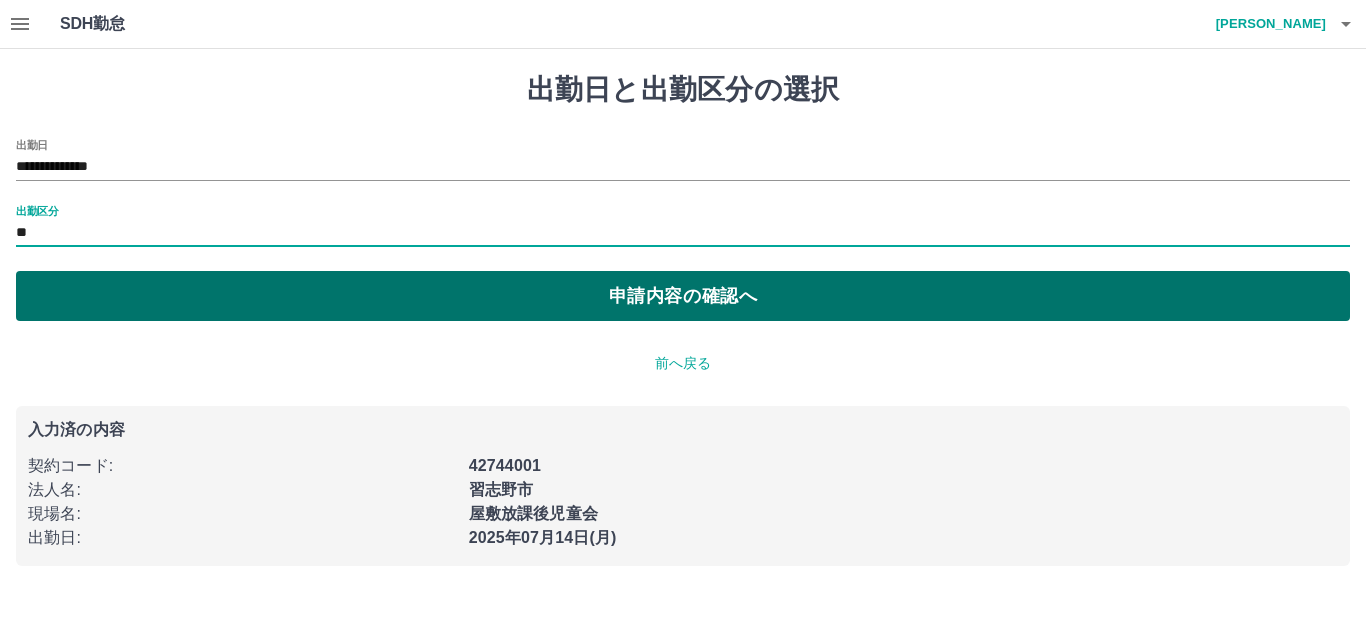 click on "申請内容の確認へ" at bounding box center [683, 296] 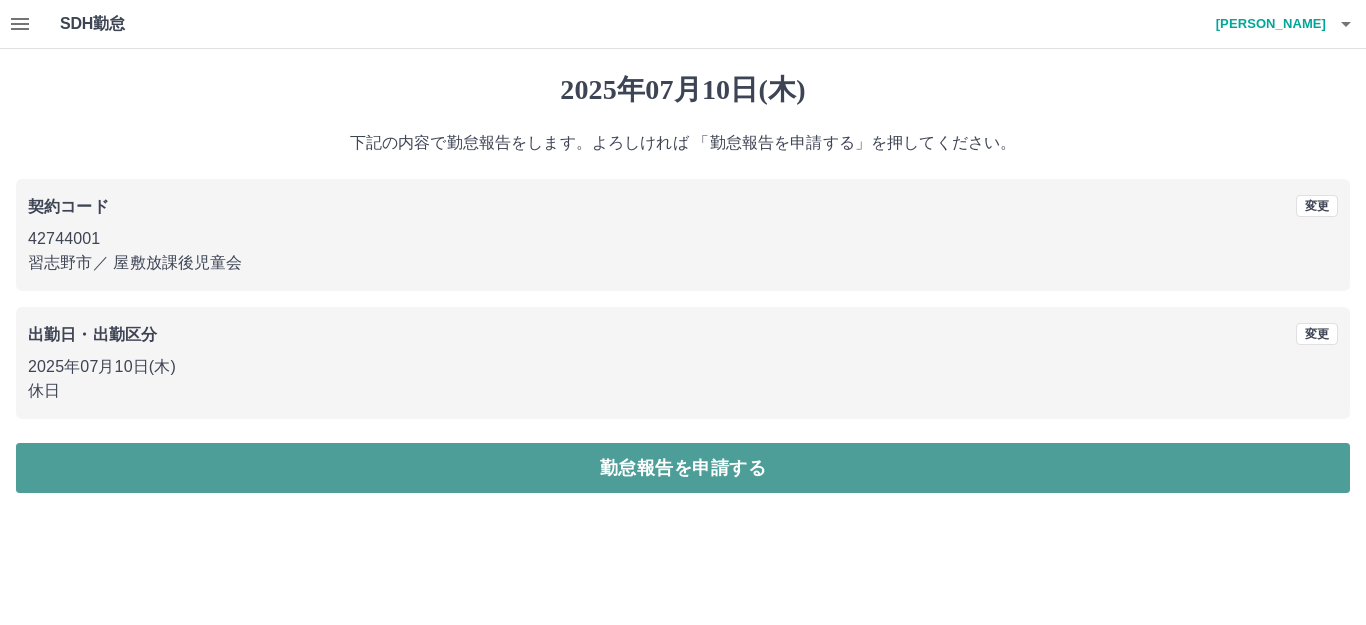 click on "勤怠報告を申請する" at bounding box center (683, 468) 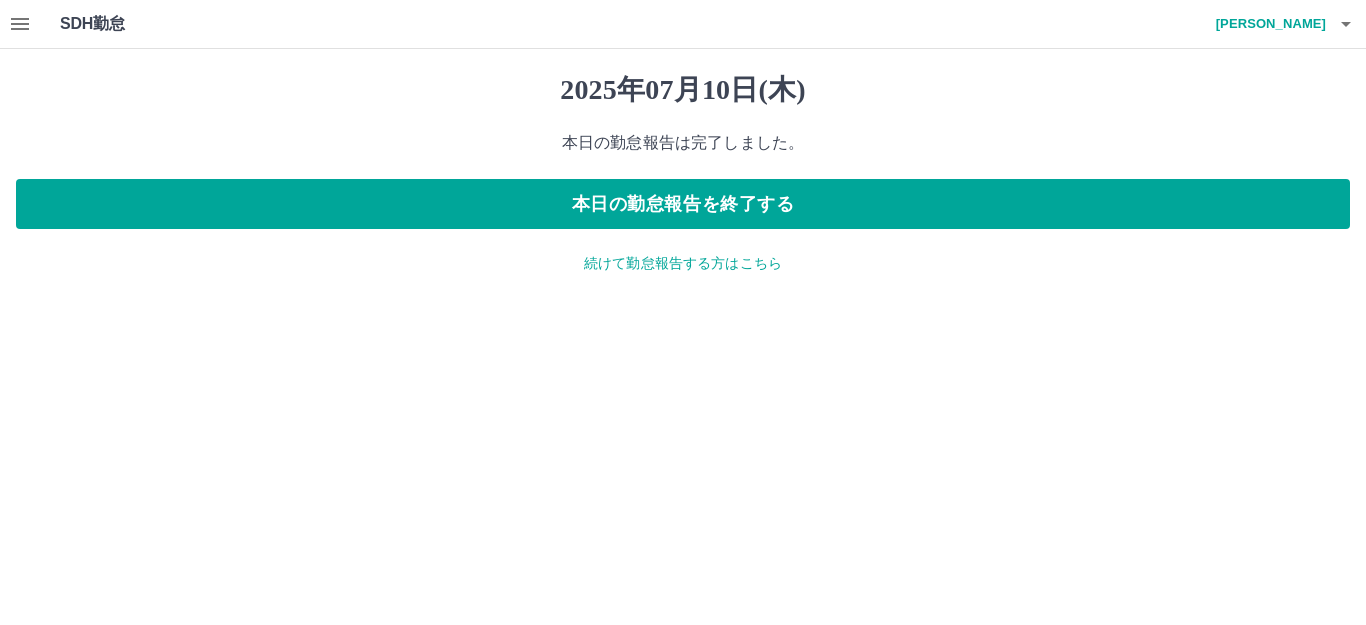 click on "続けて勤怠報告する方はこちら" at bounding box center [683, 263] 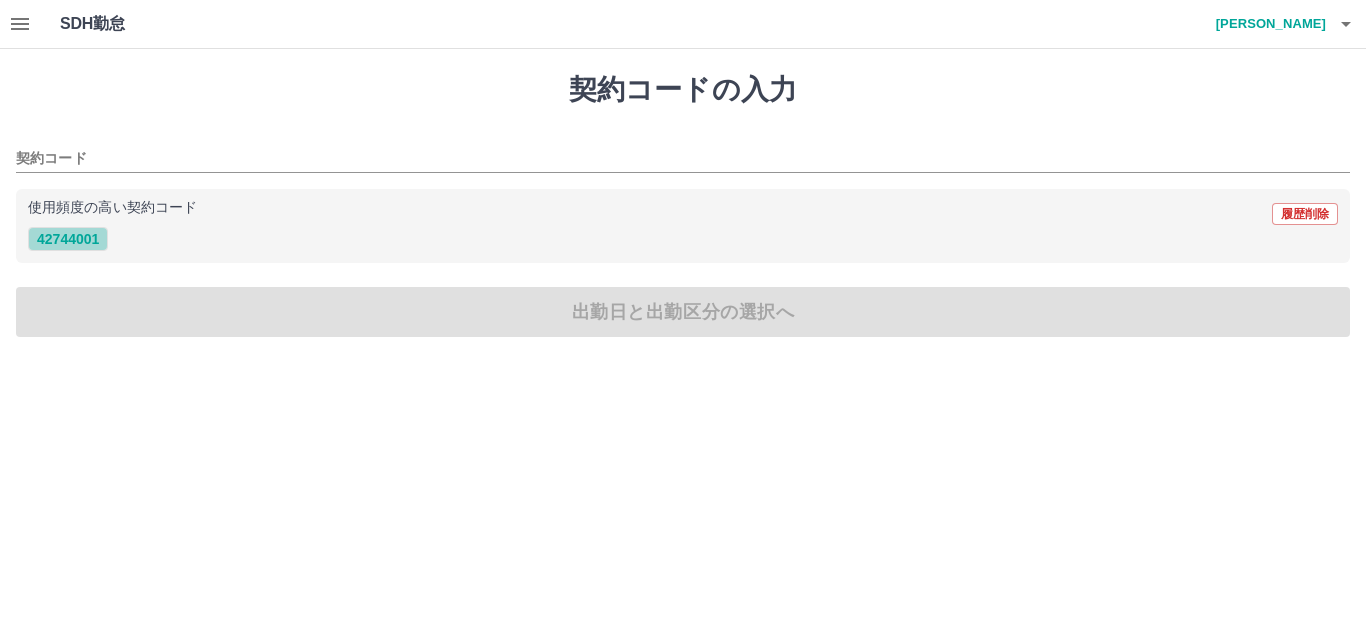 click on "42744001" at bounding box center (68, 239) 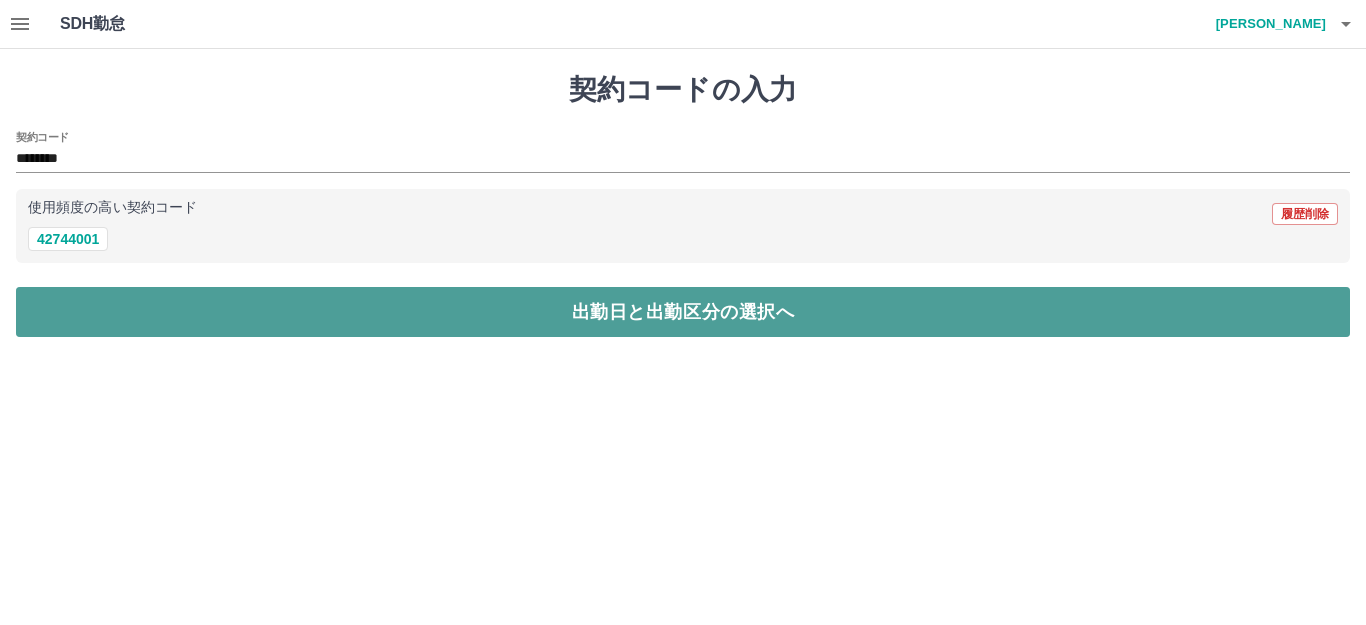 click on "出勤日と出勤区分の選択へ" at bounding box center (683, 312) 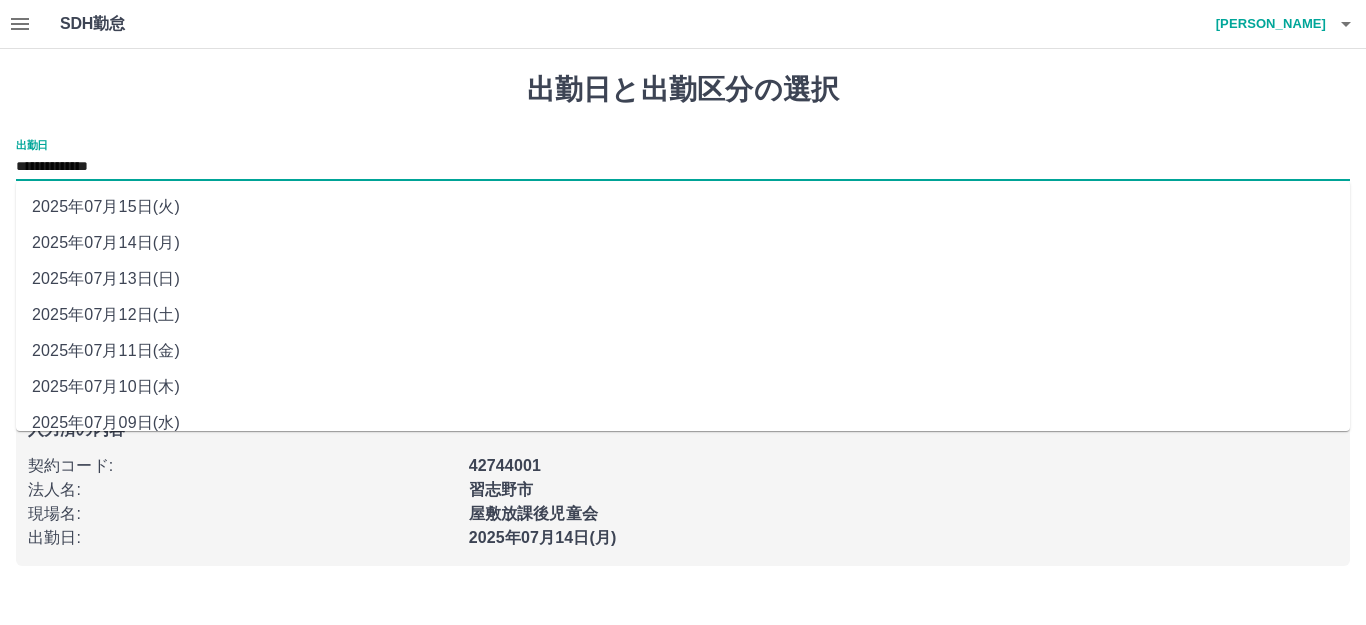 click on "**********" at bounding box center (683, 167) 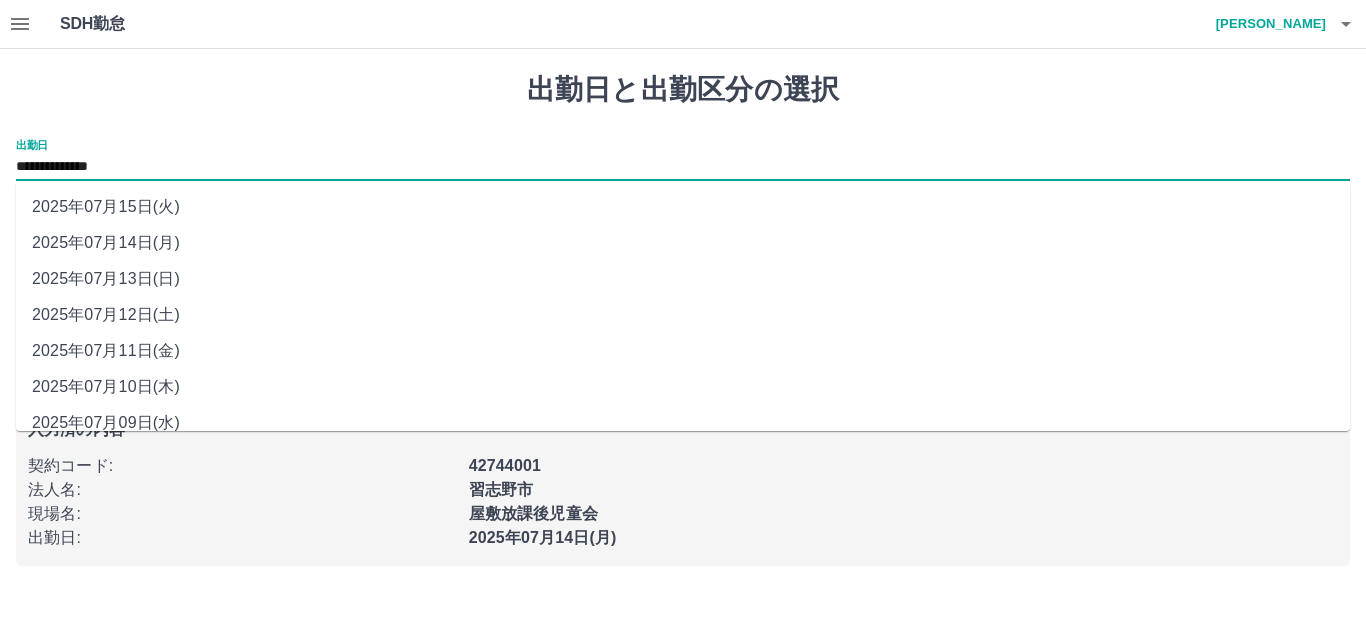 click on "2025年07月11日(金)" at bounding box center [683, 351] 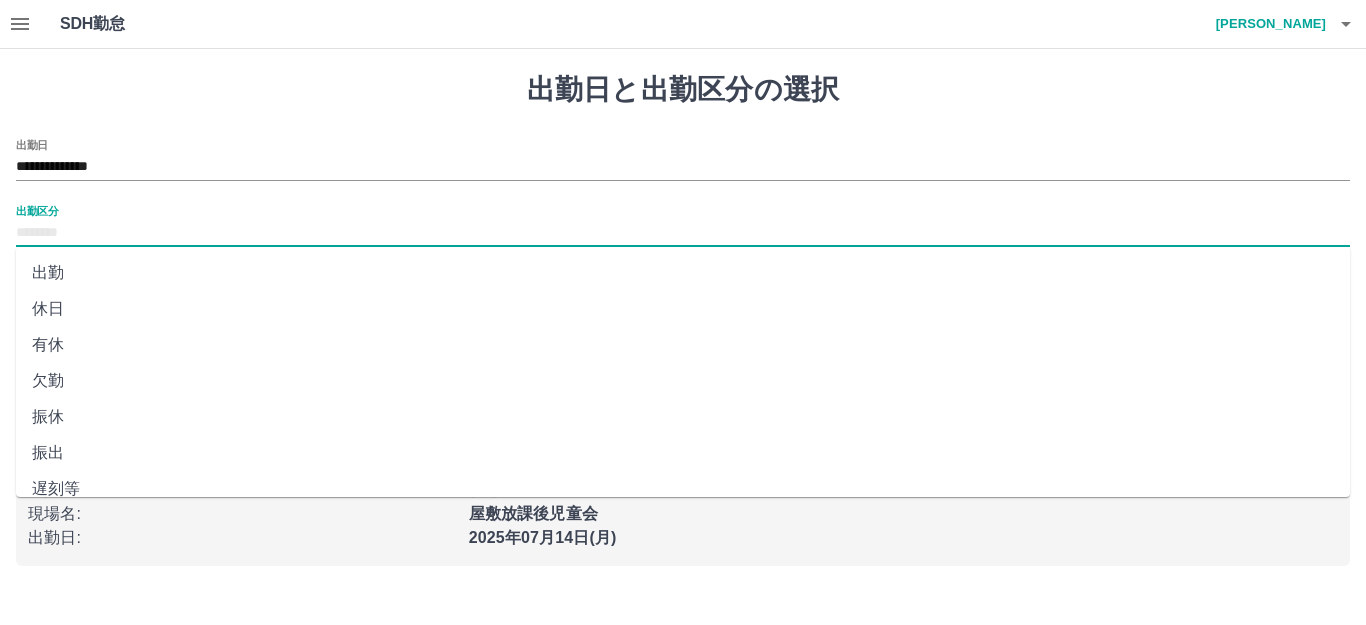 click on "出勤区分" at bounding box center [683, 233] 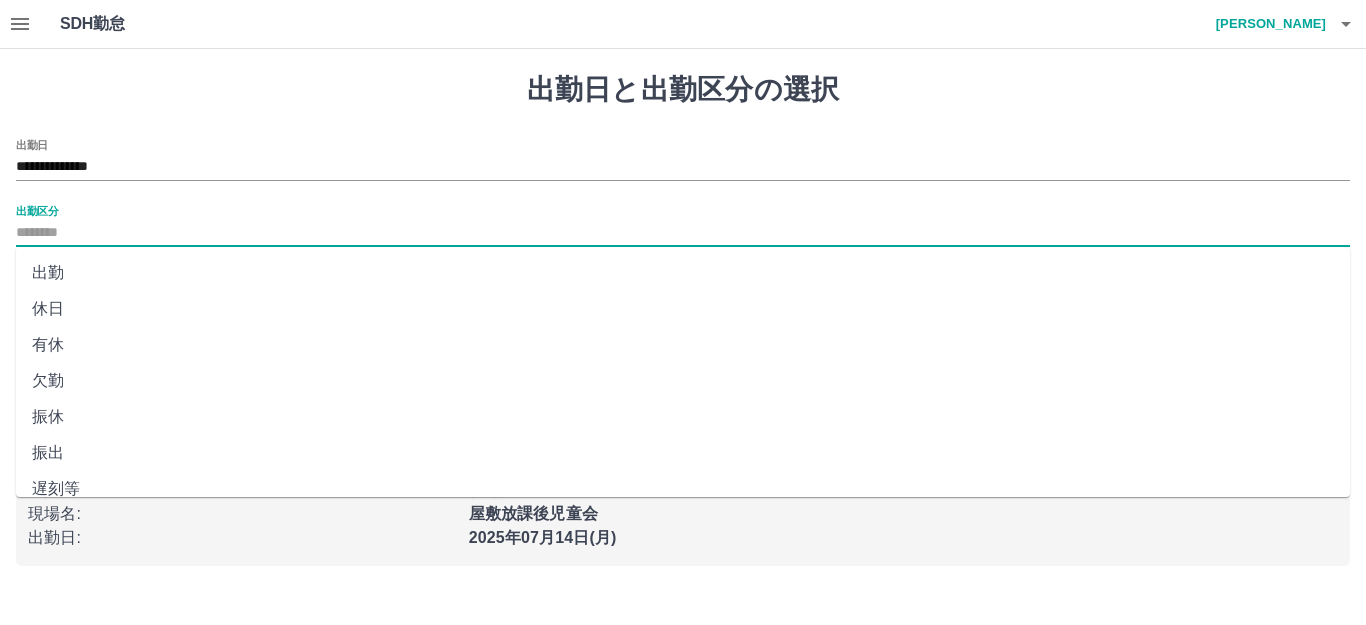 drag, startPoint x: 49, startPoint y: 313, endPoint x: 219, endPoint y: 309, distance: 170.04706 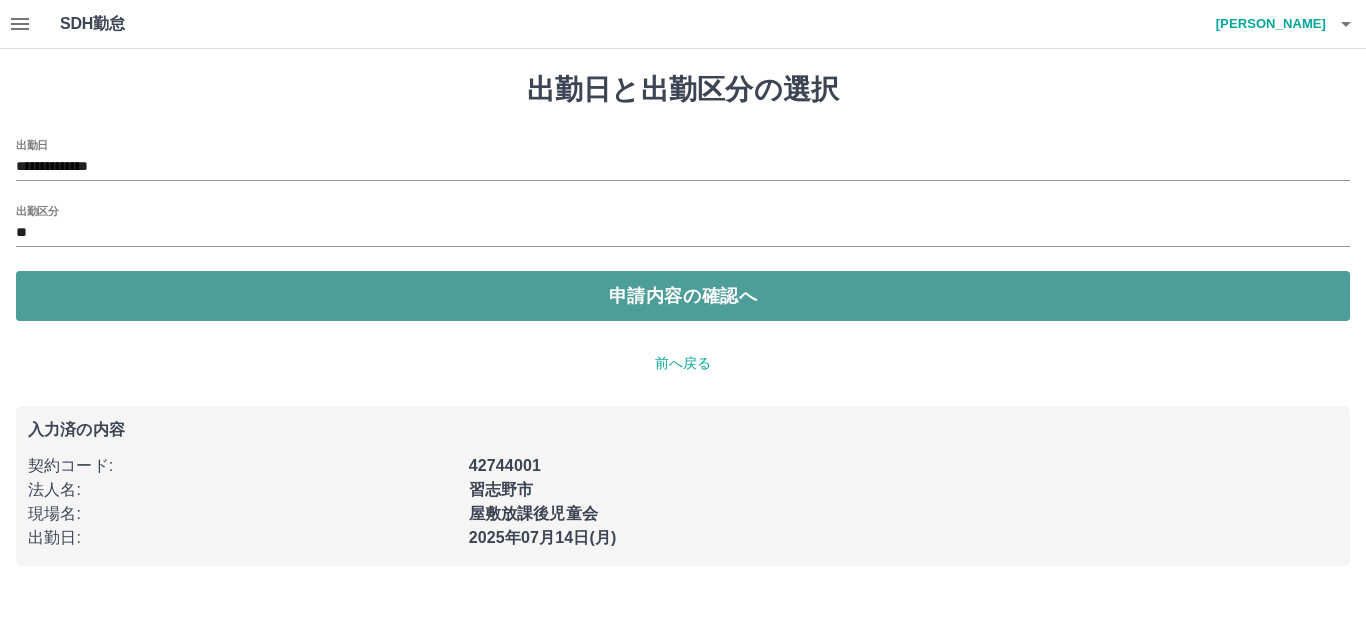 click on "申請内容の確認へ" at bounding box center (683, 296) 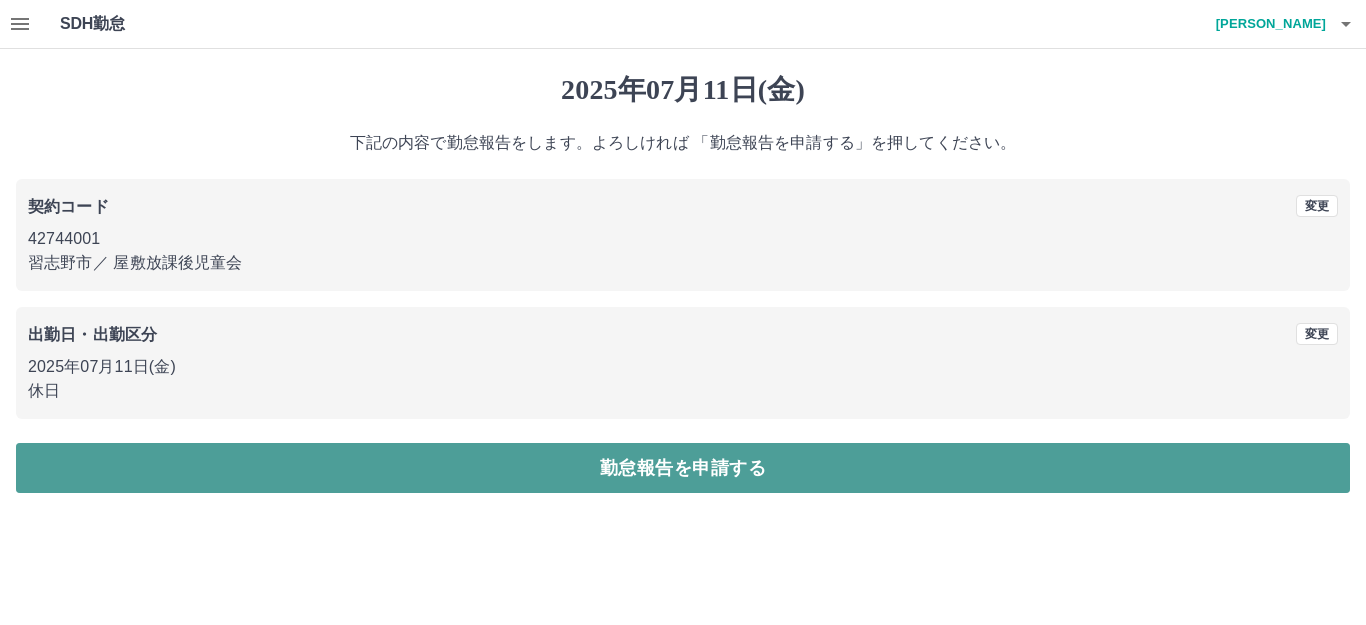click on "勤怠報告を申請する" at bounding box center [683, 468] 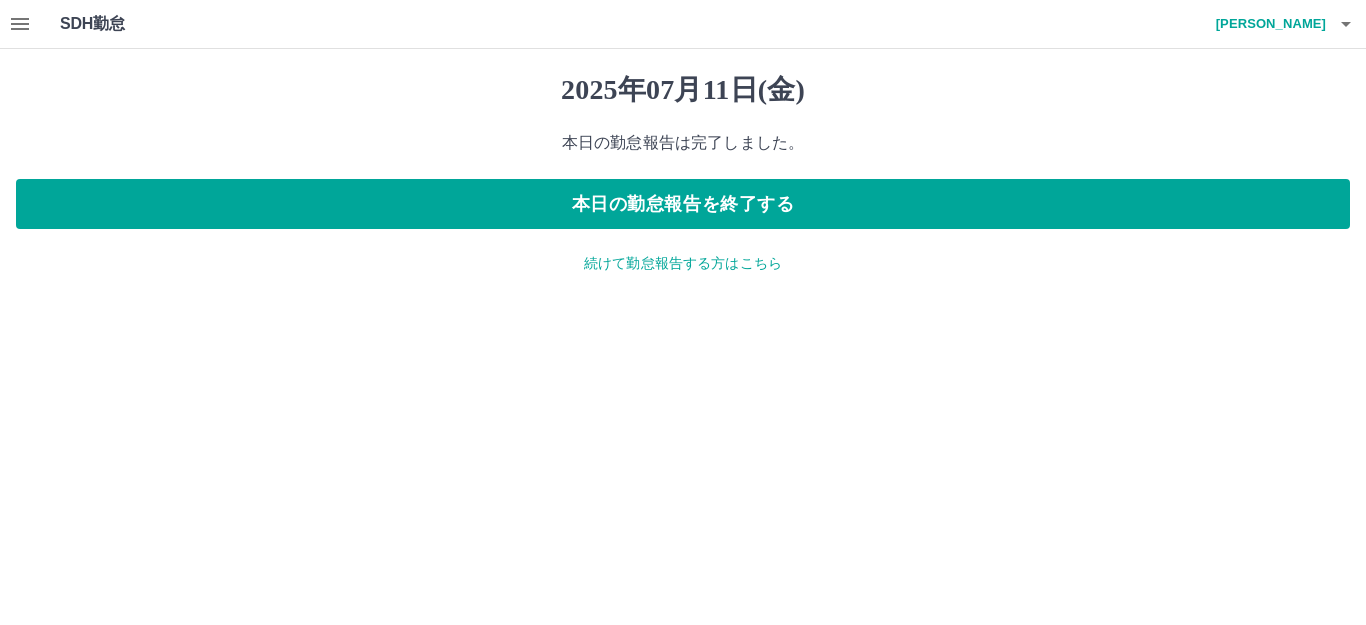 click on "続けて勤怠報告する方はこちら" at bounding box center [683, 263] 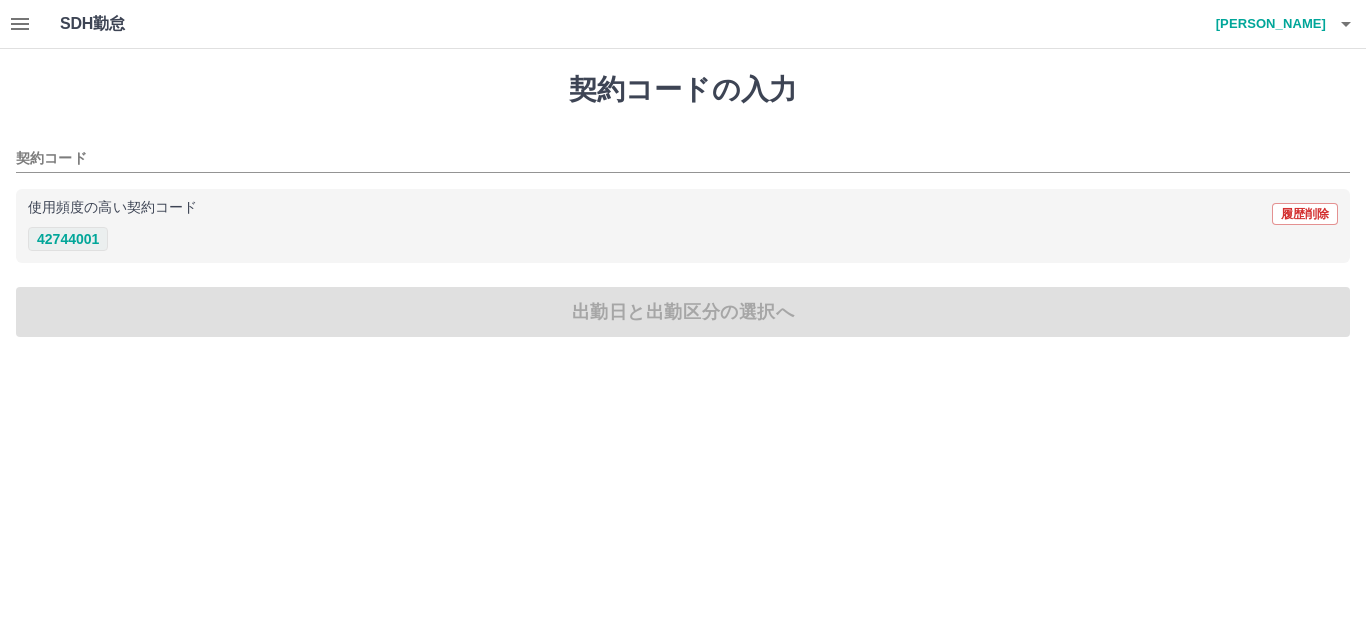 click on "42744001" at bounding box center (68, 239) 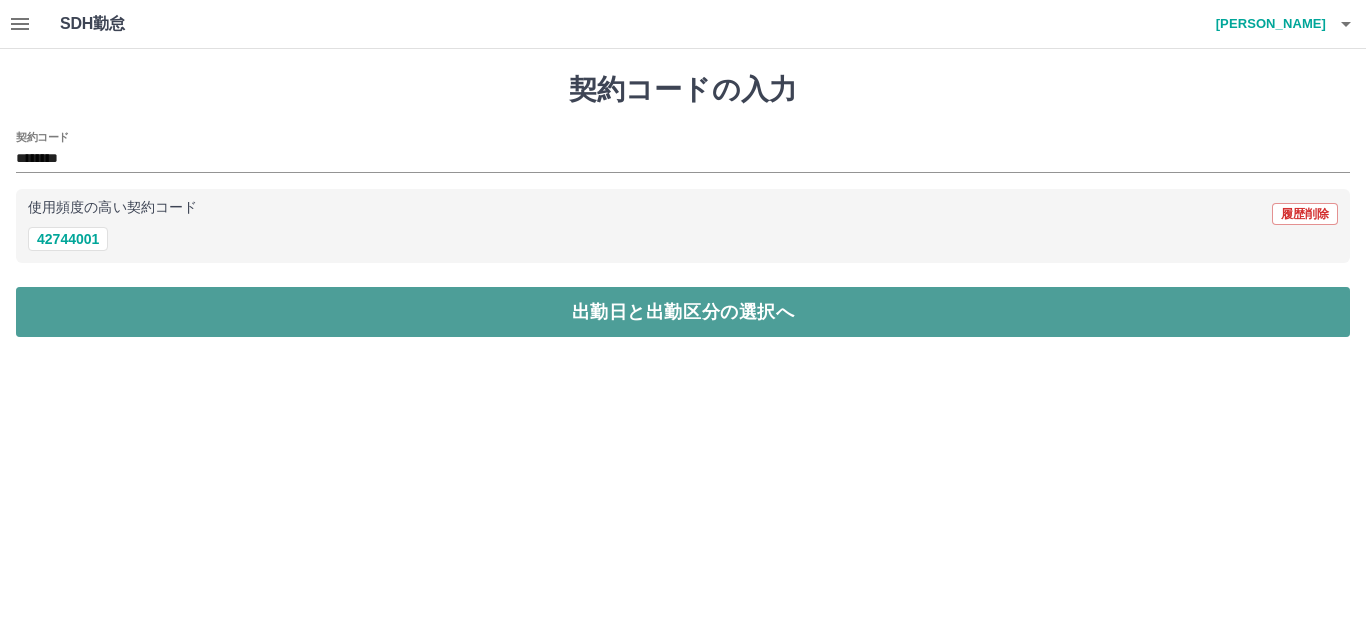 click on "出勤日と出勤区分の選択へ" at bounding box center (683, 312) 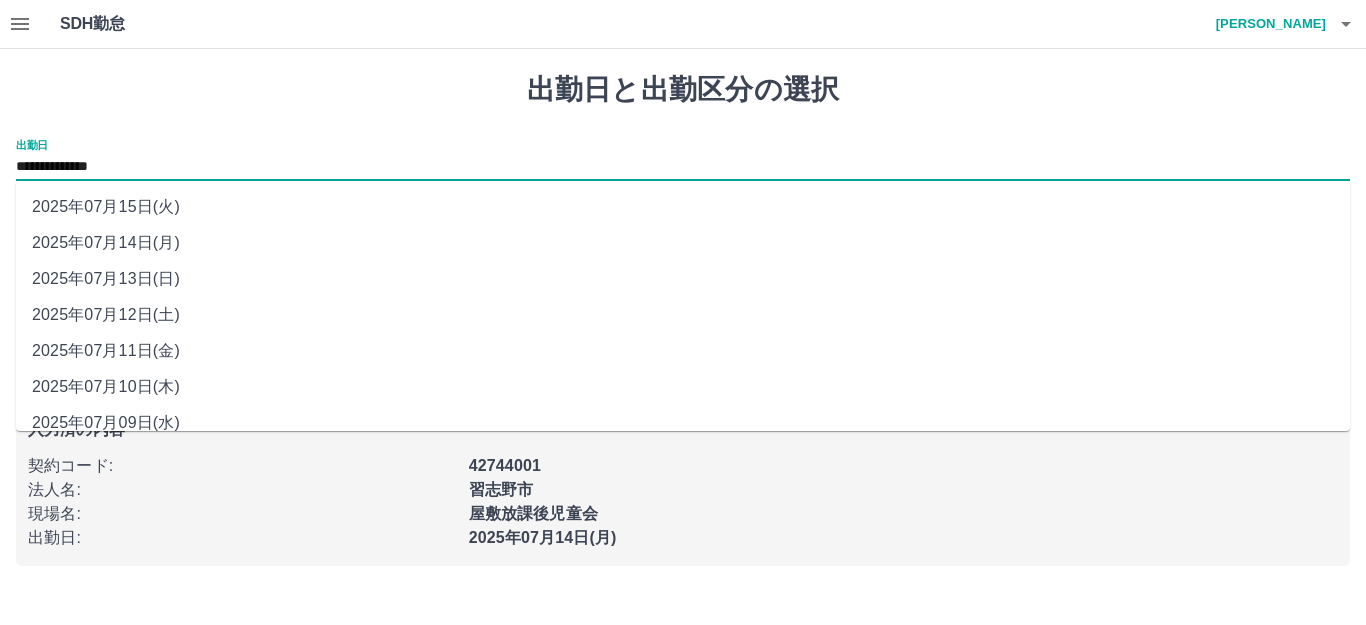 click on "**********" at bounding box center [683, 167] 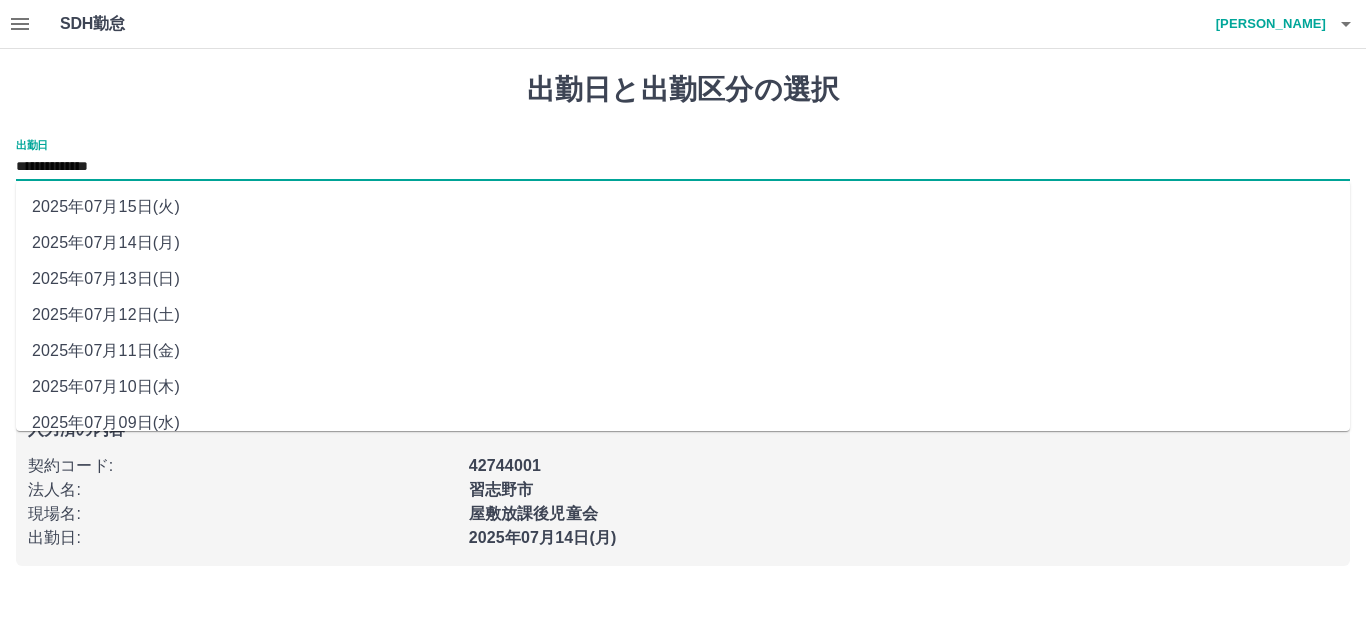 click on "2025年07月12日(土)" at bounding box center [683, 315] 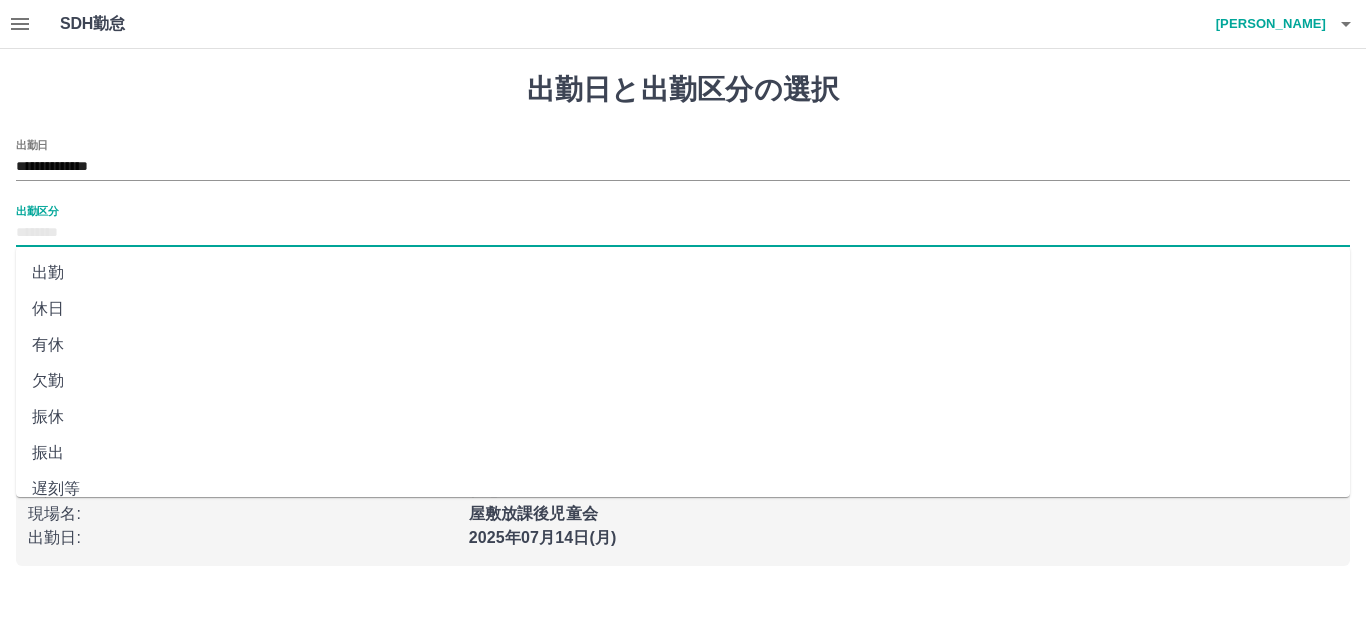 click on "出勤区分" at bounding box center [683, 233] 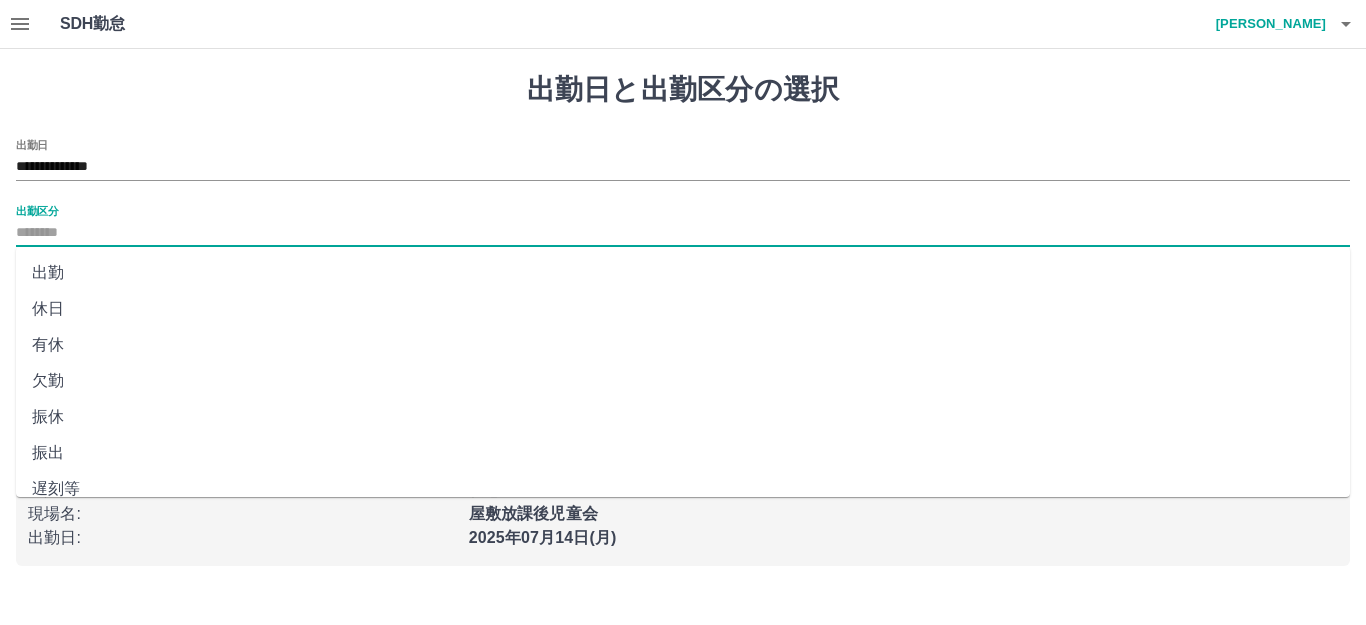 click on "休日" at bounding box center (683, 309) 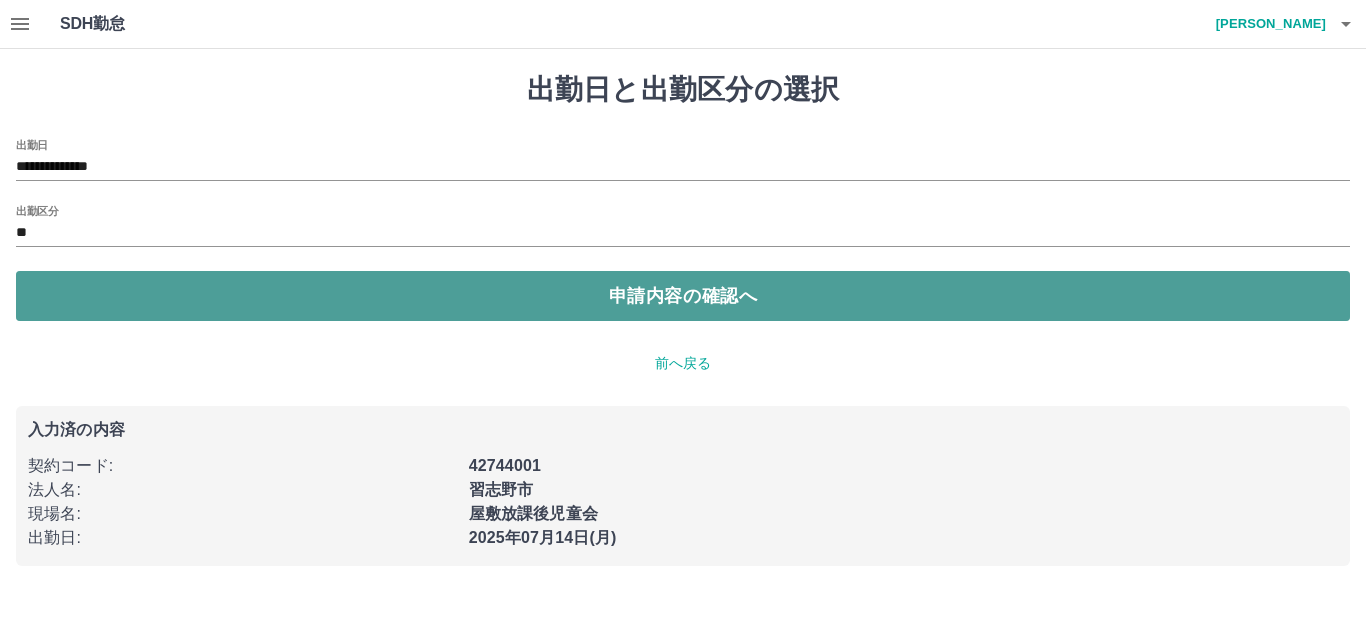 click on "申請内容の確認へ" at bounding box center (683, 296) 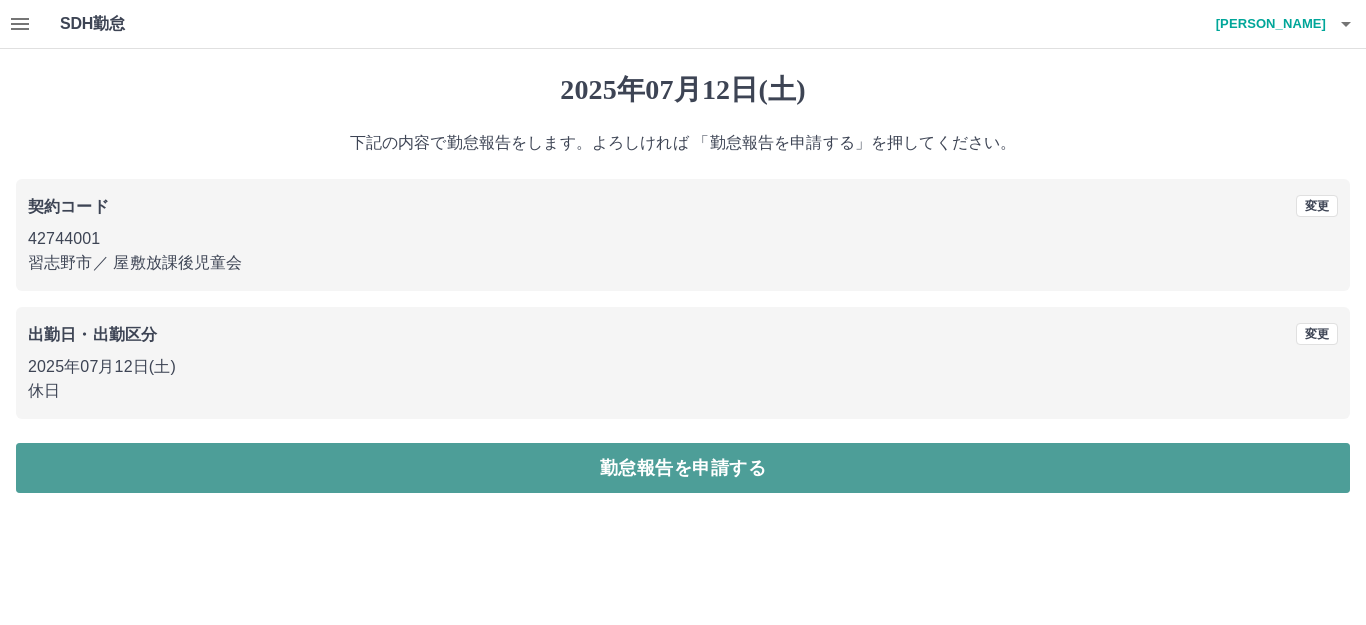 drag, startPoint x: 698, startPoint y: 465, endPoint x: 512, endPoint y: 397, distance: 198.0404 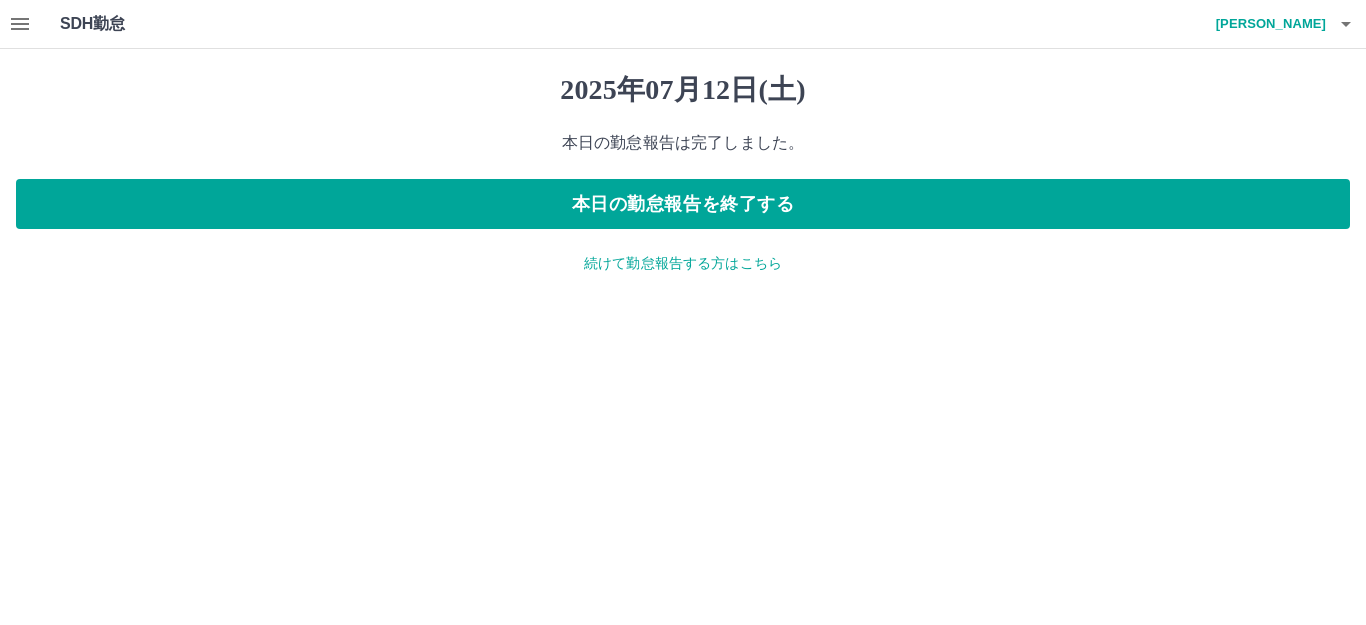 click on "続けて勤怠報告する方はこちら" at bounding box center (683, 263) 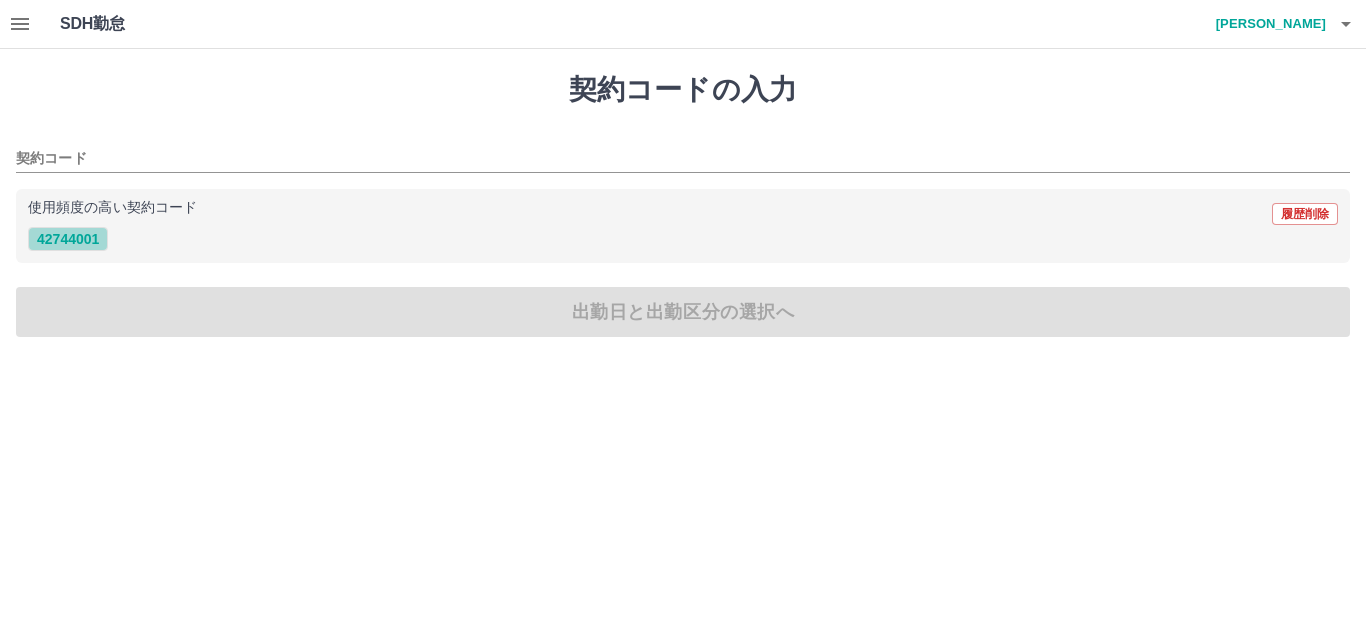 click on "42744001" at bounding box center [68, 239] 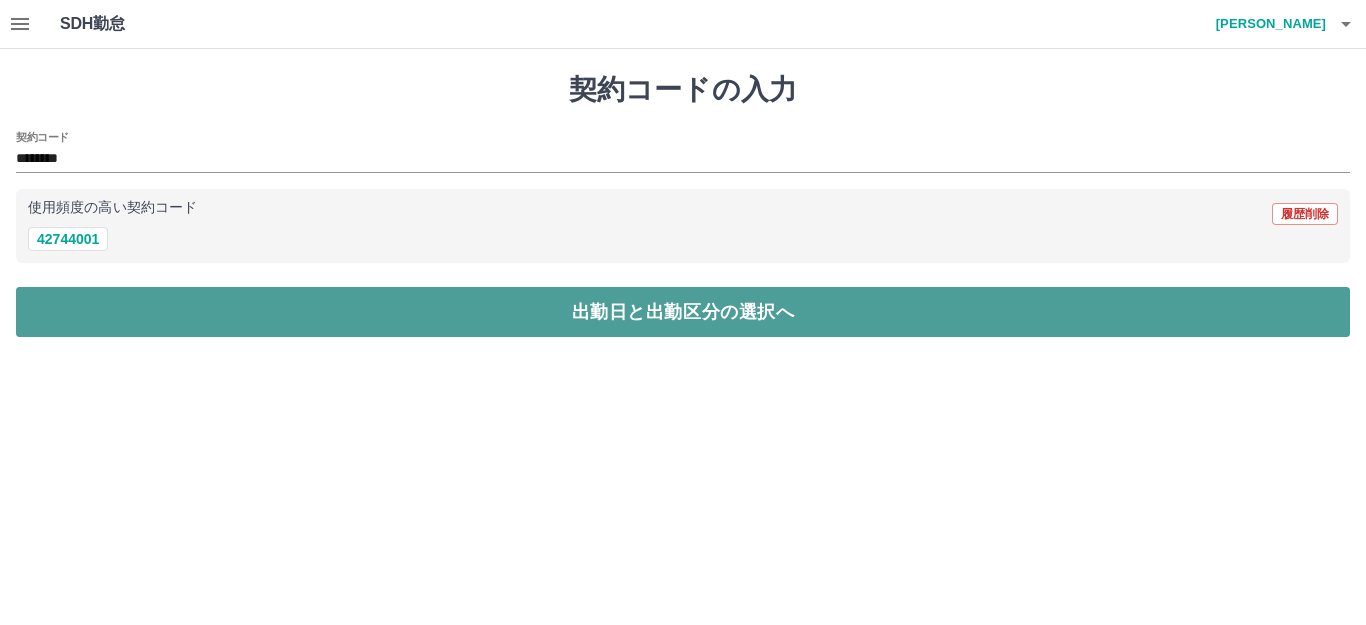 click on "出勤日と出勤区分の選択へ" at bounding box center [683, 312] 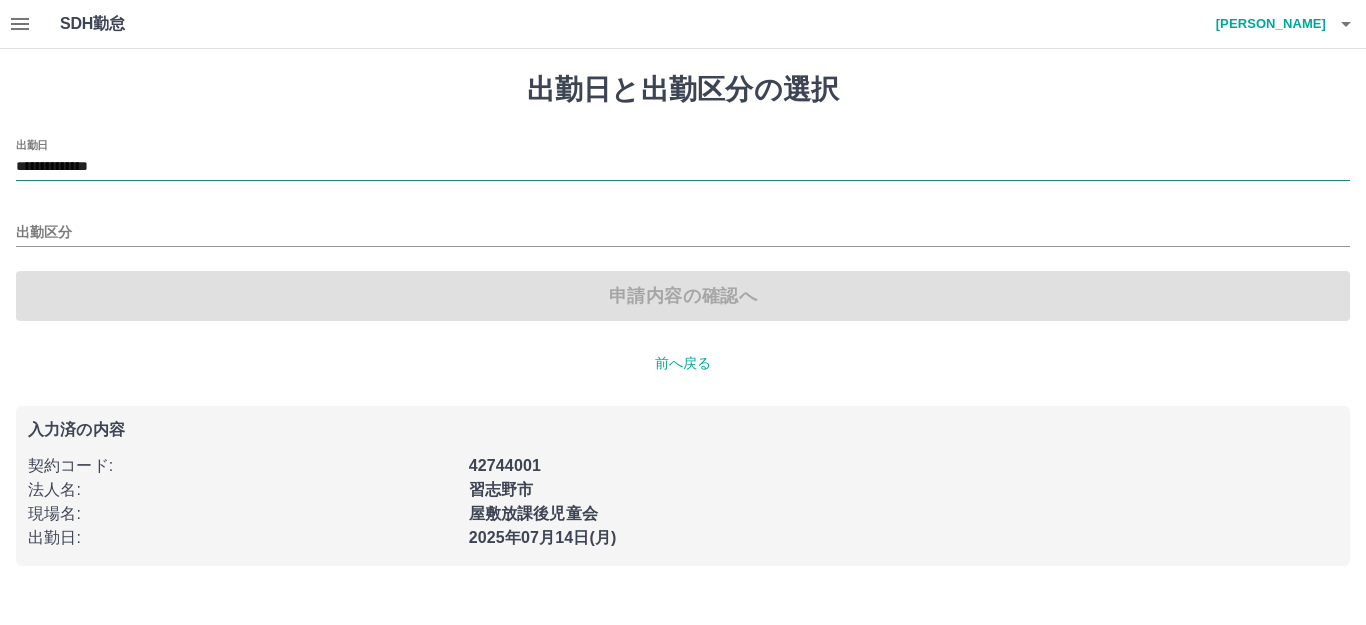 click on "**********" at bounding box center [683, 167] 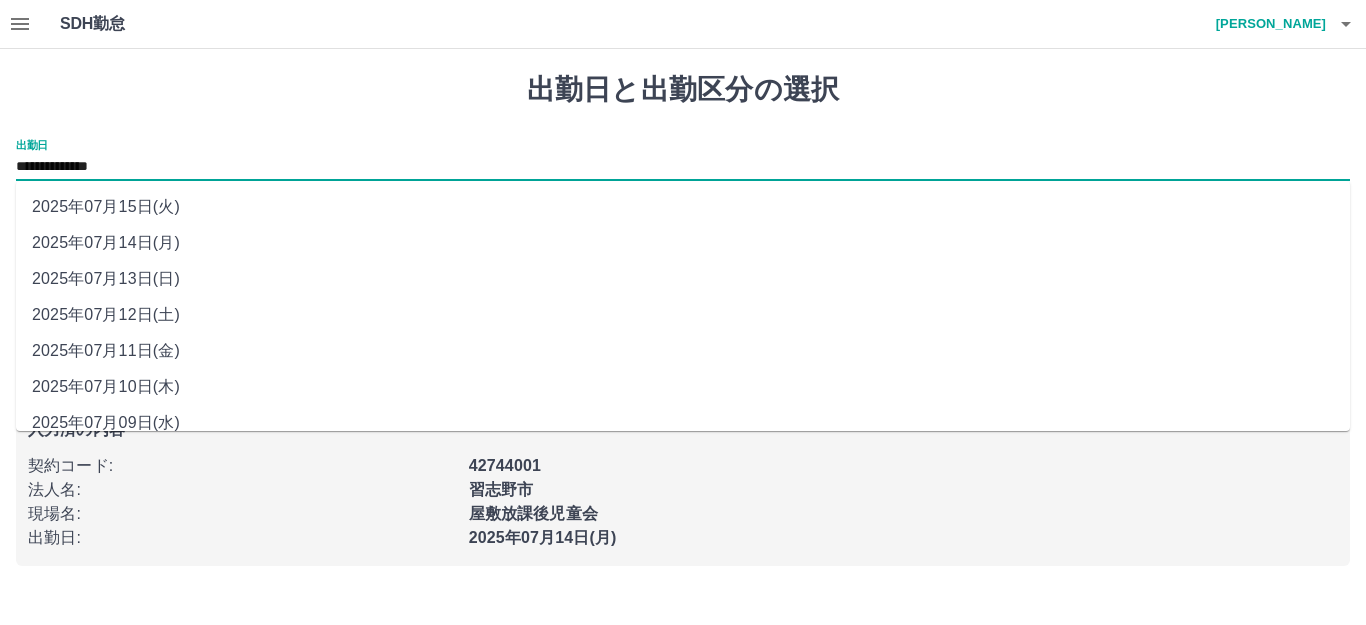 click on "2025年07月13日(日)" at bounding box center (683, 279) 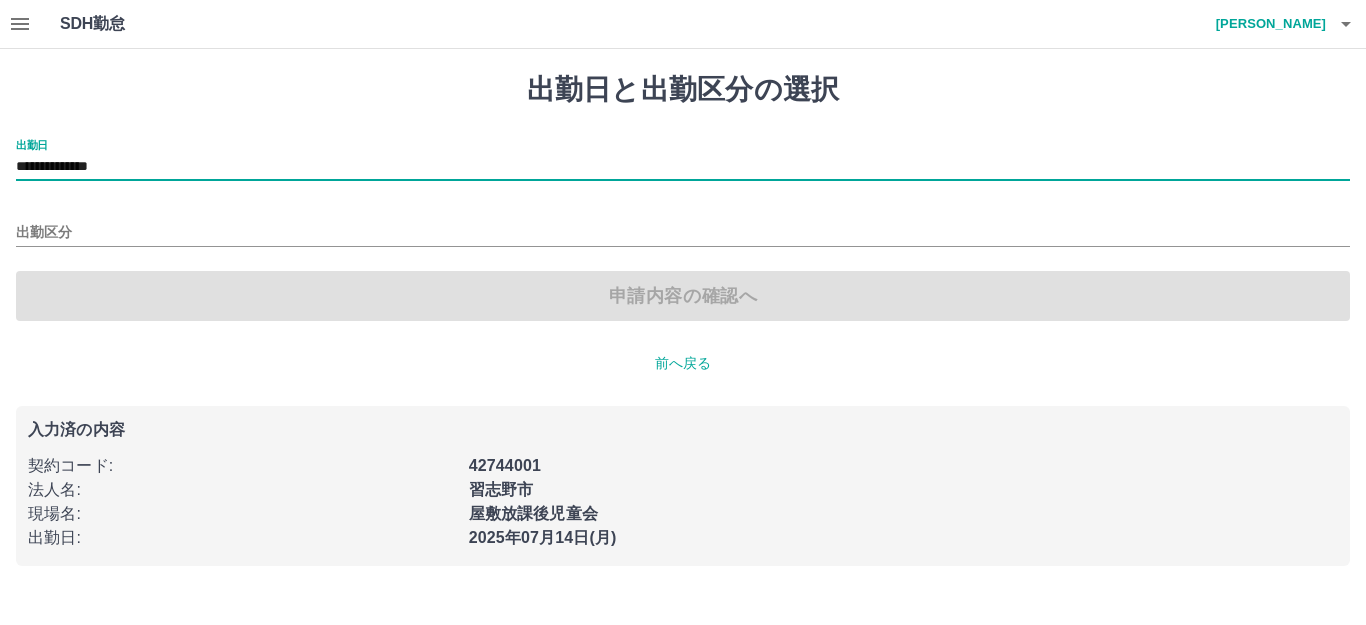 type on "**********" 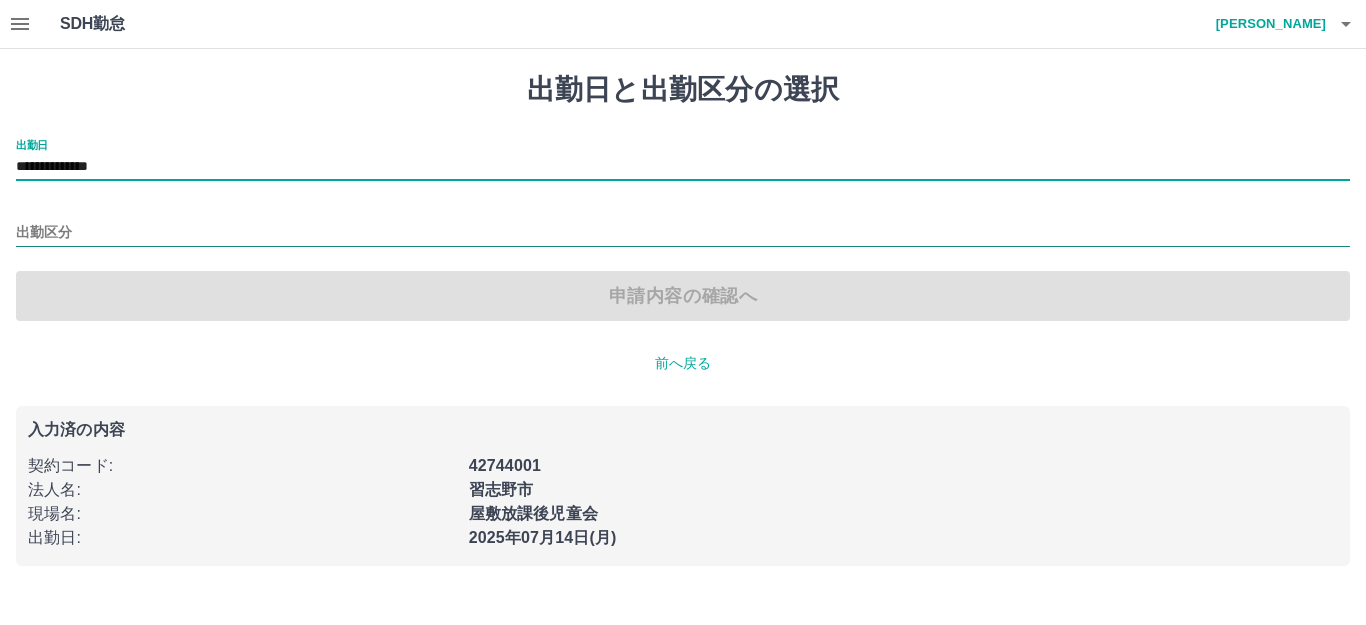 click on "出勤区分" at bounding box center (683, 233) 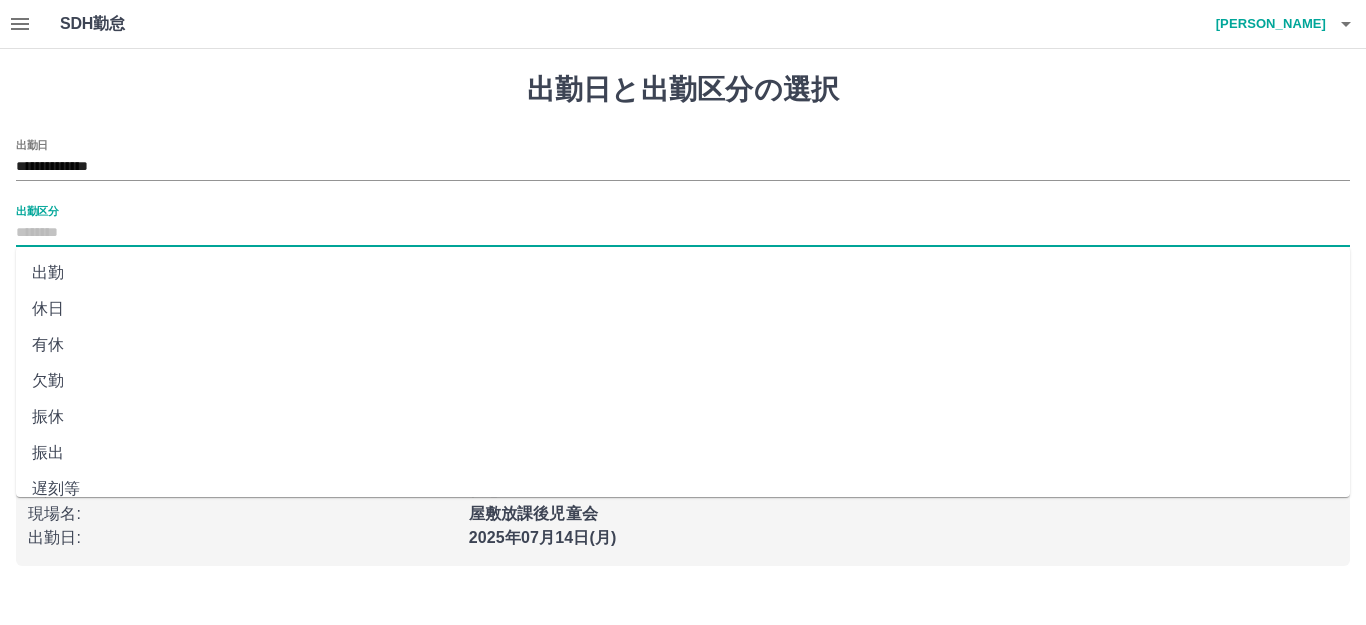 scroll, scrollTop: 400, scrollLeft: 0, axis: vertical 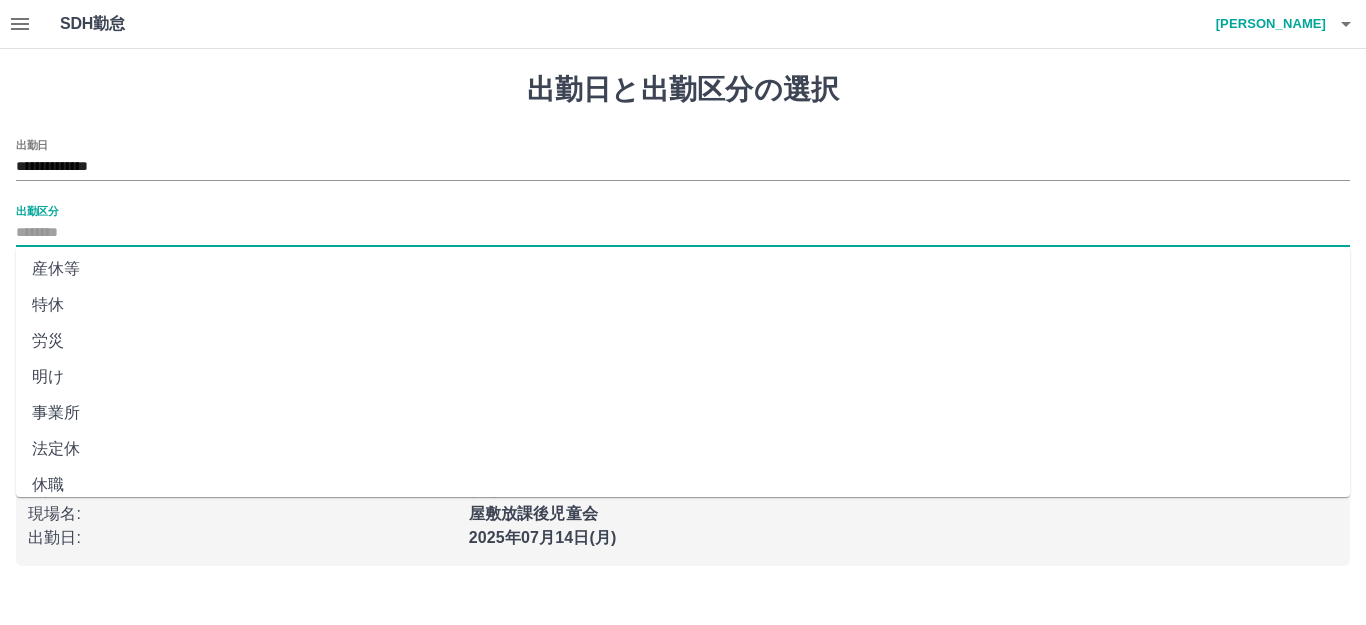 click on "法定休" at bounding box center (683, 449) 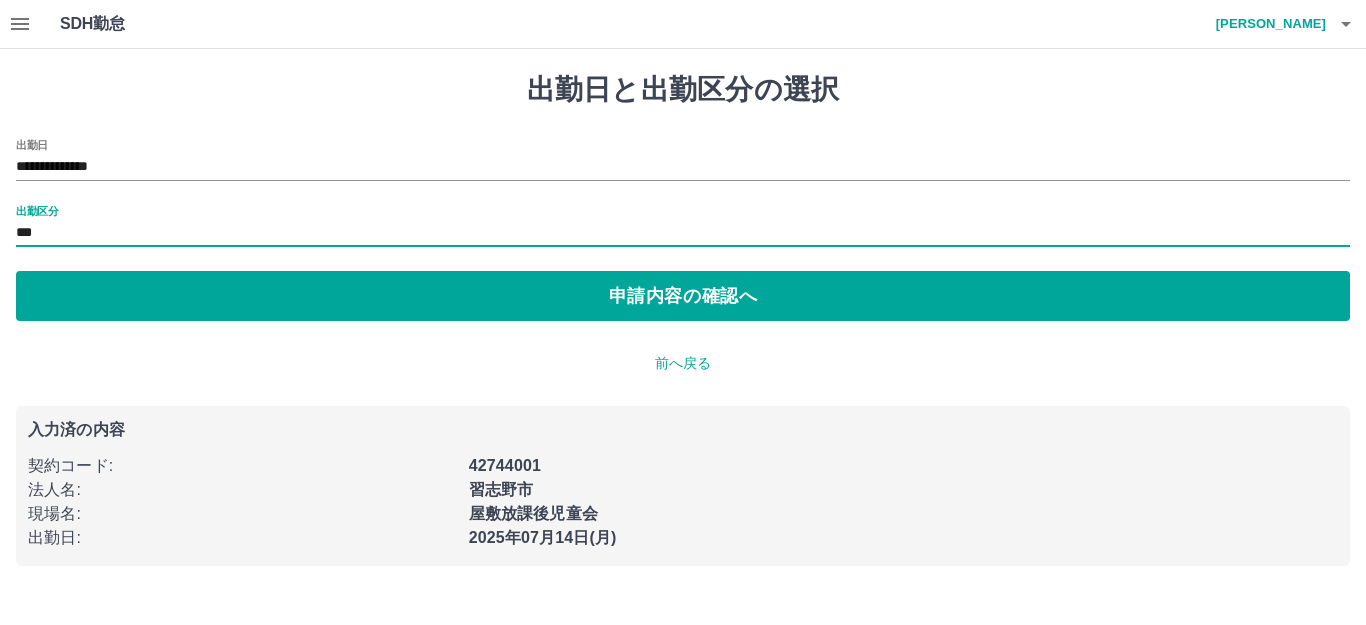 type on "***" 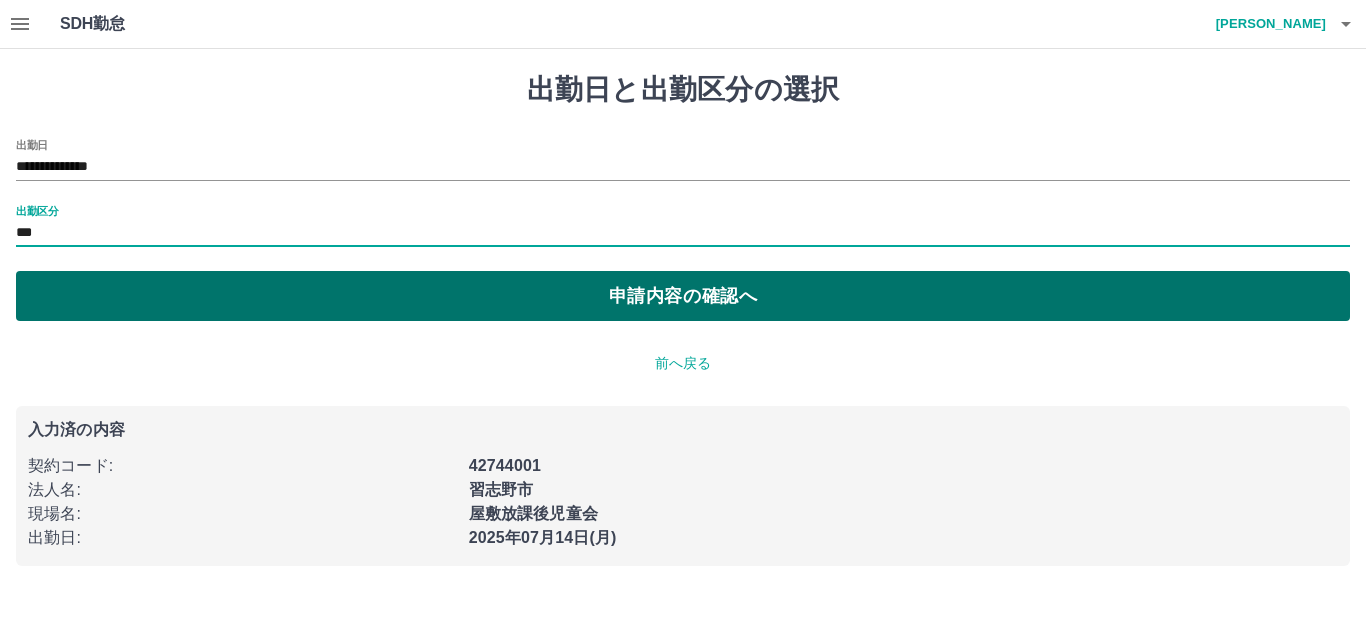 click on "申請内容の確認へ" at bounding box center (683, 296) 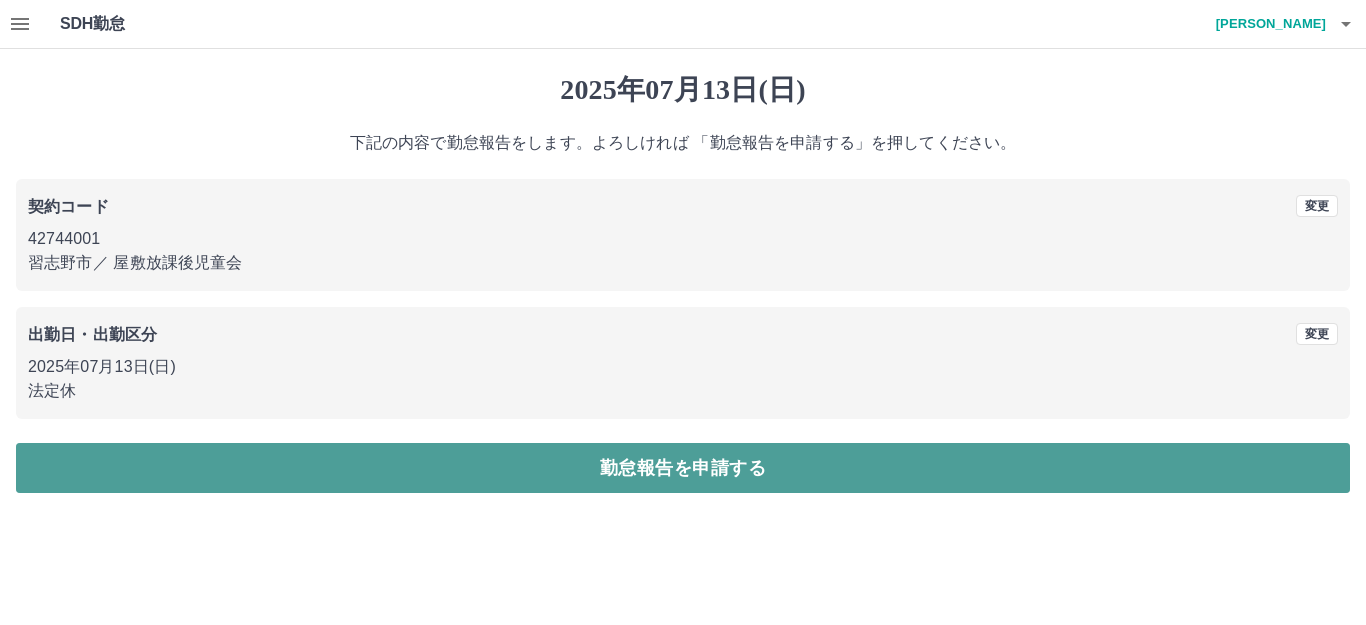 click on "勤怠報告を申請する" at bounding box center [683, 468] 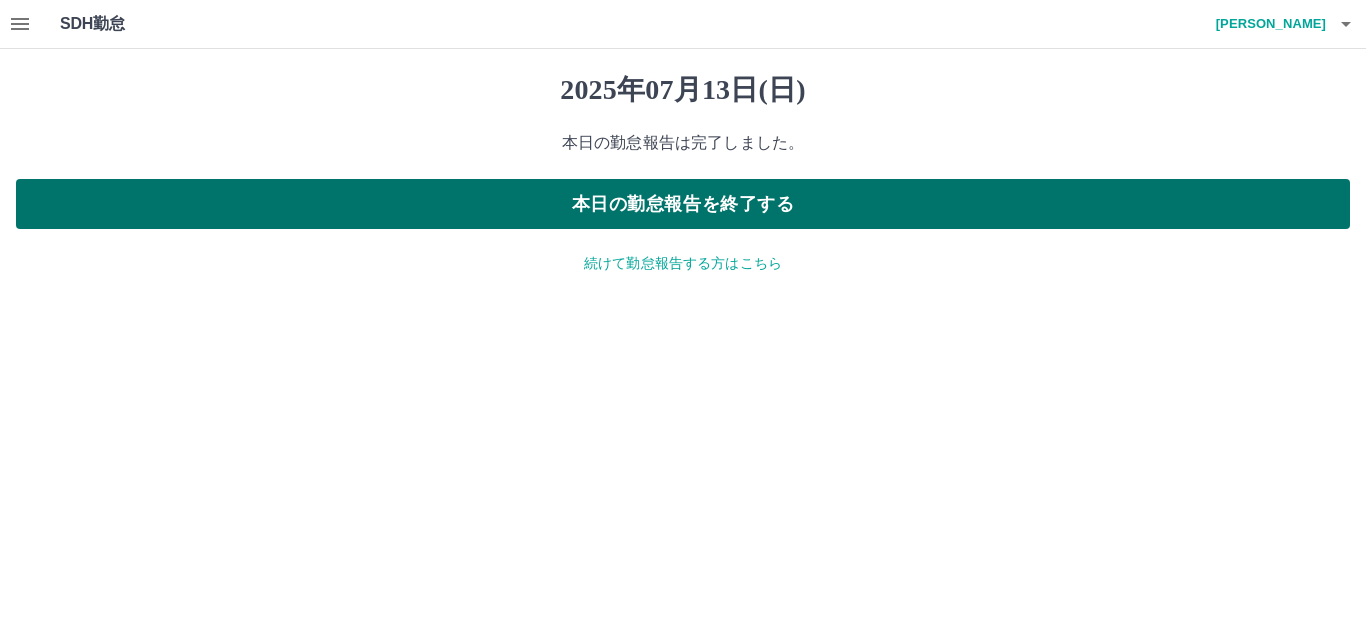 click on "本日の勤怠報告を終了する" at bounding box center [683, 204] 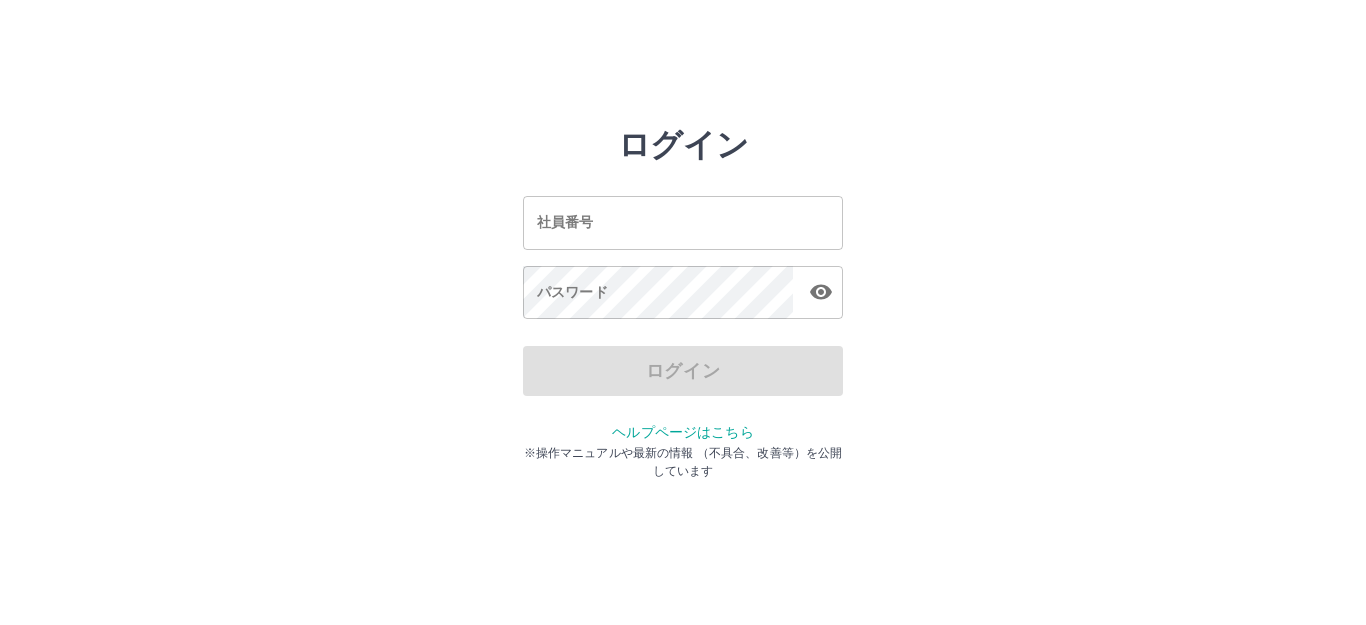 scroll, scrollTop: 0, scrollLeft: 0, axis: both 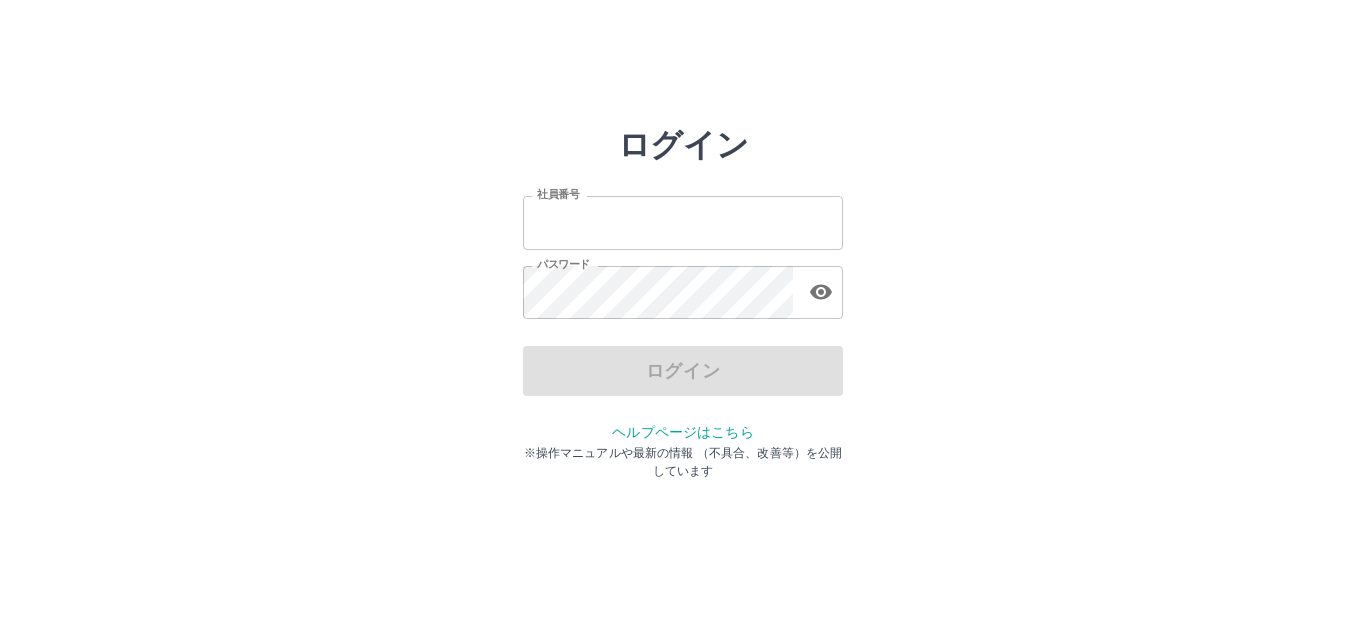type on "*******" 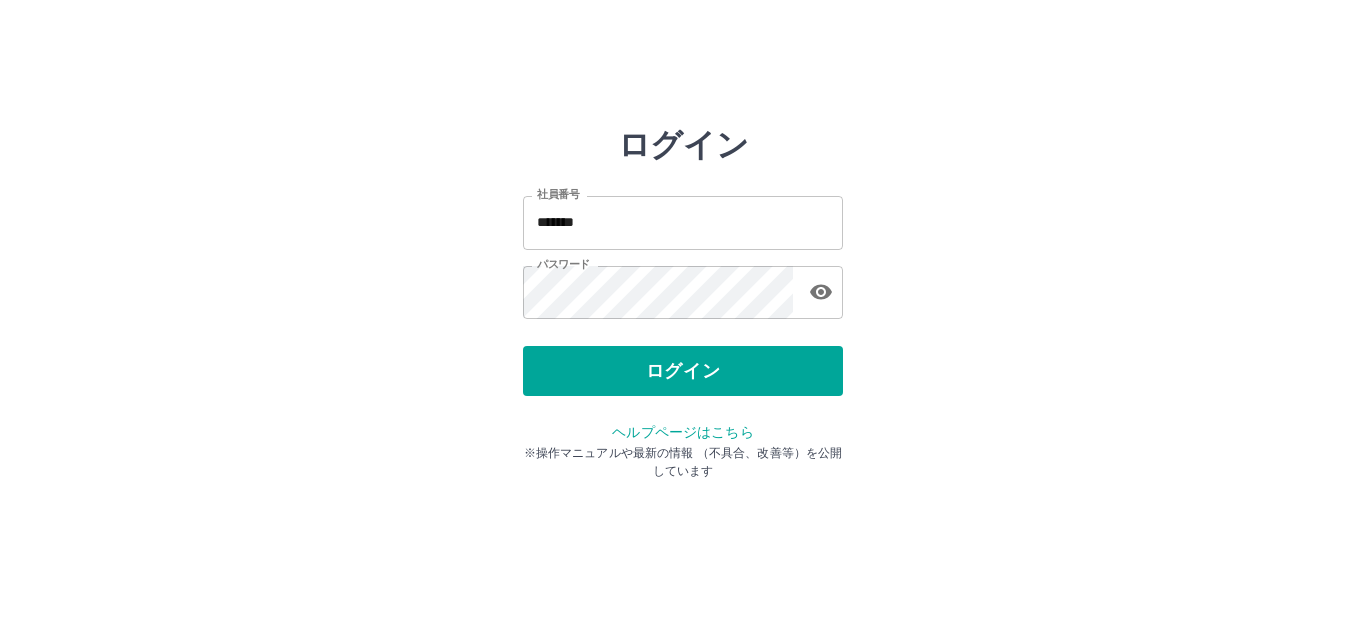 click on "ログイン" at bounding box center [683, 371] 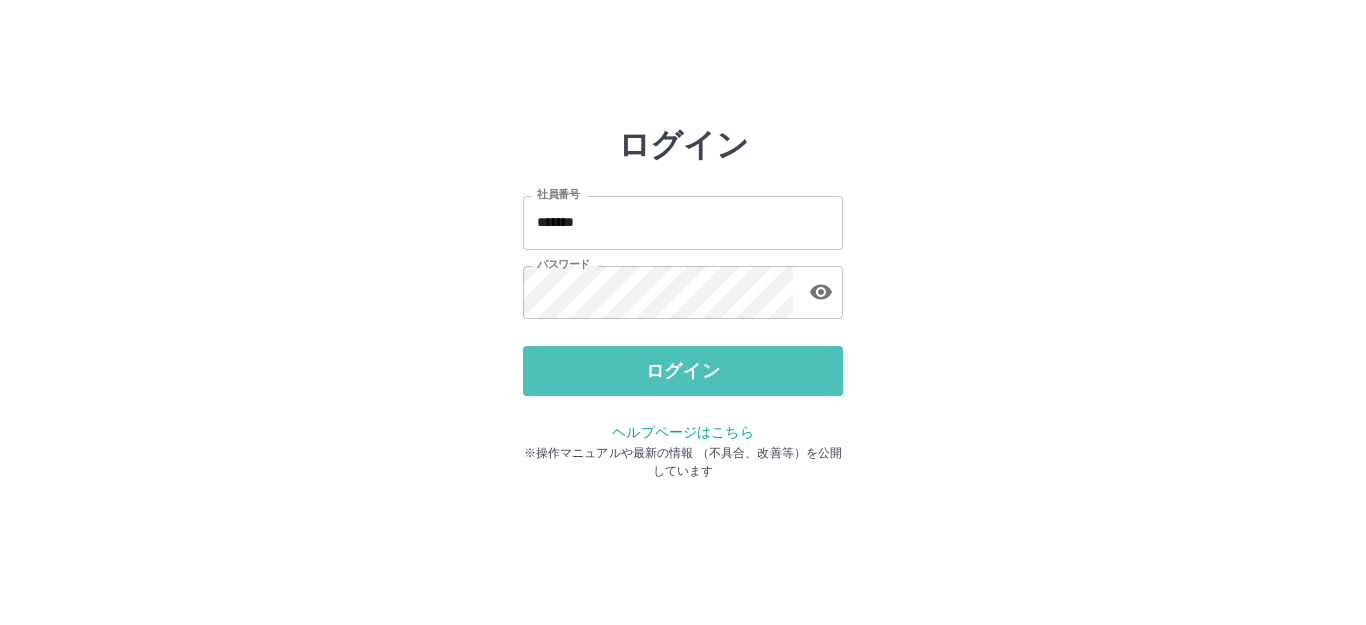 click on "ログイン" at bounding box center (683, 371) 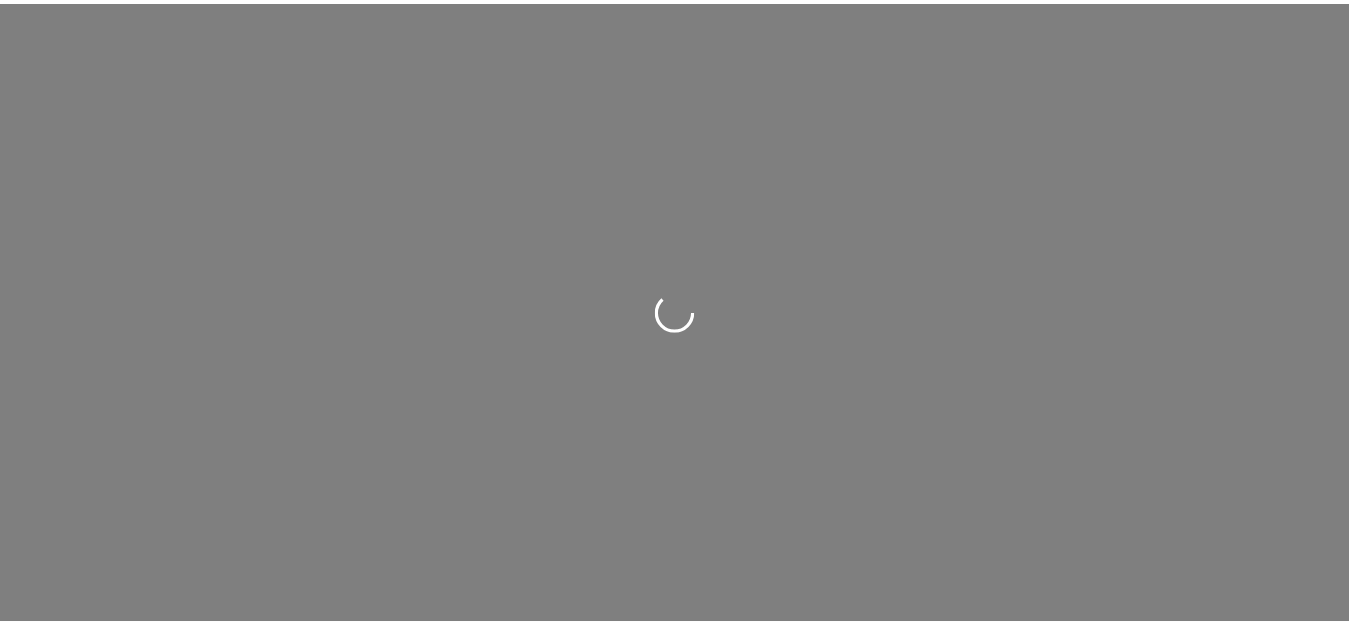 scroll, scrollTop: 0, scrollLeft: 0, axis: both 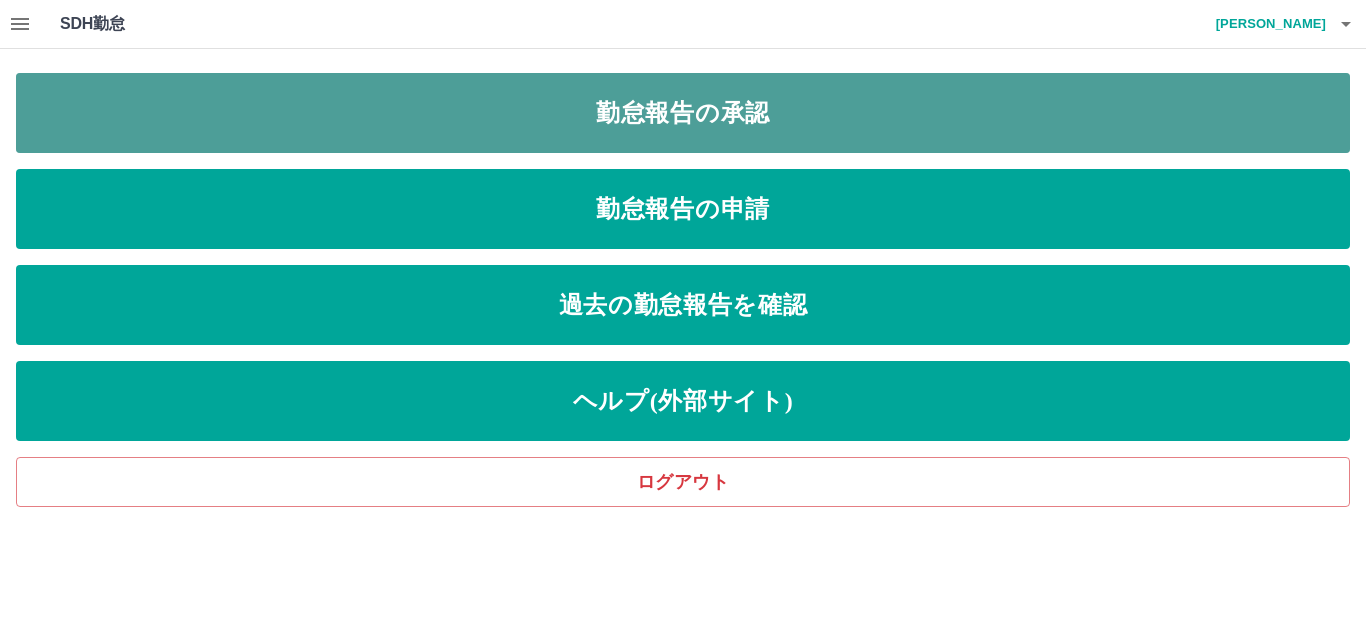 click on "勤怠報告の承認" at bounding box center [683, 113] 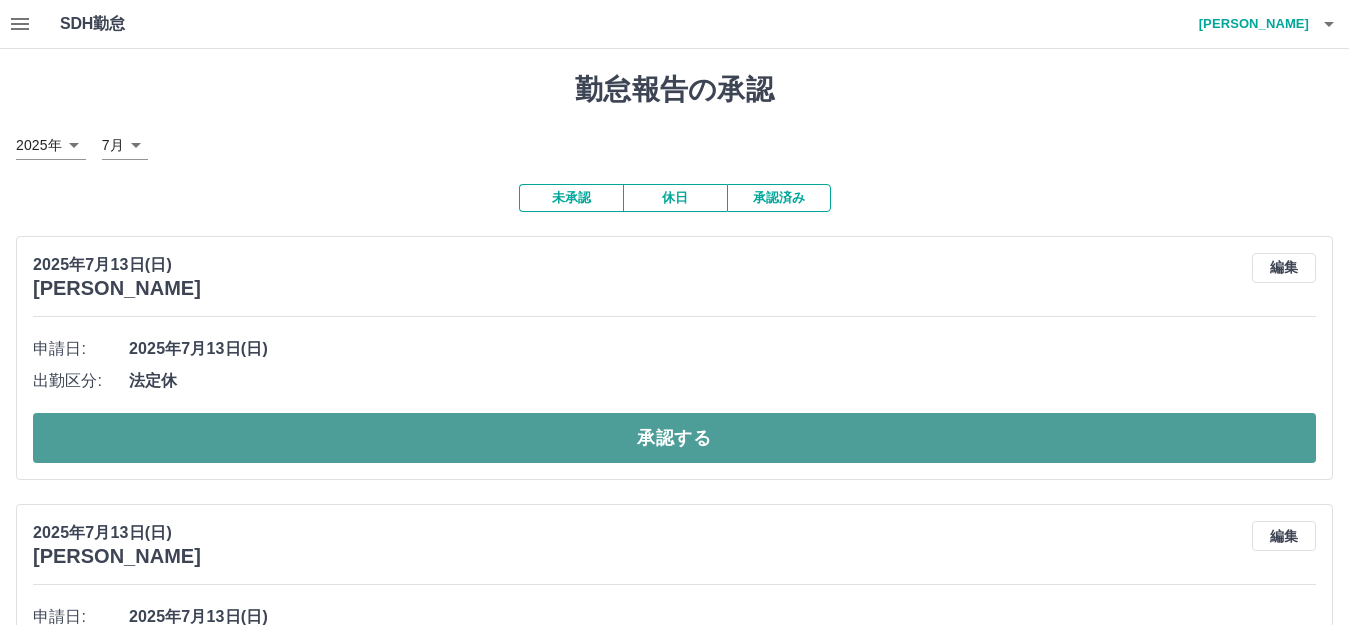 click on "承認する" at bounding box center [674, 438] 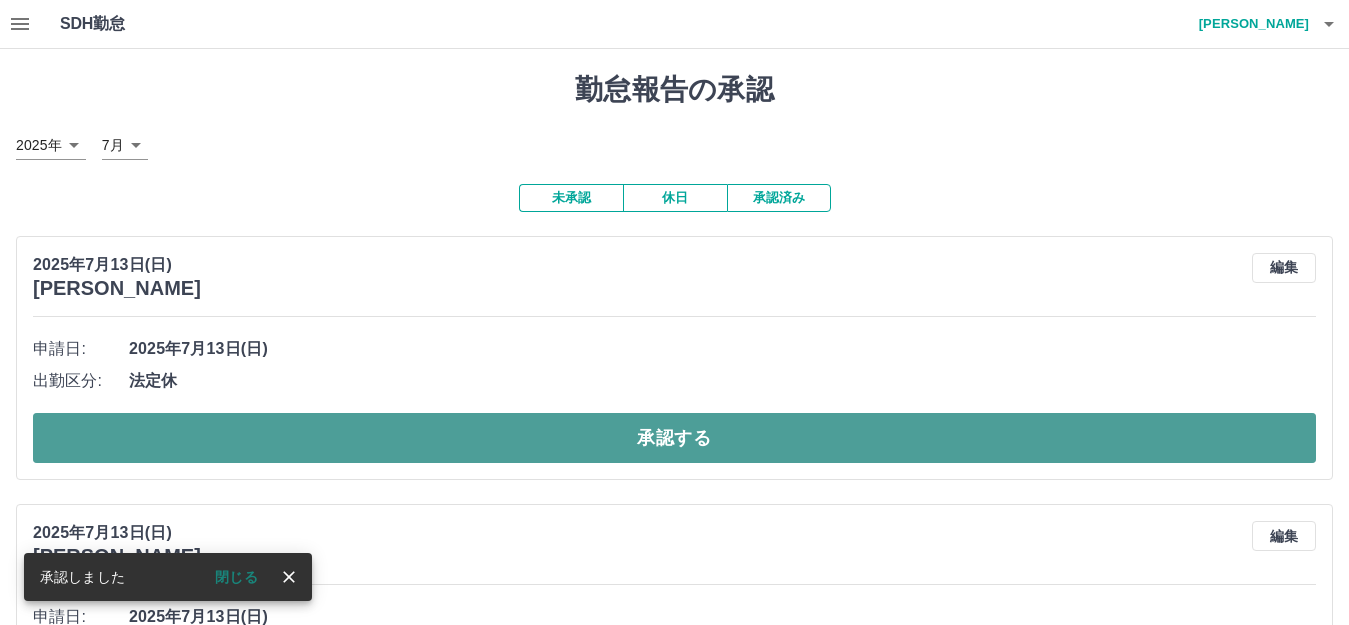 click on "承認する" at bounding box center (674, 438) 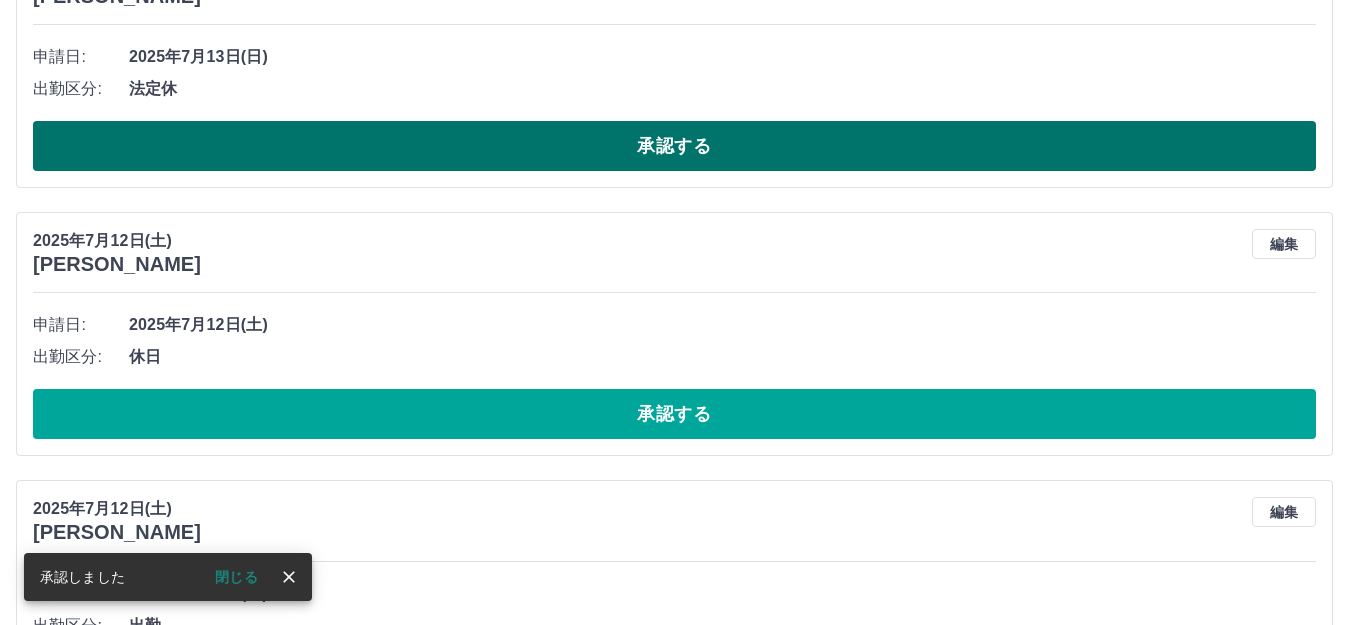 scroll, scrollTop: 300, scrollLeft: 0, axis: vertical 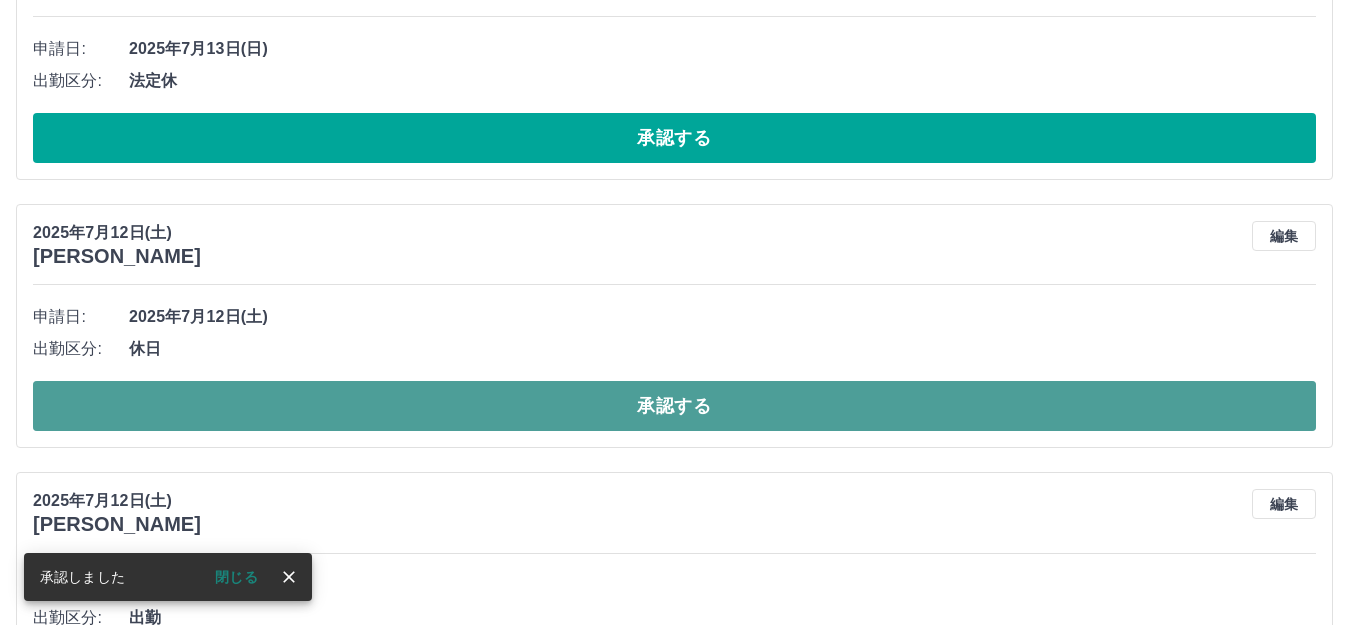 click on "承認する" at bounding box center [674, 406] 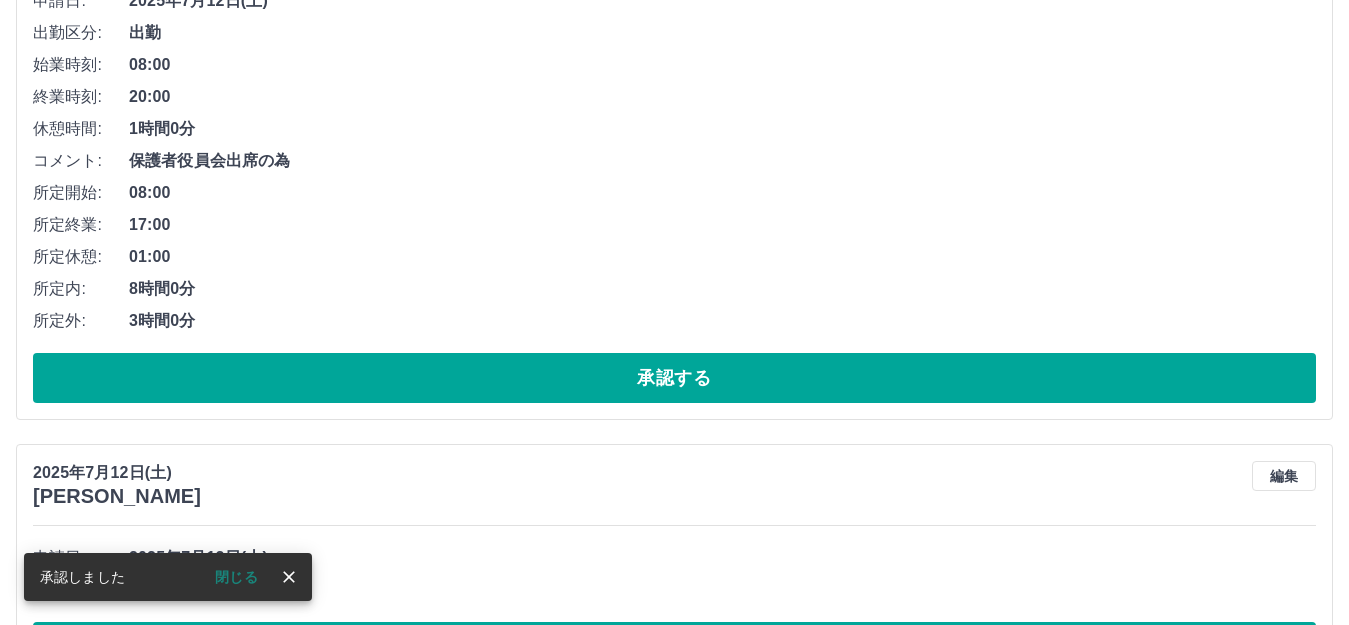 scroll, scrollTop: 1000, scrollLeft: 0, axis: vertical 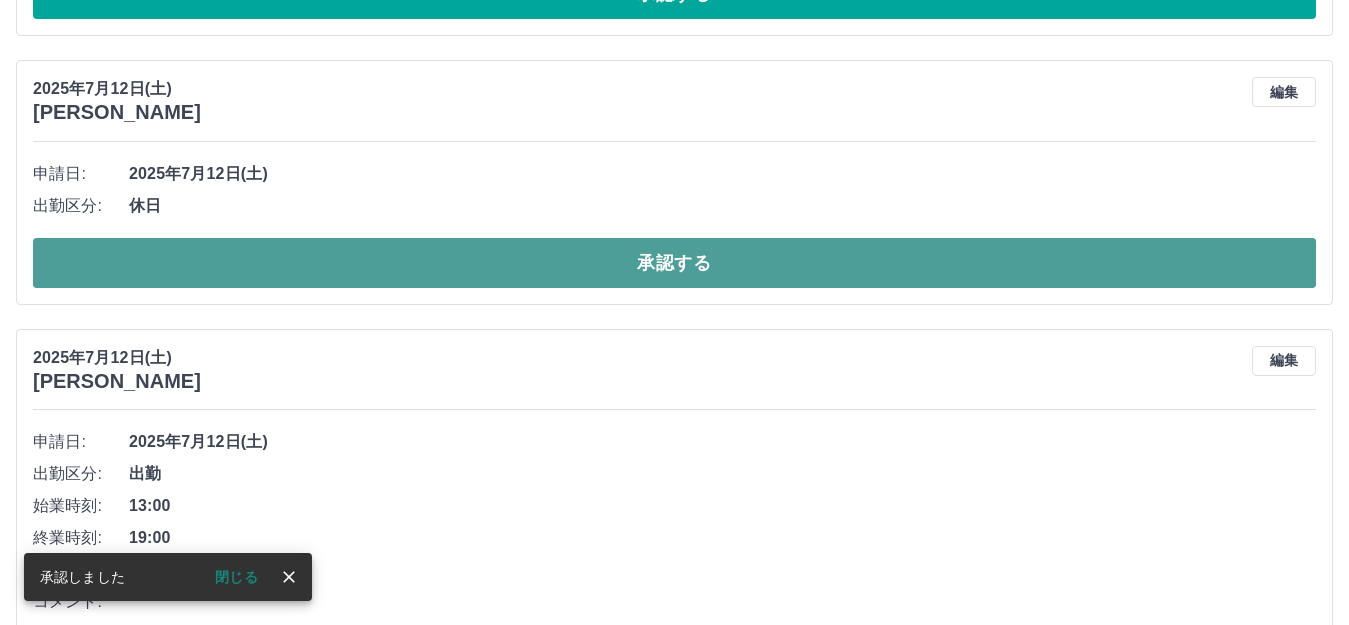 click on "承認する" at bounding box center [674, 263] 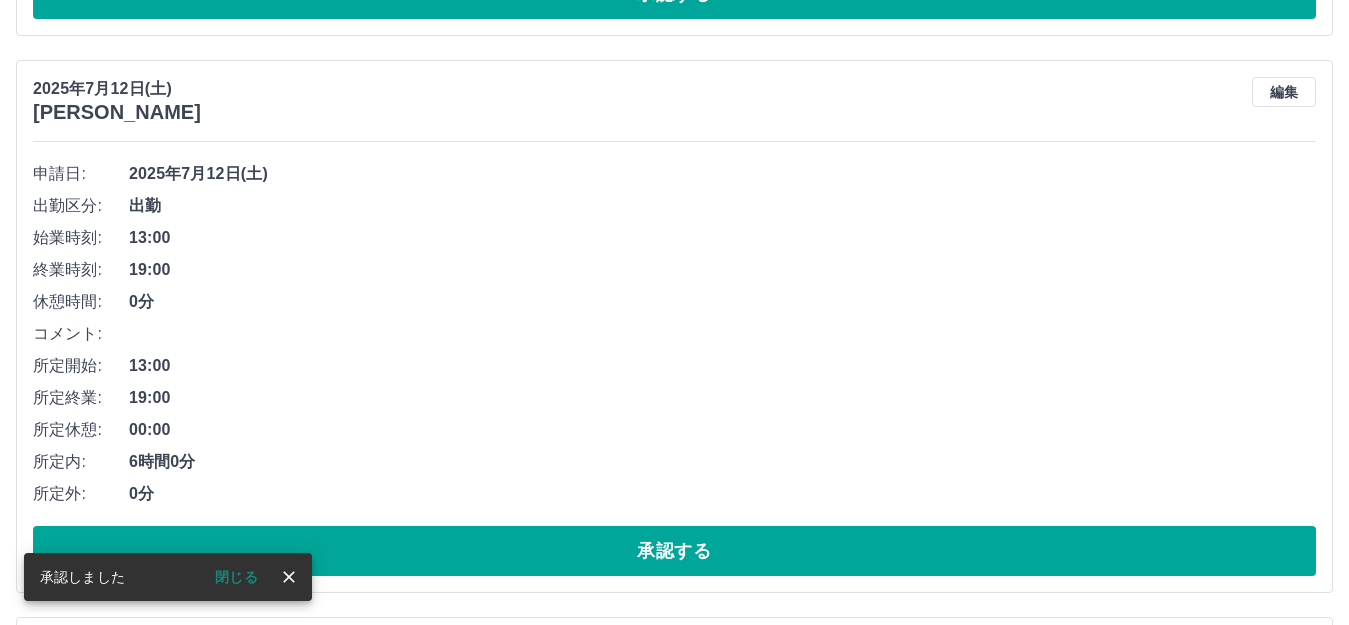 scroll, scrollTop: 1300, scrollLeft: 0, axis: vertical 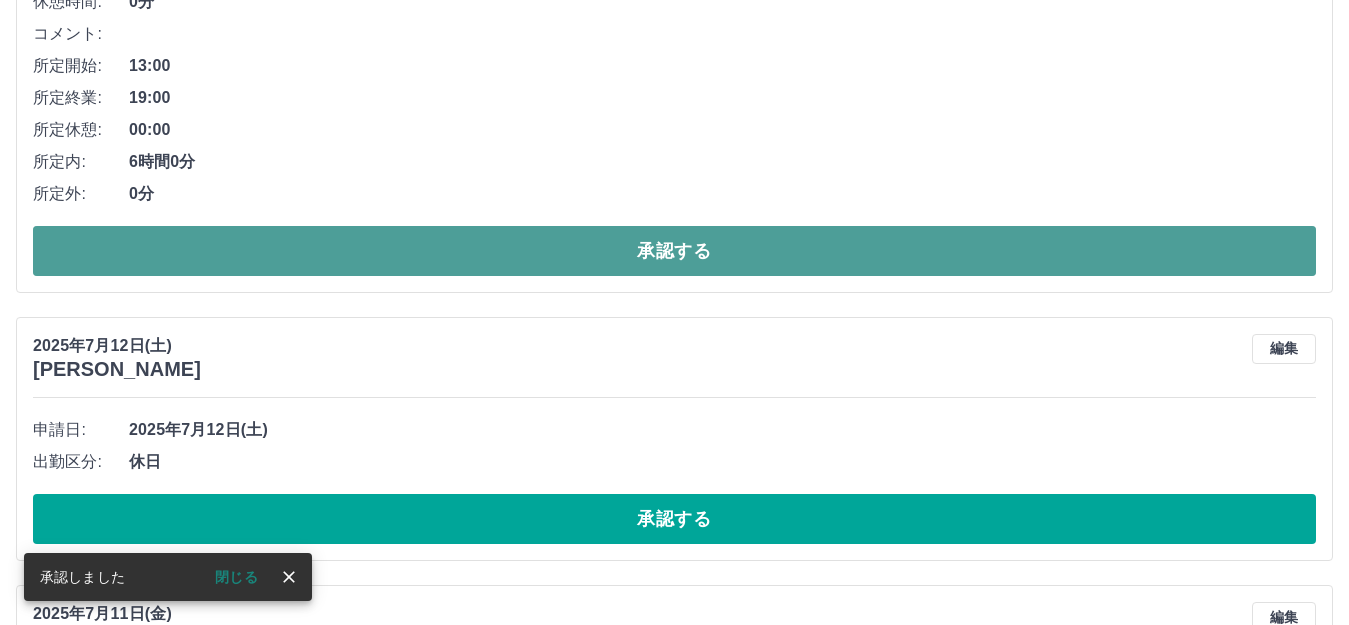 click on "承認する" at bounding box center [674, 251] 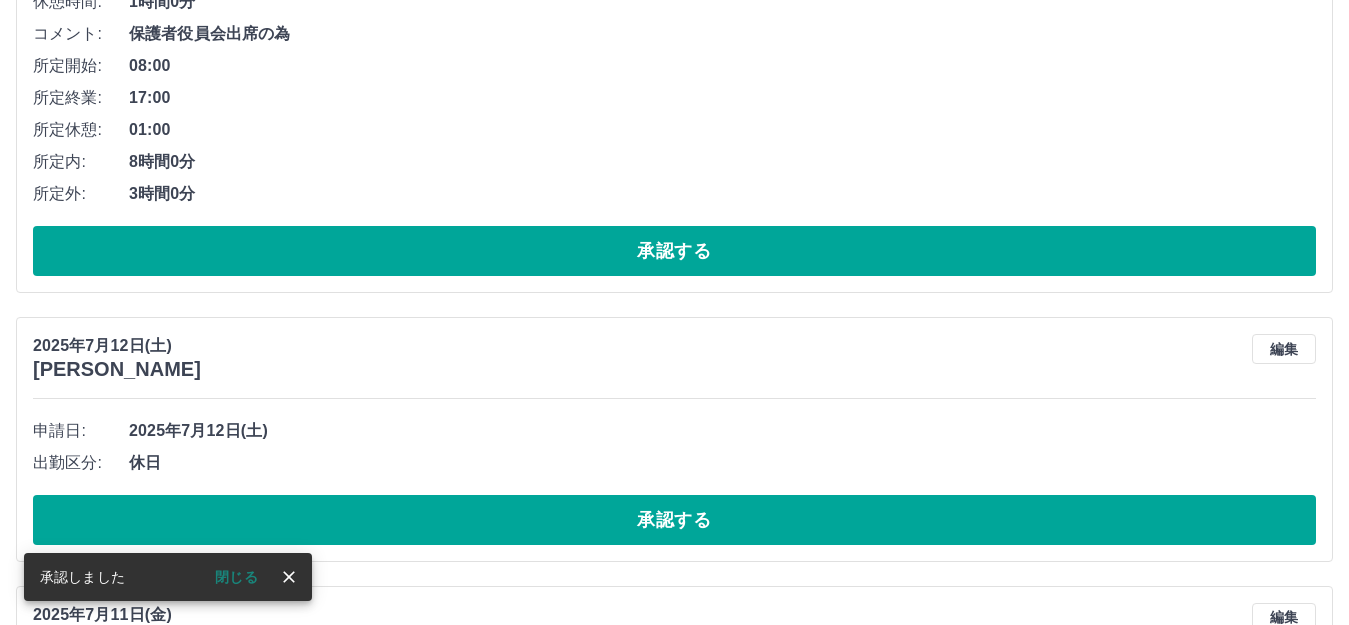 scroll, scrollTop: 943, scrollLeft: 0, axis: vertical 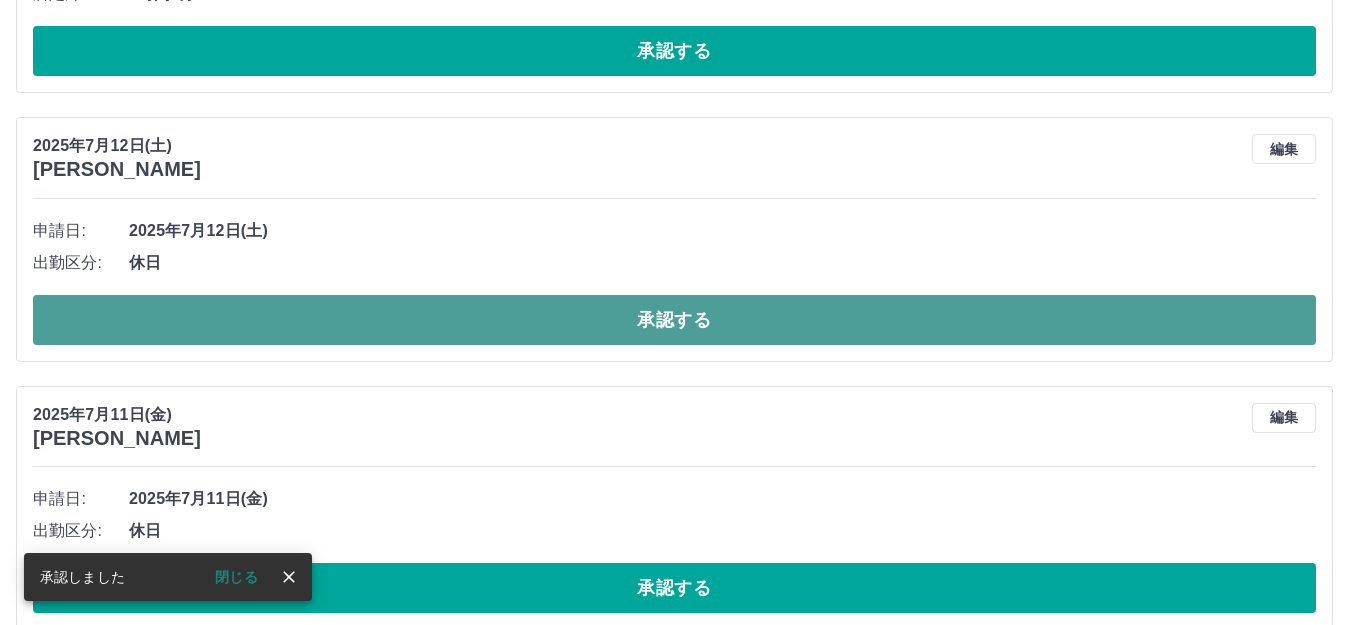 click on "承認する" at bounding box center (674, 320) 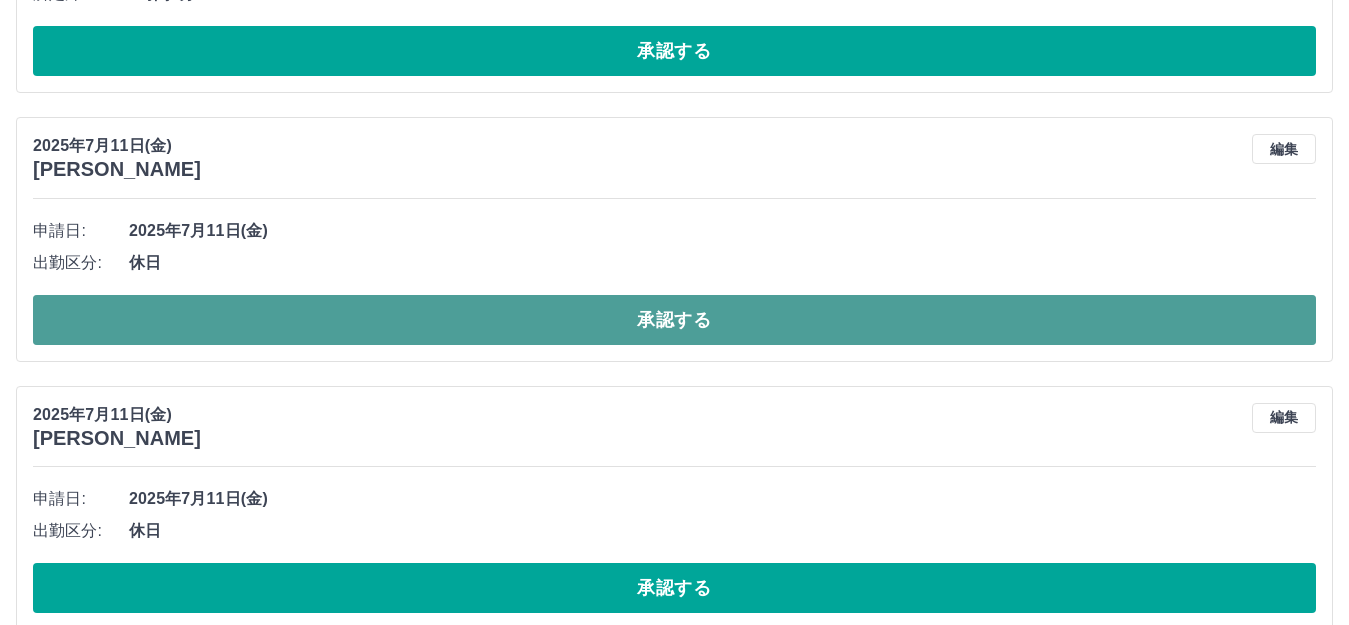click on "承認する" at bounding box center [674, 320] 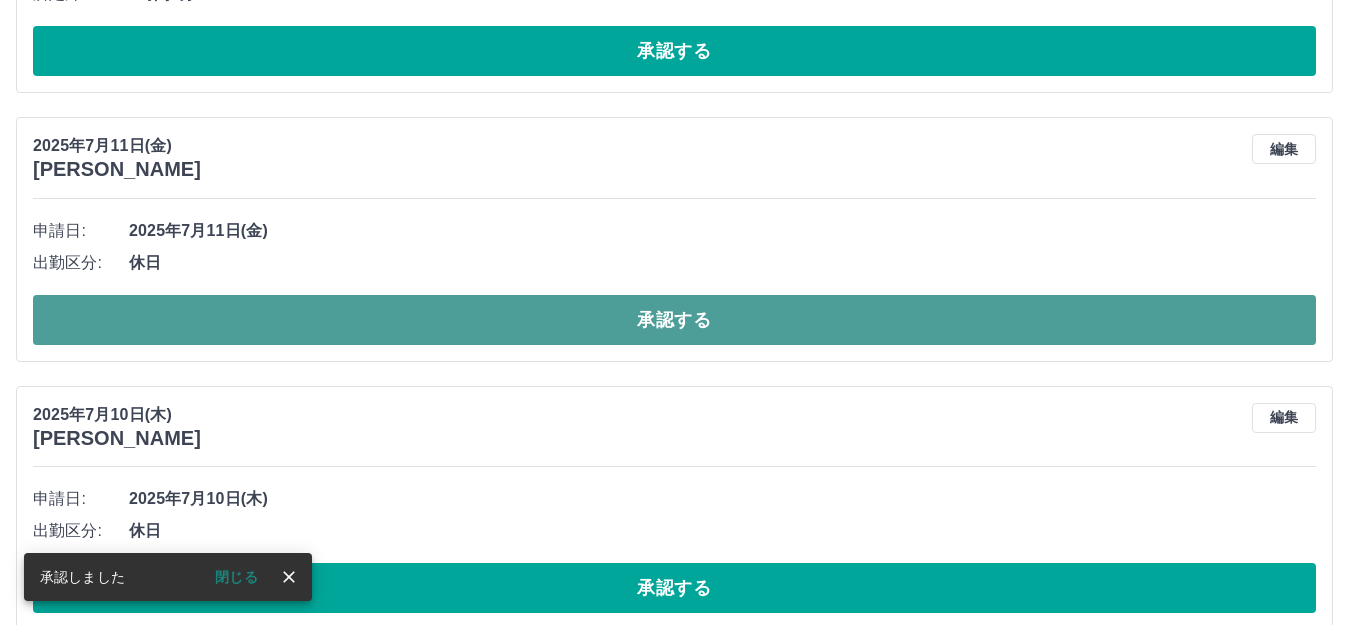 click on "承認する" at bounding box center [674, 320] 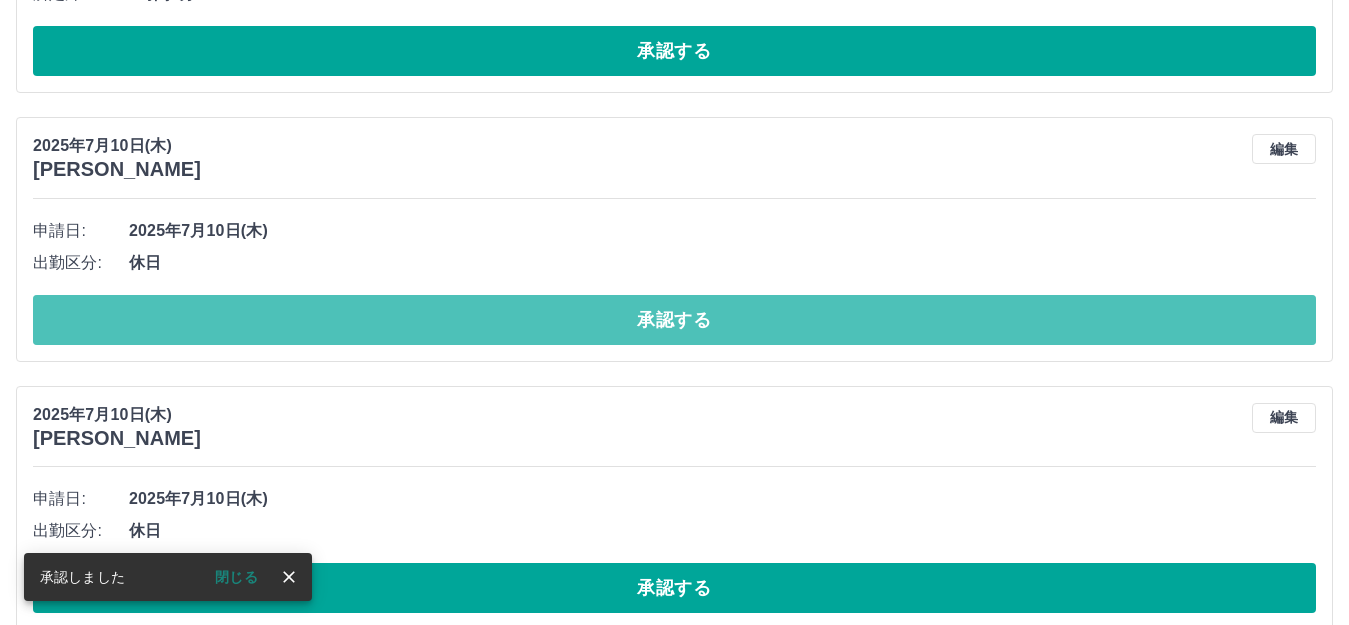 click on "承認する" at bounding box center [674, 320] 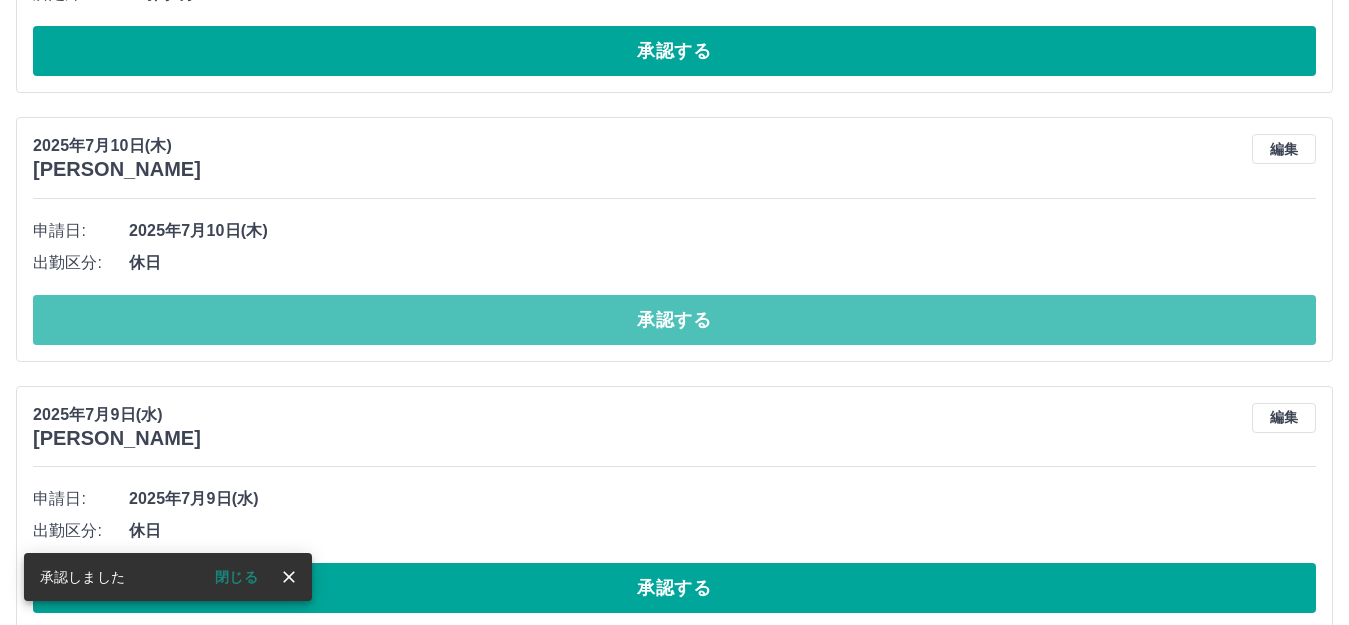 click on "承認する" at bounding box center (674, 320) 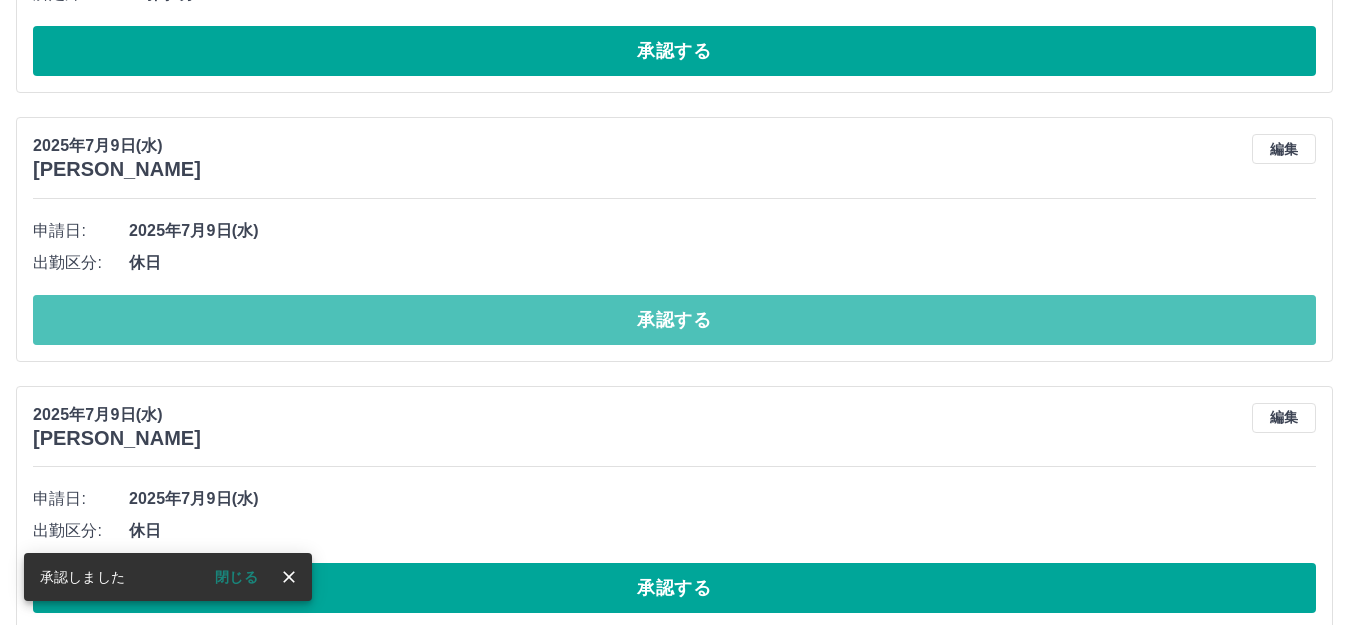 click on "承認する" at bounding box center [674, 320] 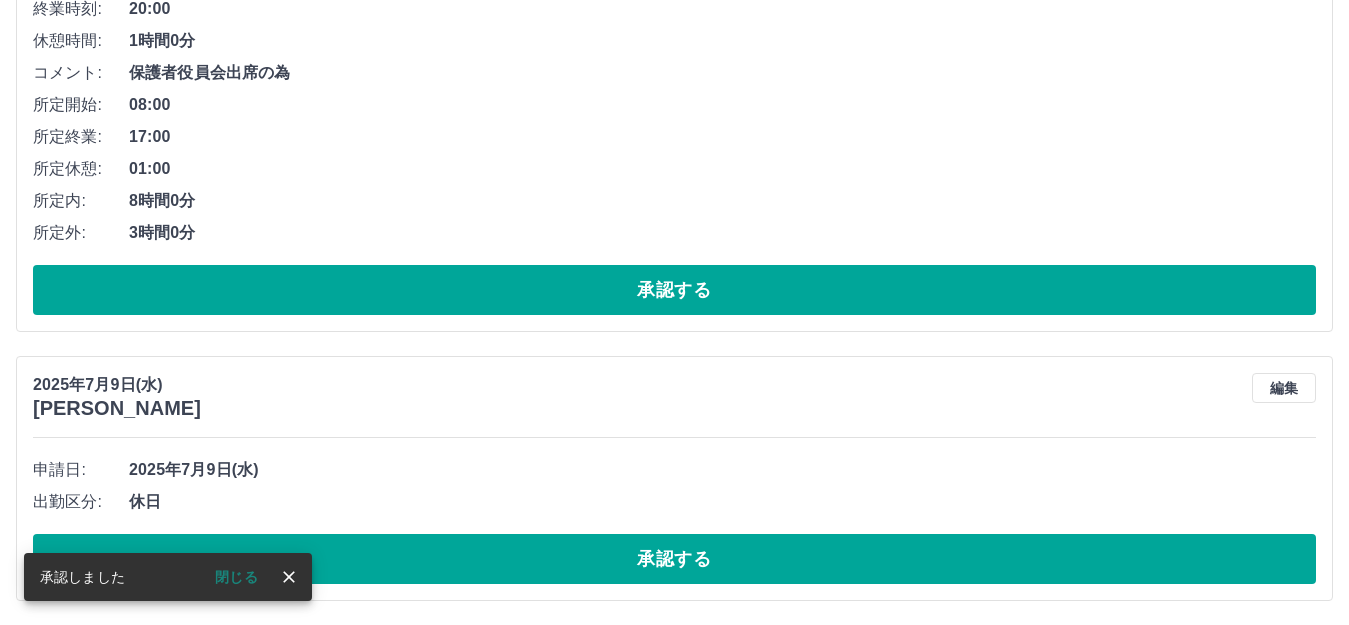 scroll, scrollTop: 706, scrollLeft: 0, axis: vertical 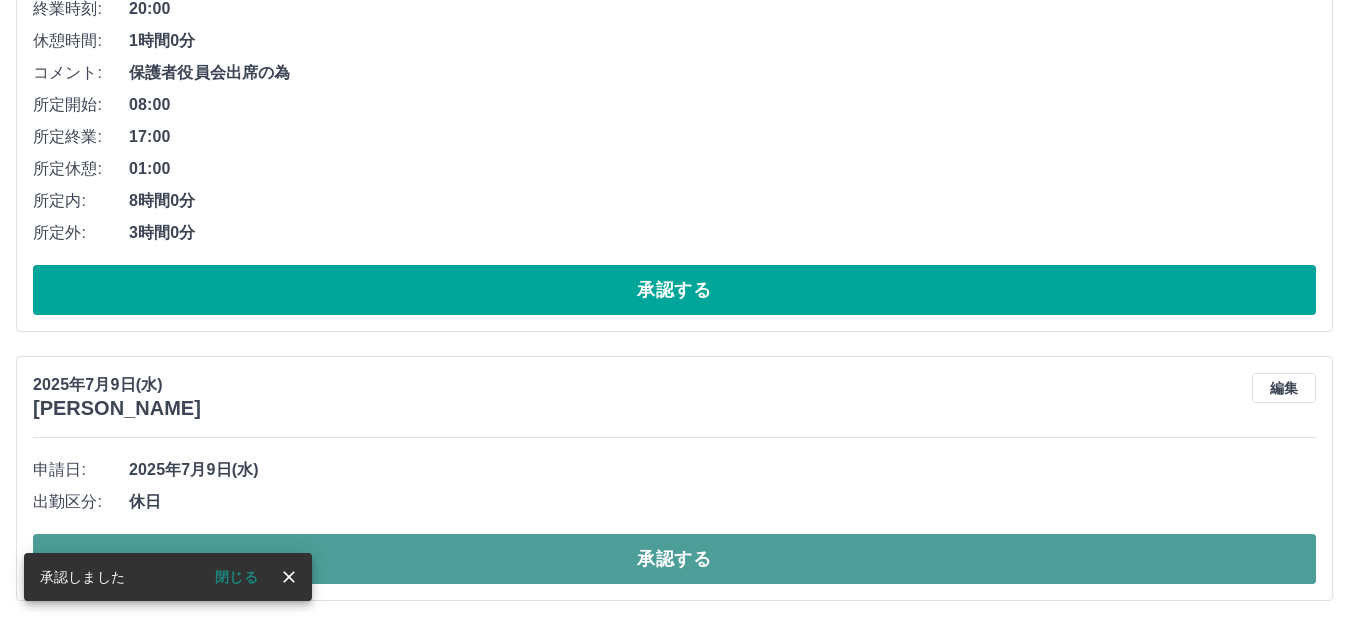 click on "承認する" at bounding box center (674, 559) 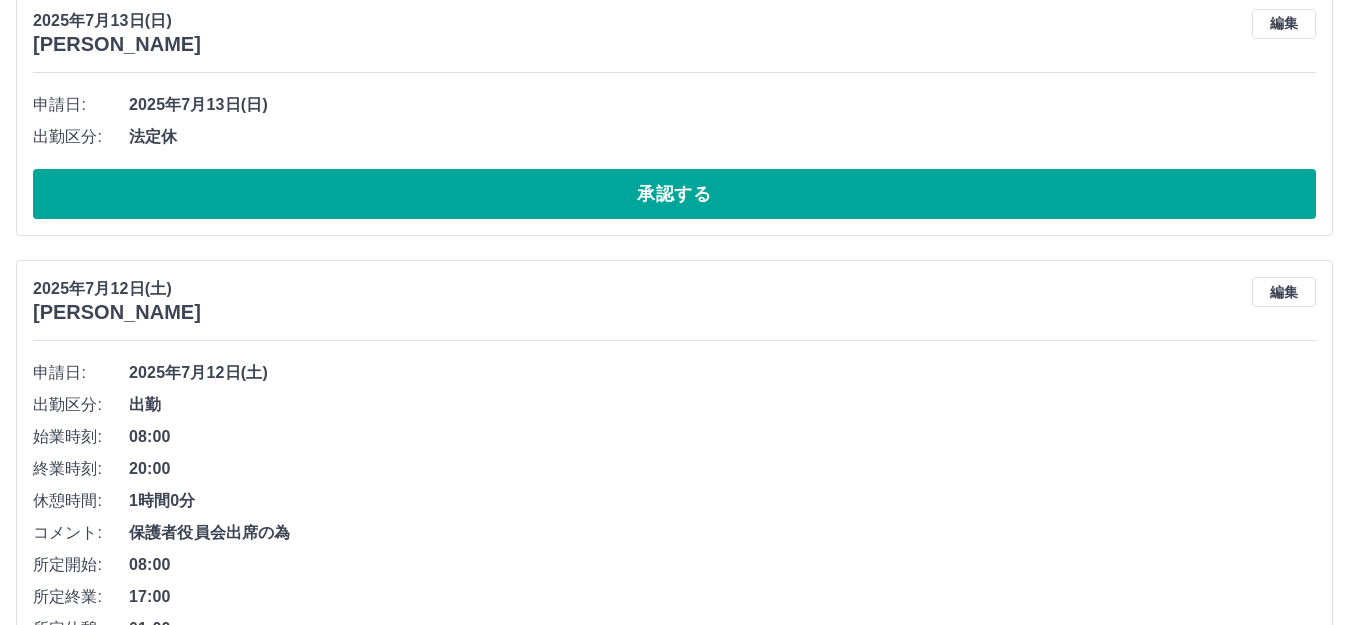 scroll, scrollTop: 0, scrollLeft: 0, axis: both 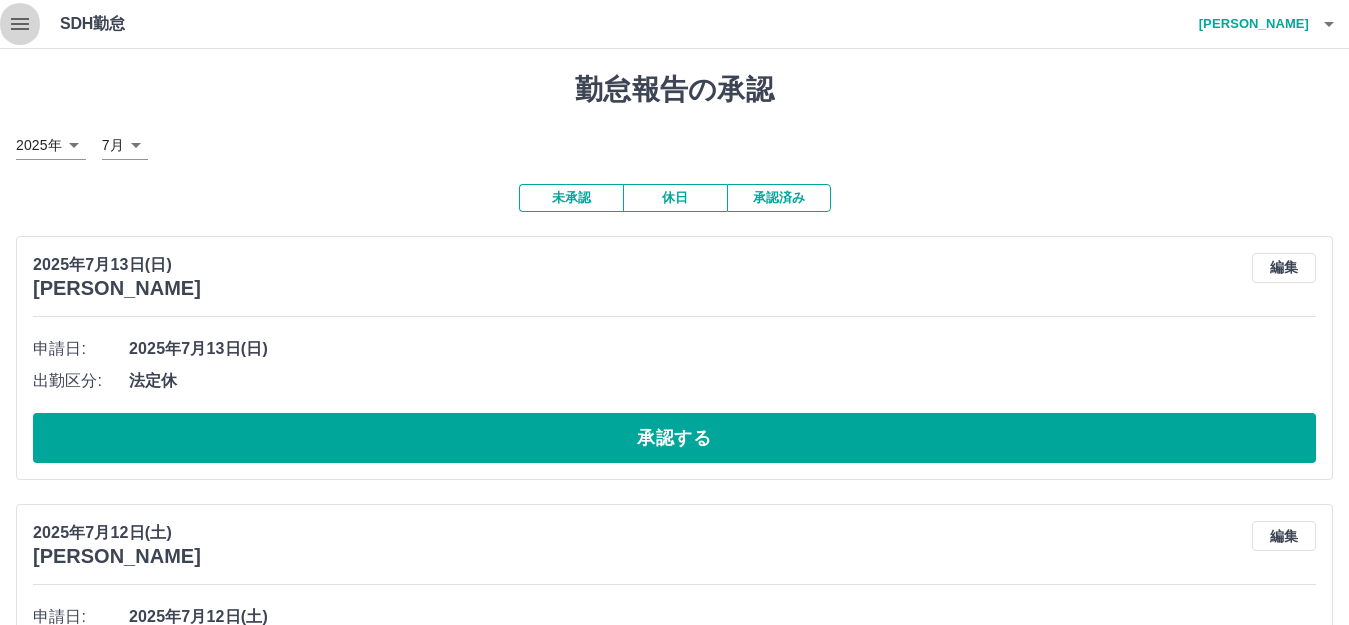 click 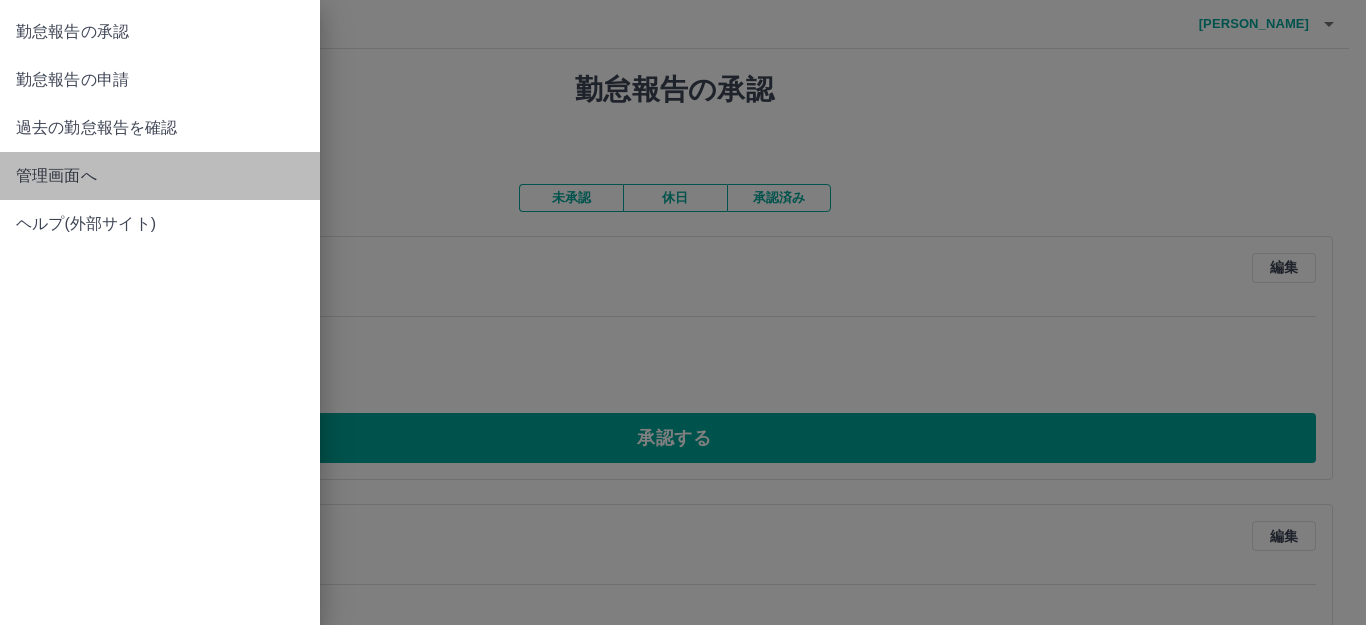 click on "管理画面へ" at bounding box center [160, 176] 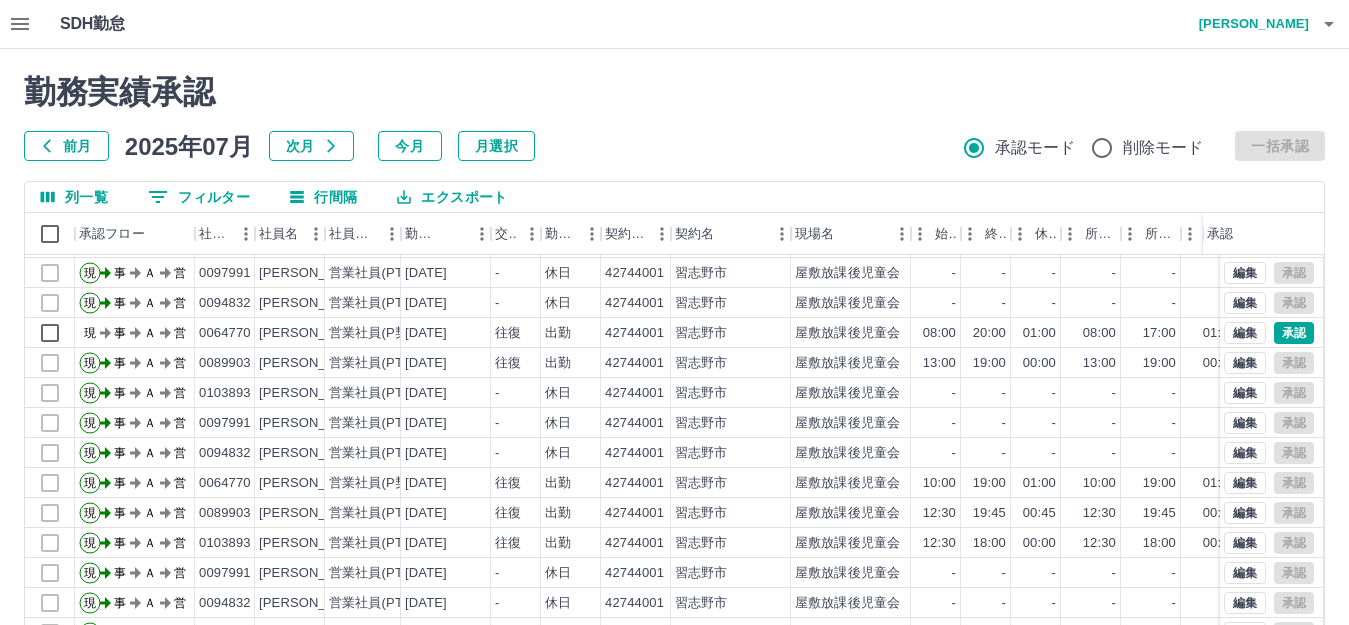 scroll, scrollTop: 0, scrollLeft: 0, axis: both 